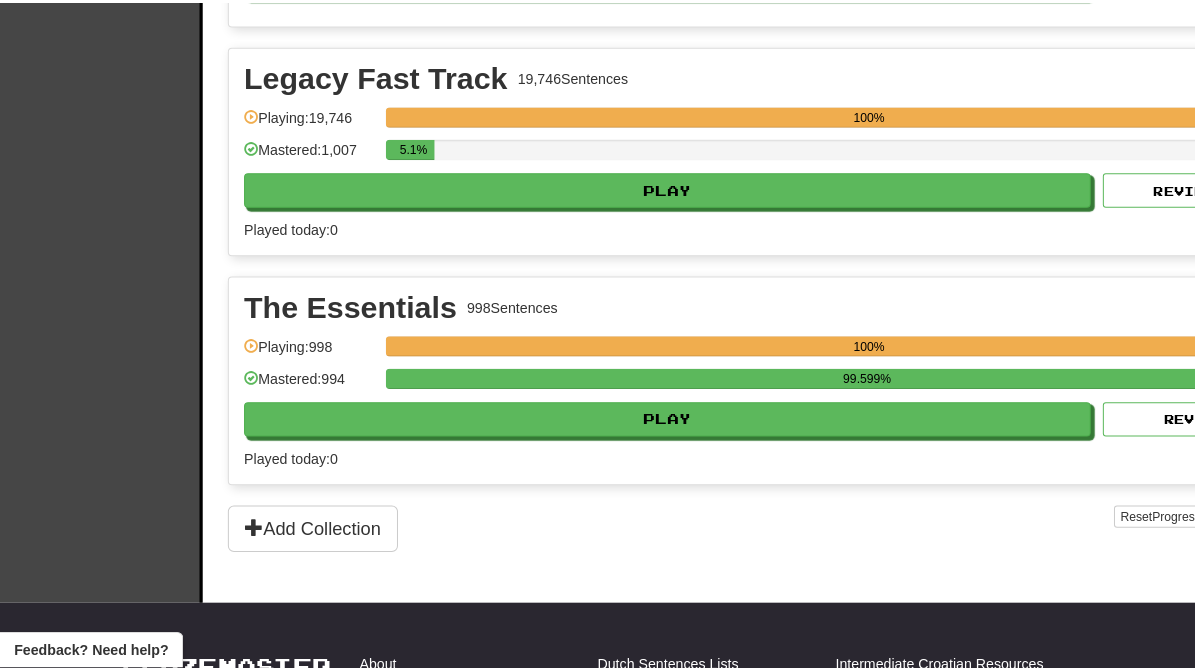 scroll, scrollTop: 1610, scrollLeft: 0, axis: vertical 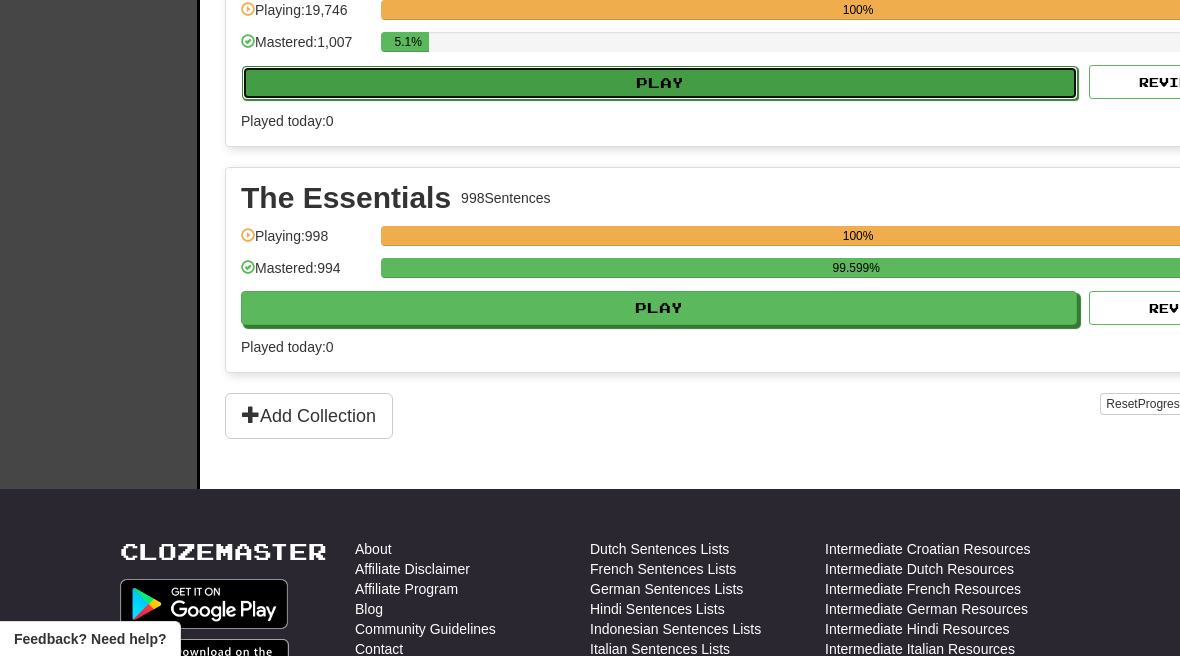 click on "Play" at bounding box center [660, 83] 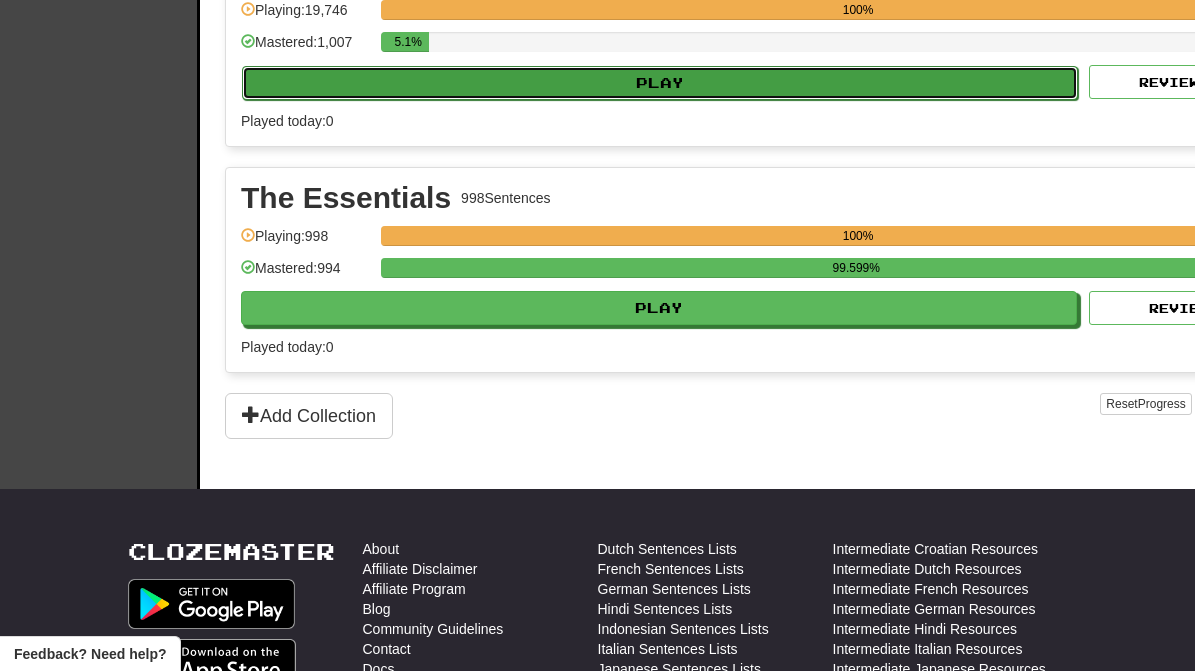 select on "***" 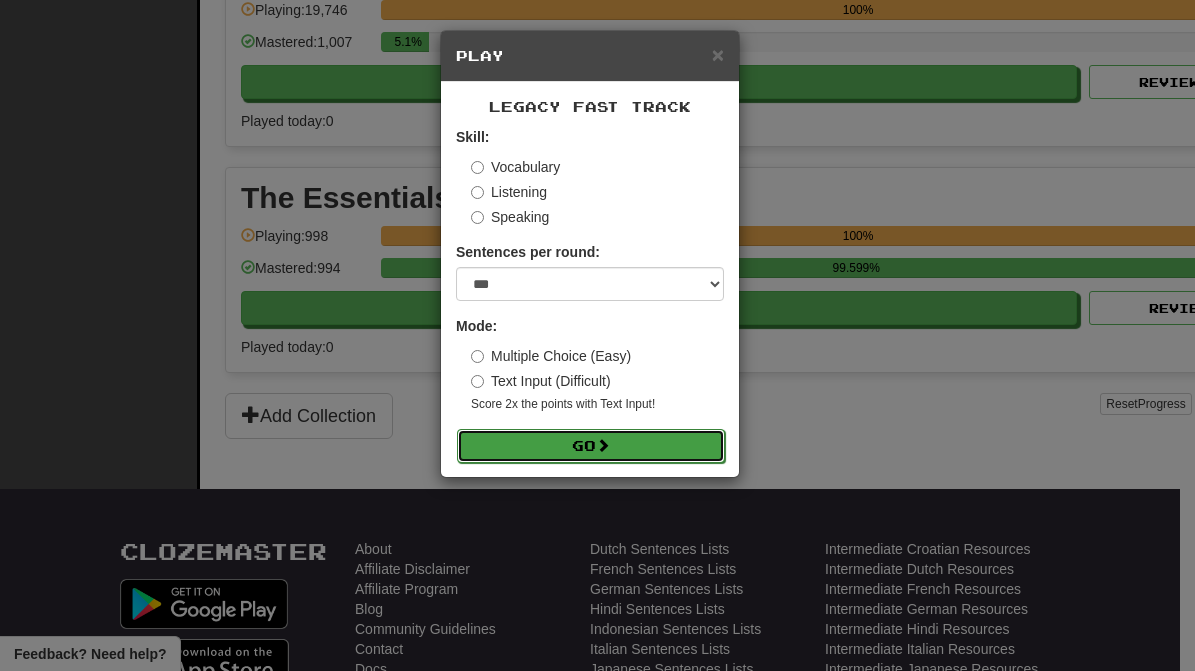 click at bounding box center (603, 445) 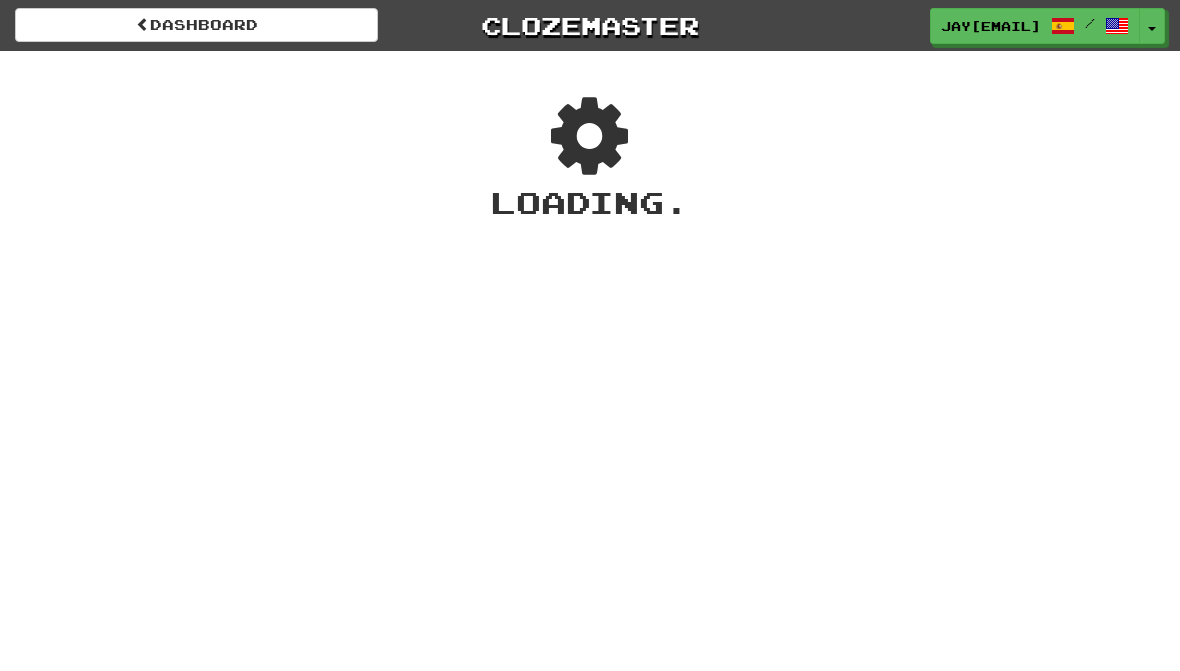 scroll, scrollTop: 0, scrollLeft: 0, axis: both 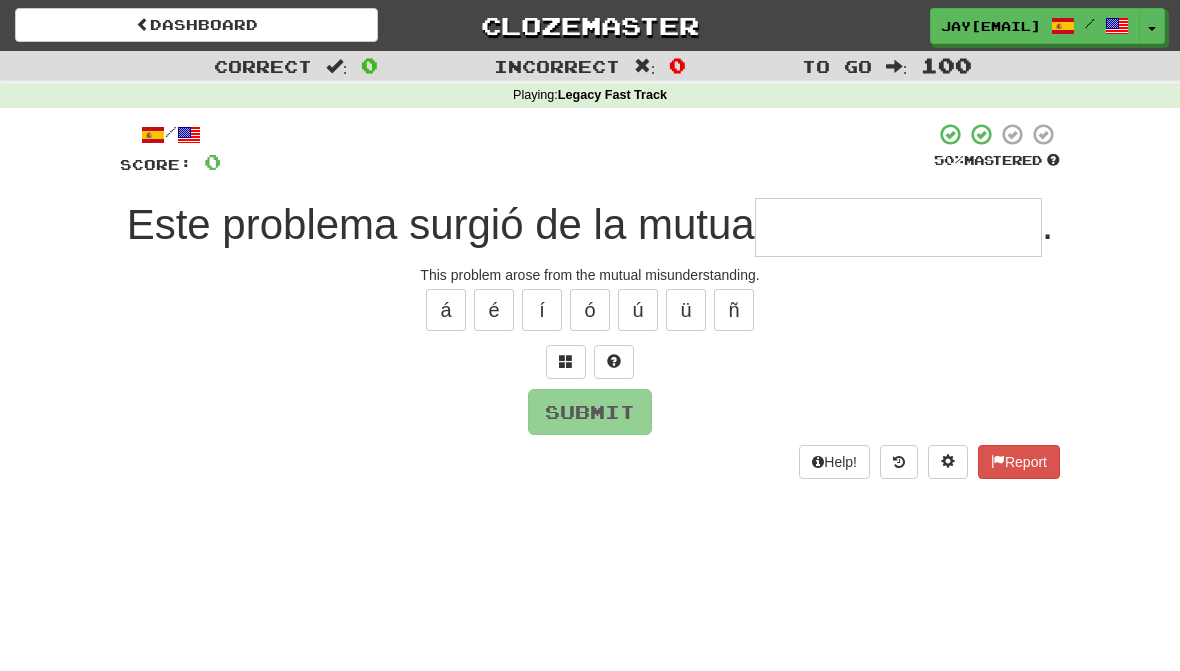 type on "*" 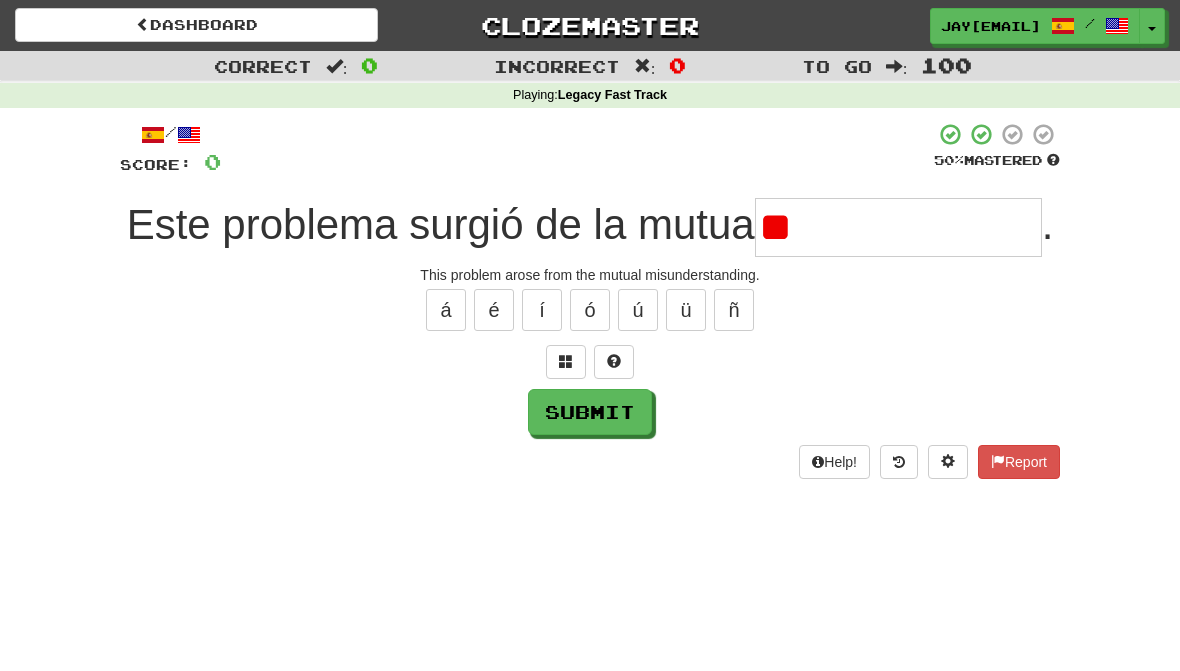 type on "*" 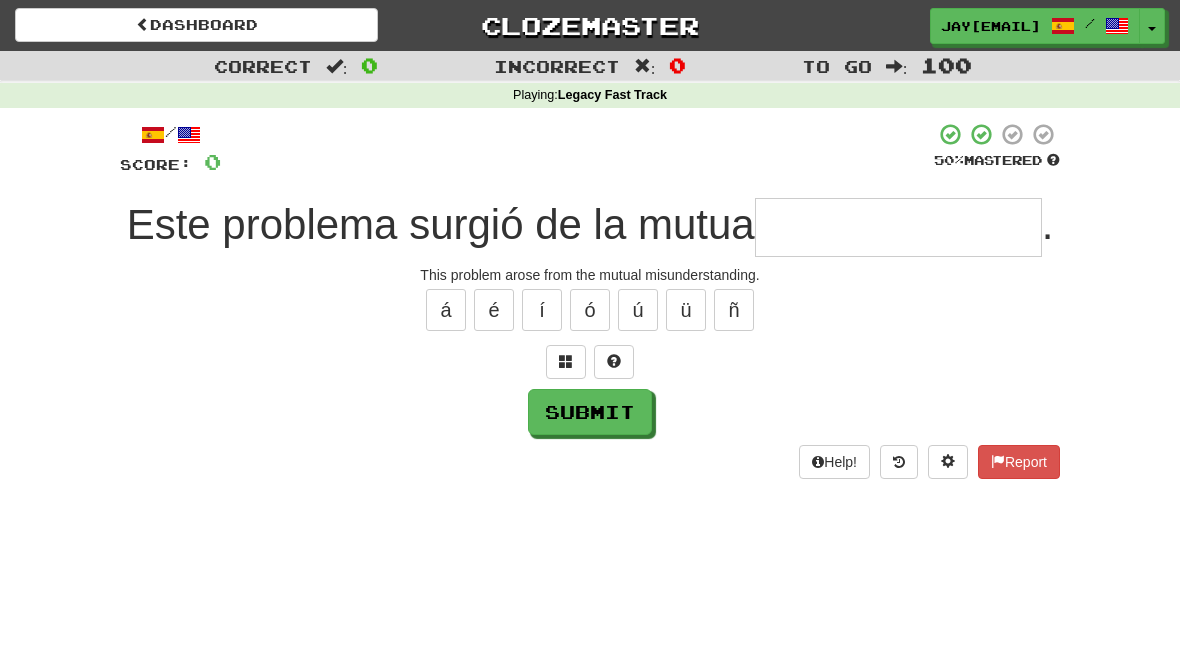 type on "*" 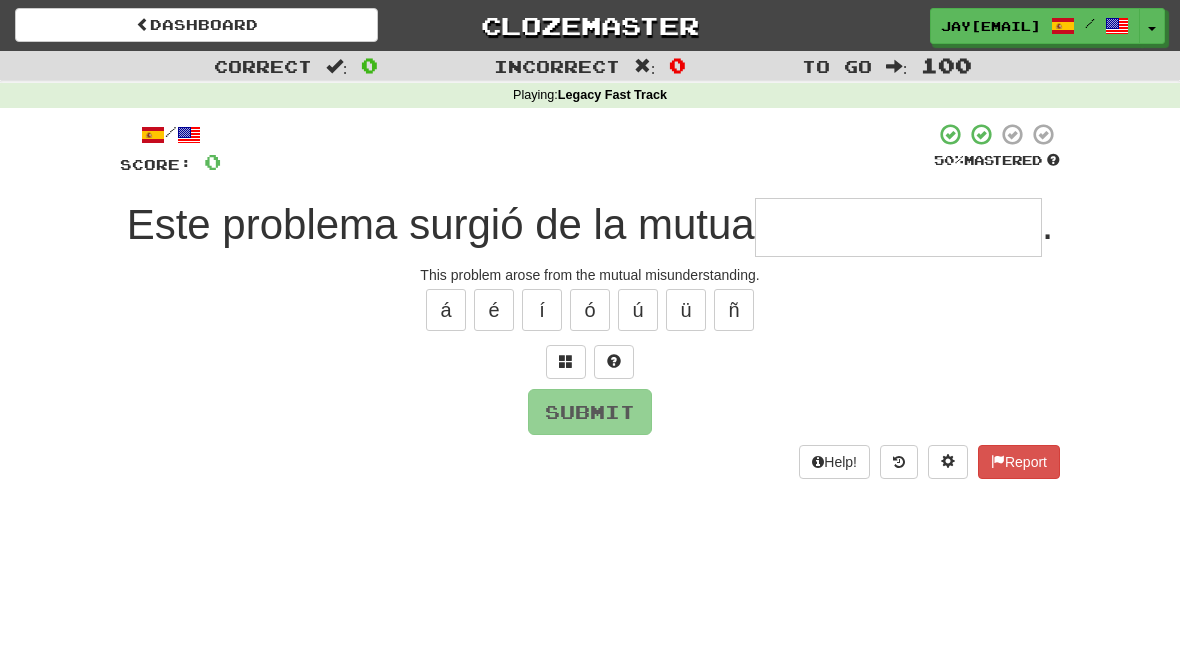 type on "**********" 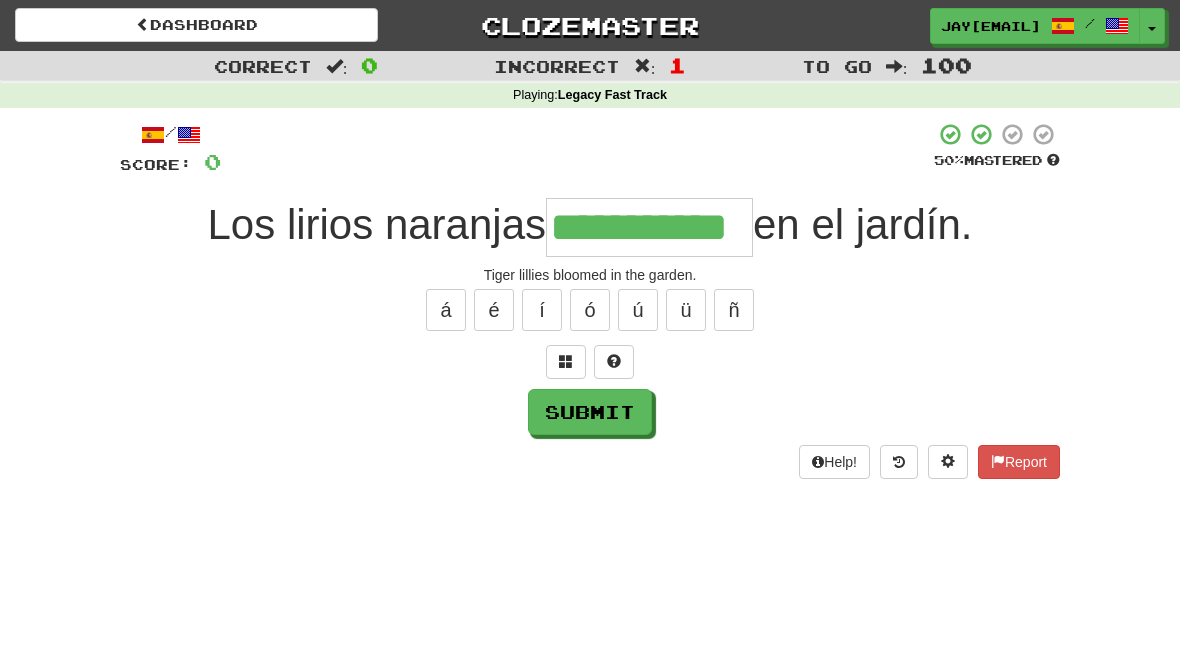 type on "**********" 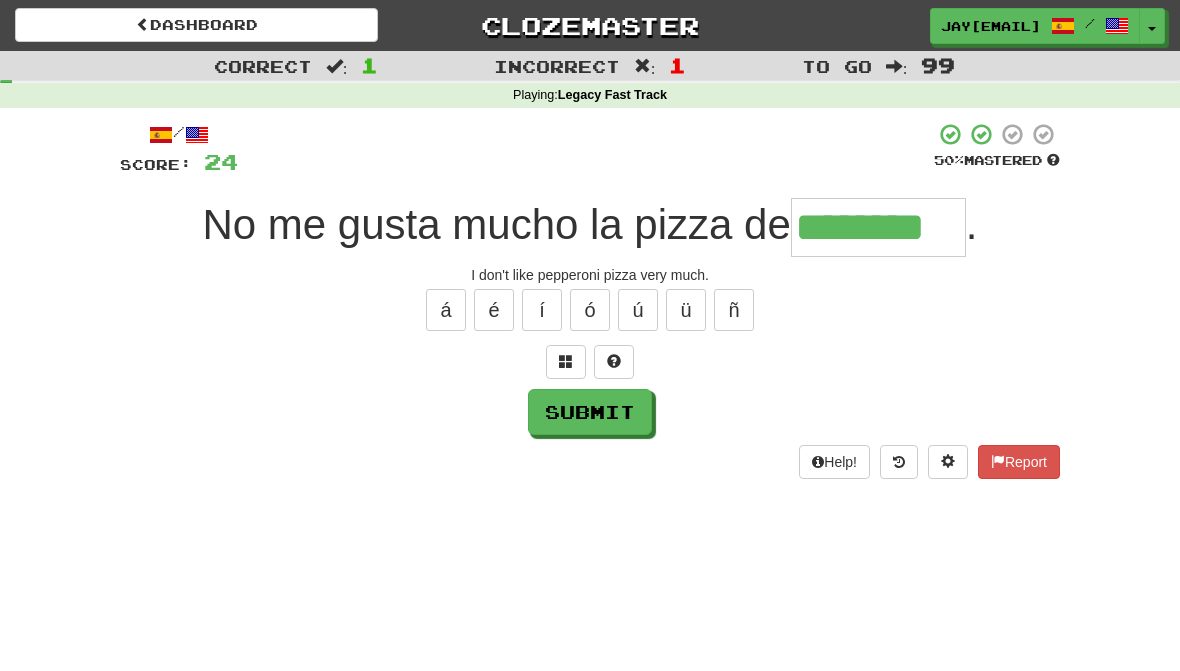 type on "********" 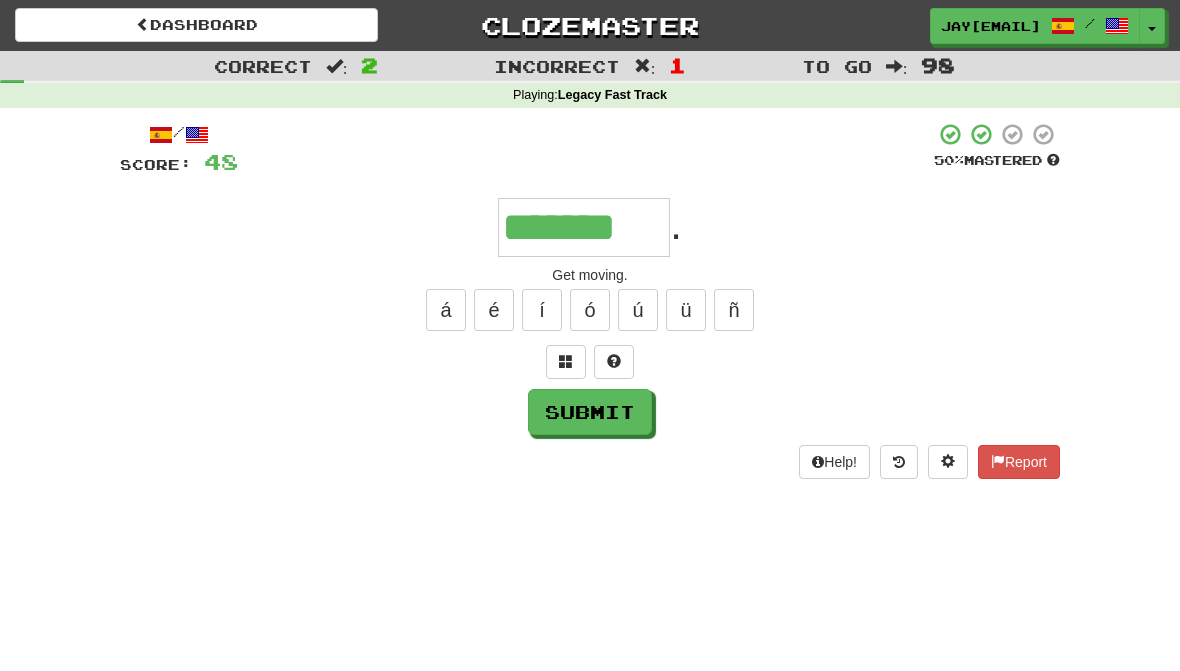 type on "*******" 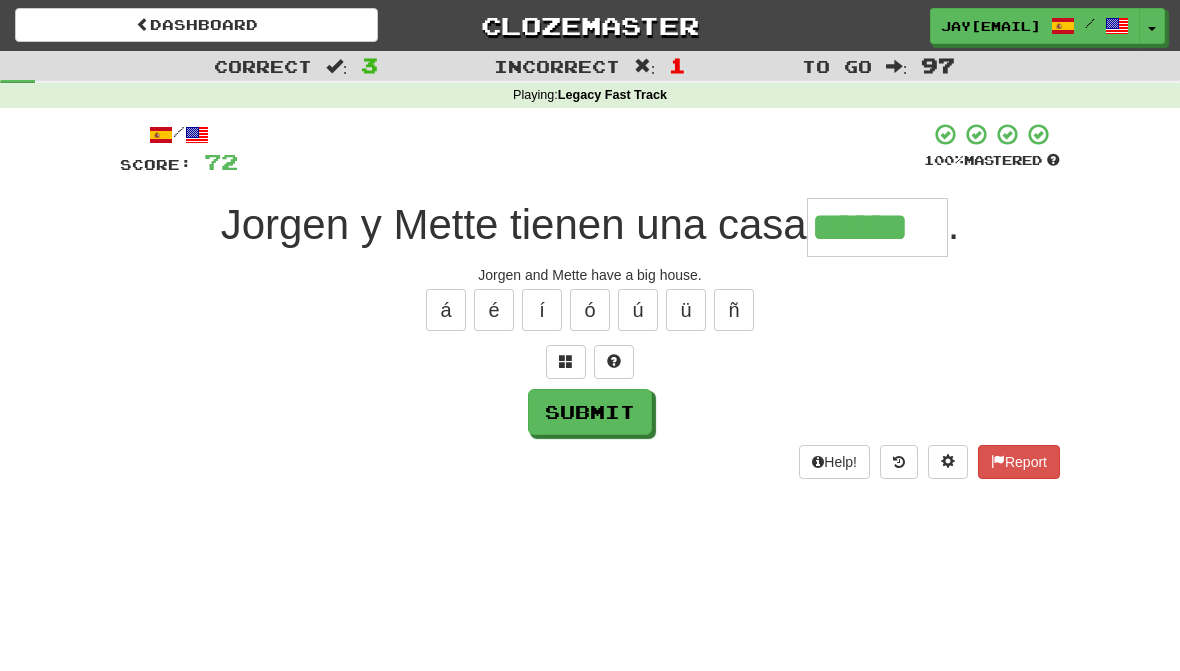 type on "******" 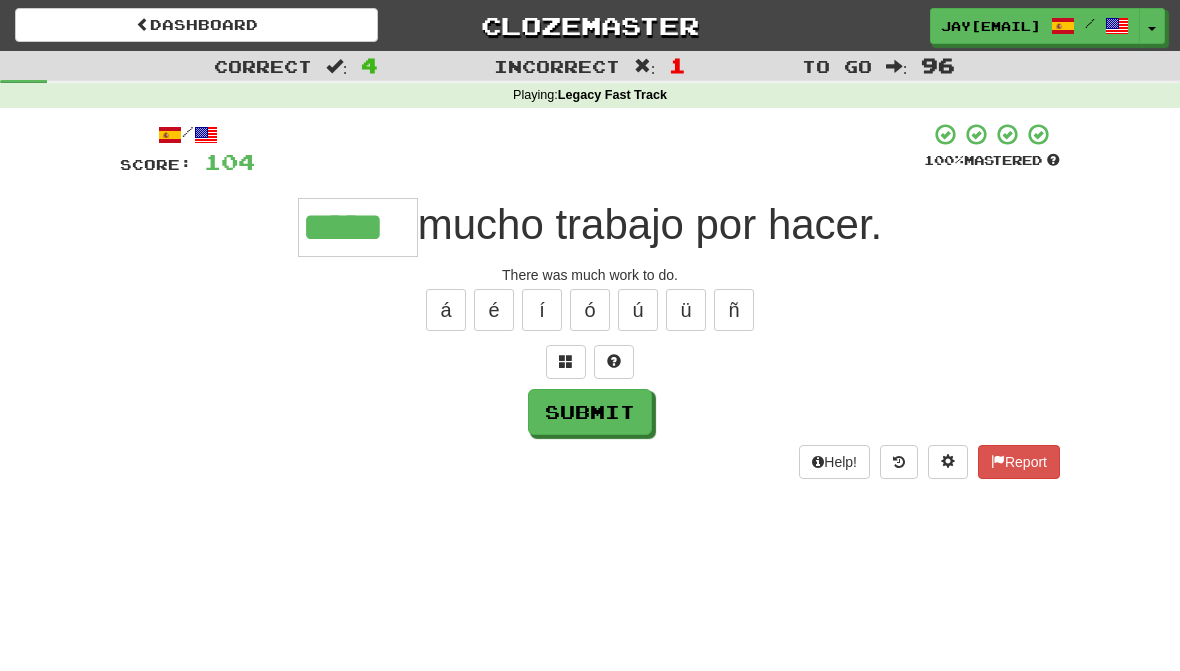 type on "*****" 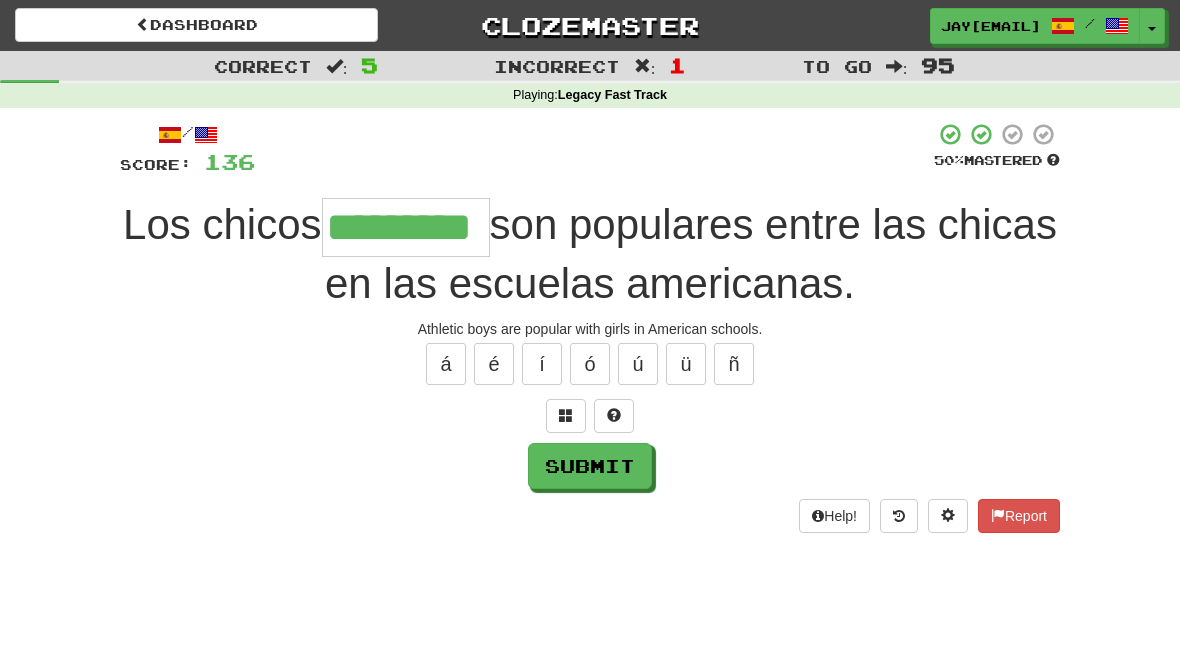 type on "*********" 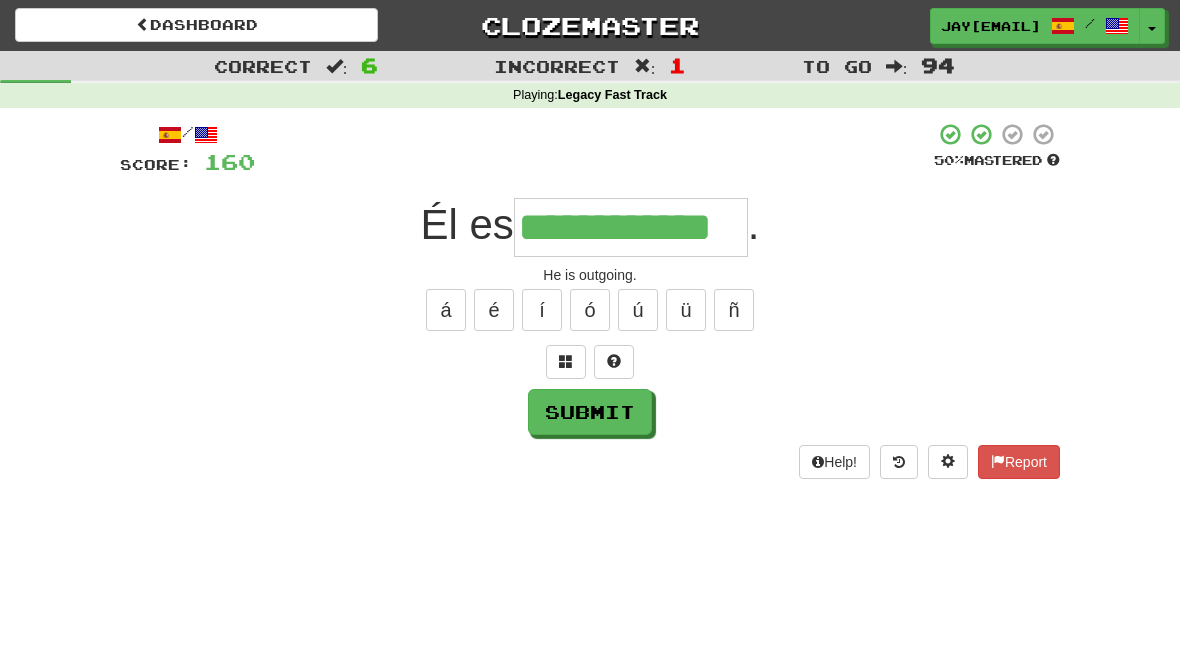type on "**********" 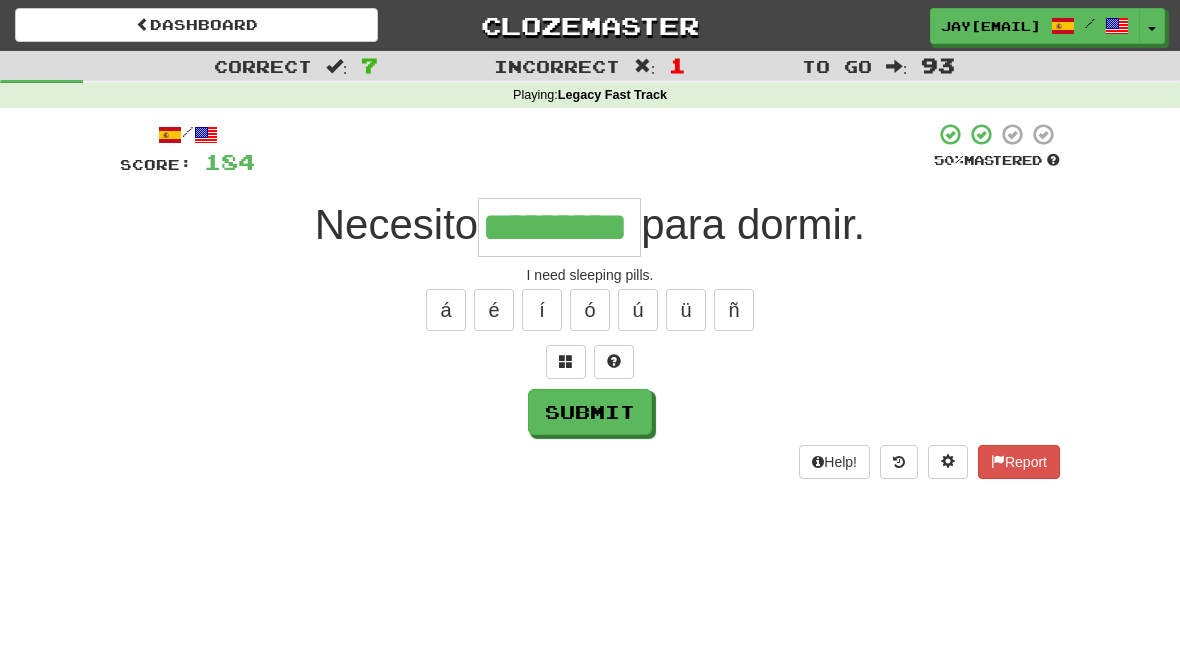 type on "*********" 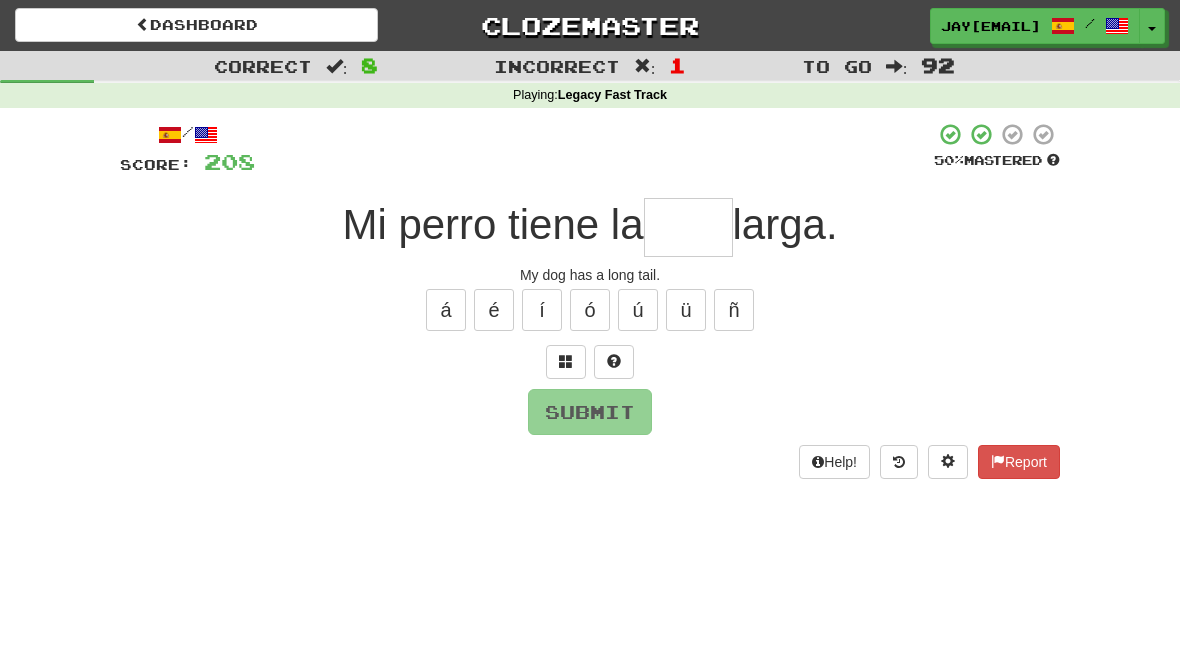 type on "*" 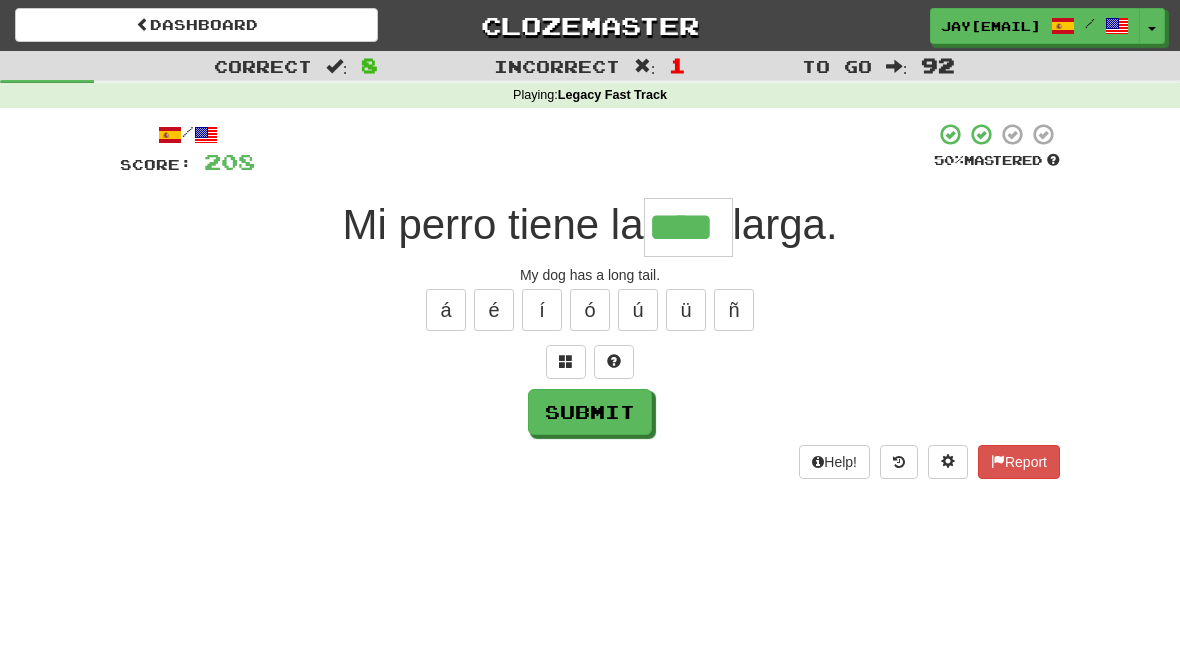 type on "****" 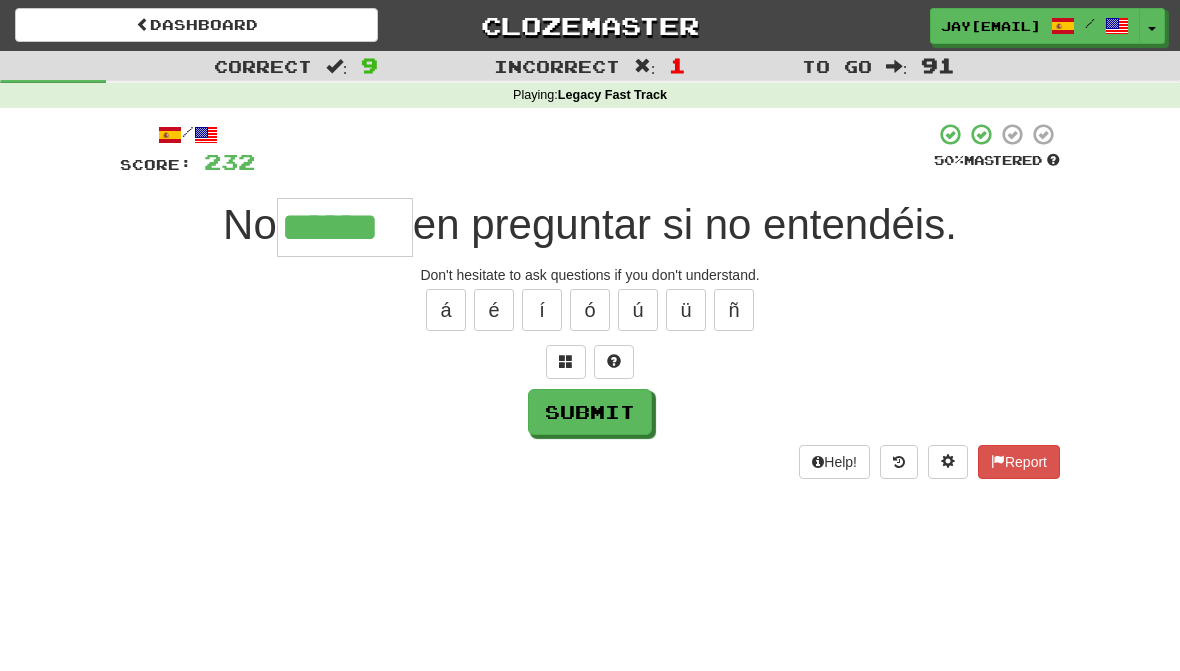 type on "******" 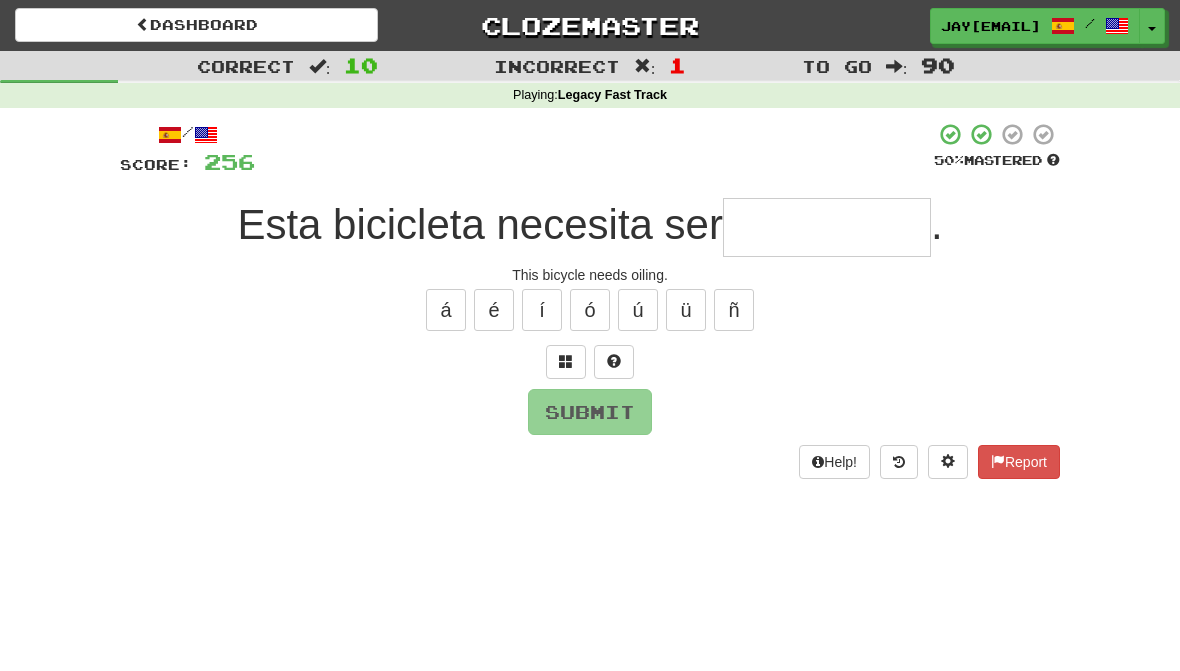type on "*" 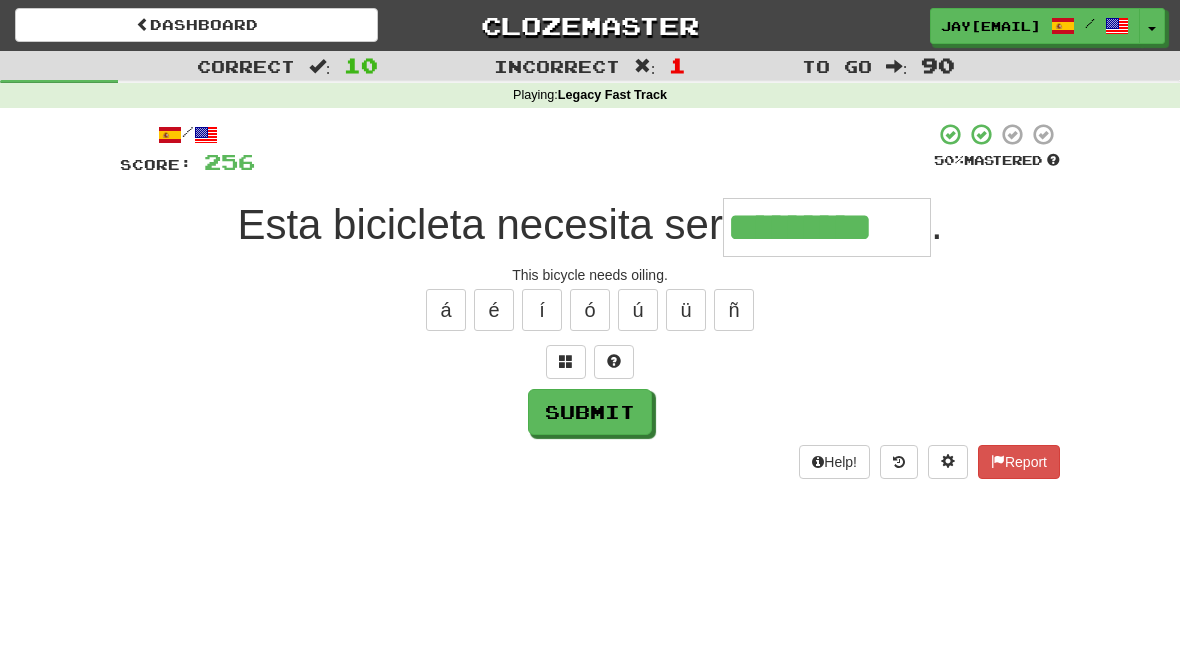 type on "*********" 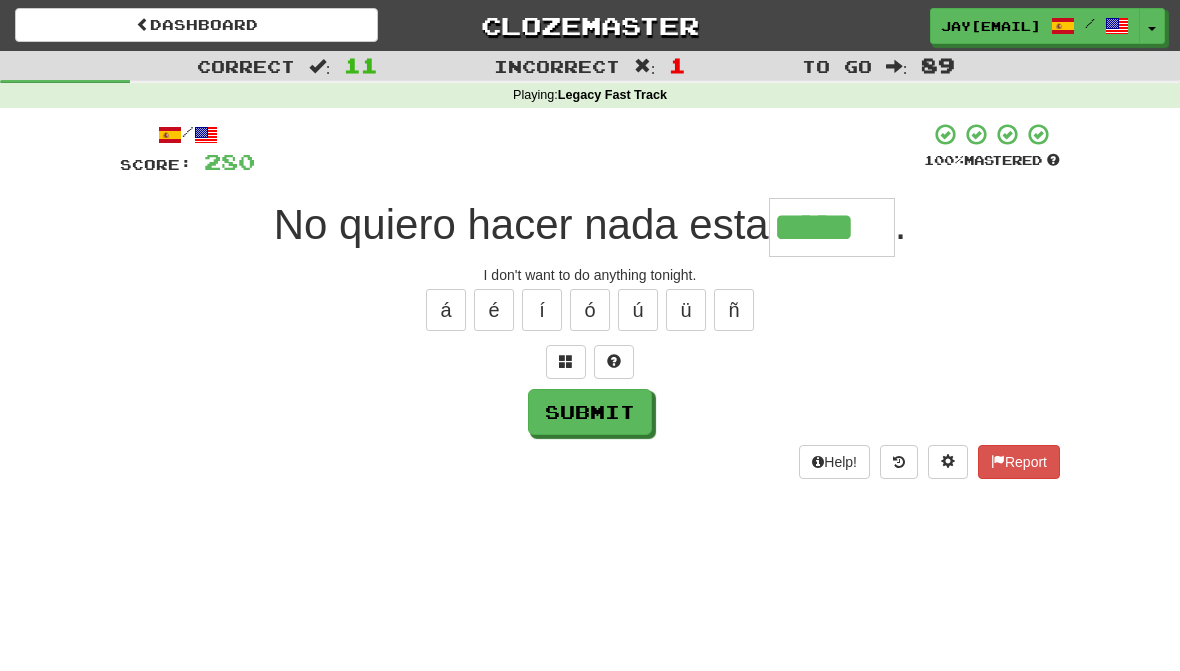 type on "*****" 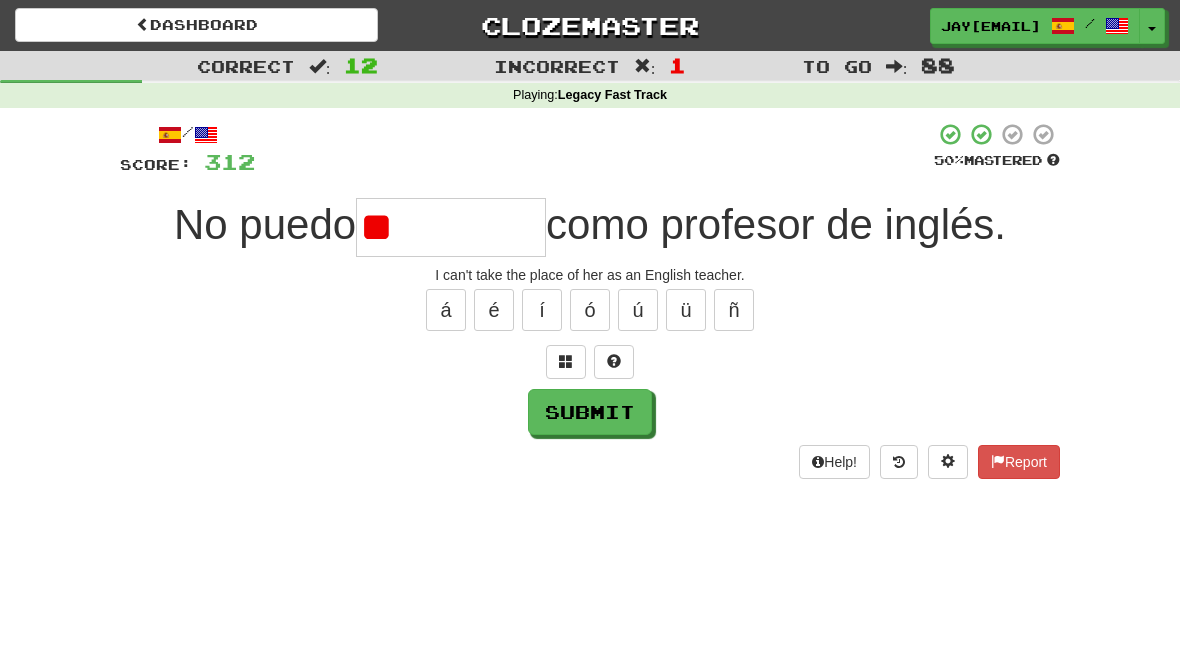 type on "*" 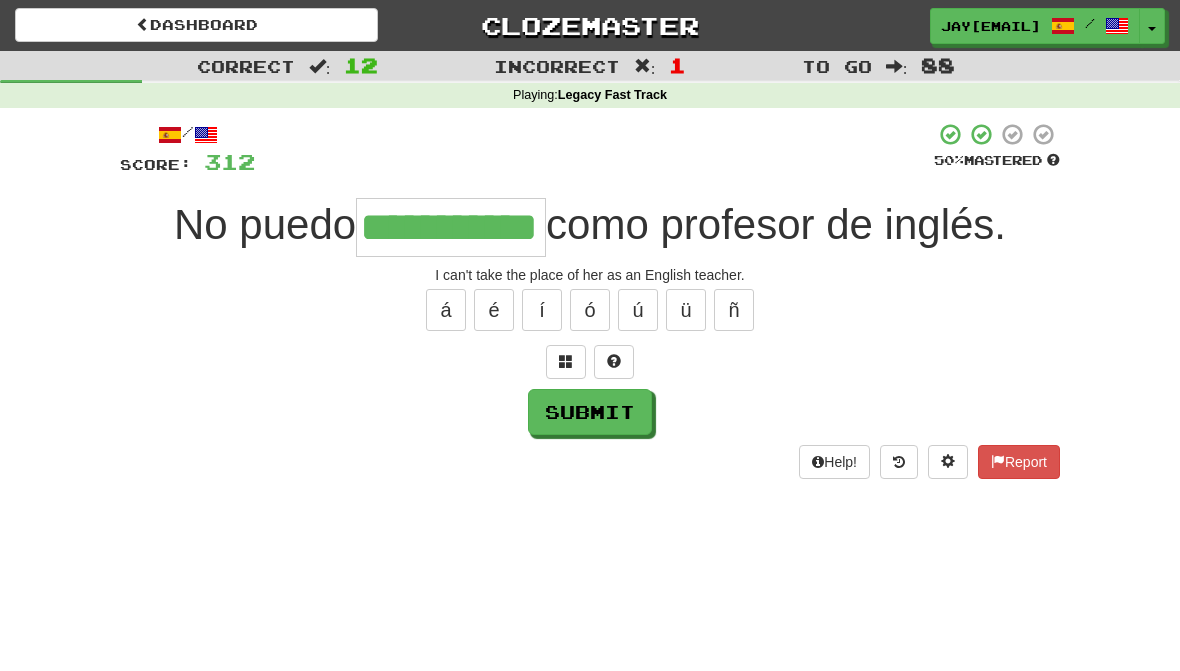 type on "**********" 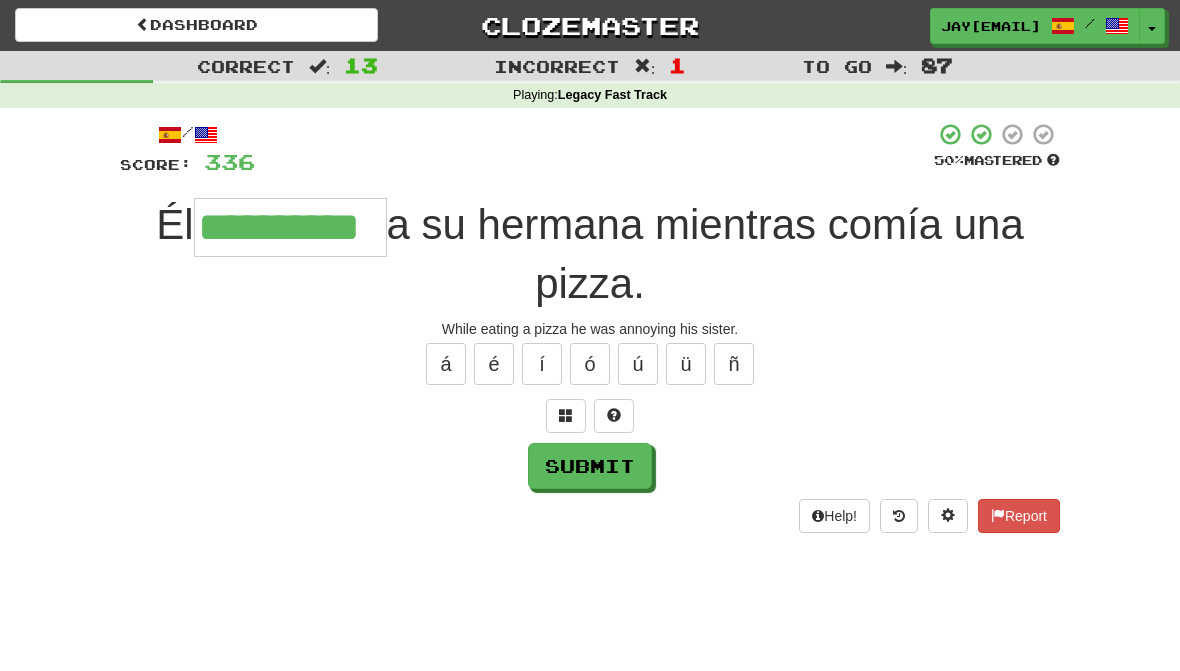 type on "**********" 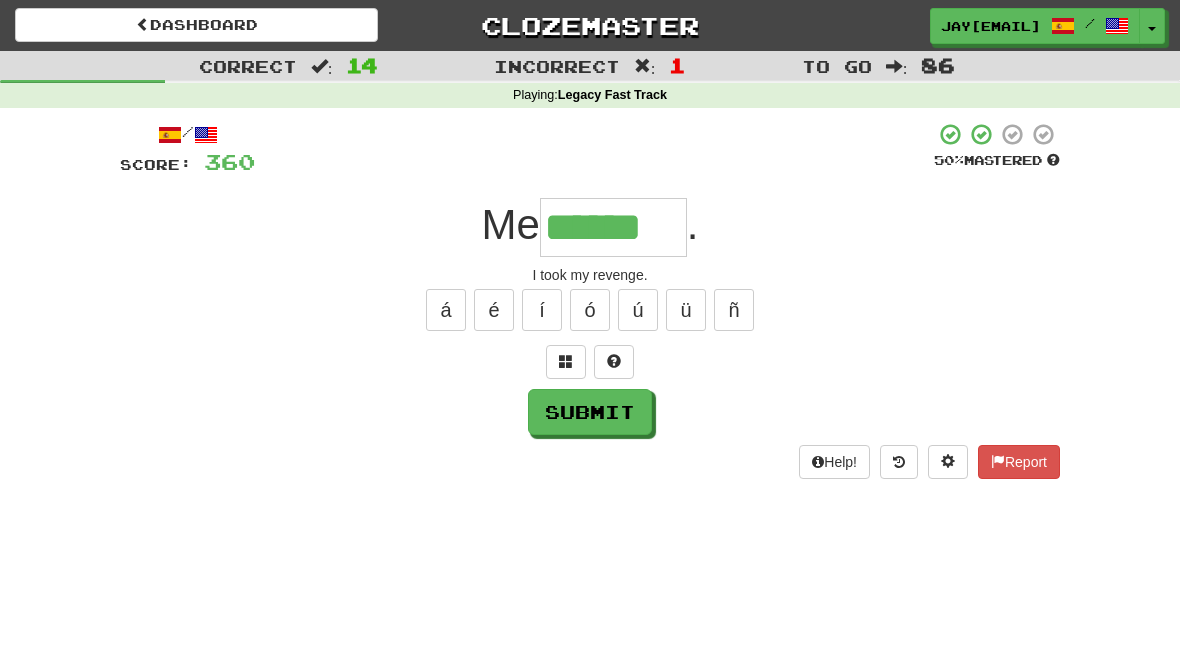 type on "******" 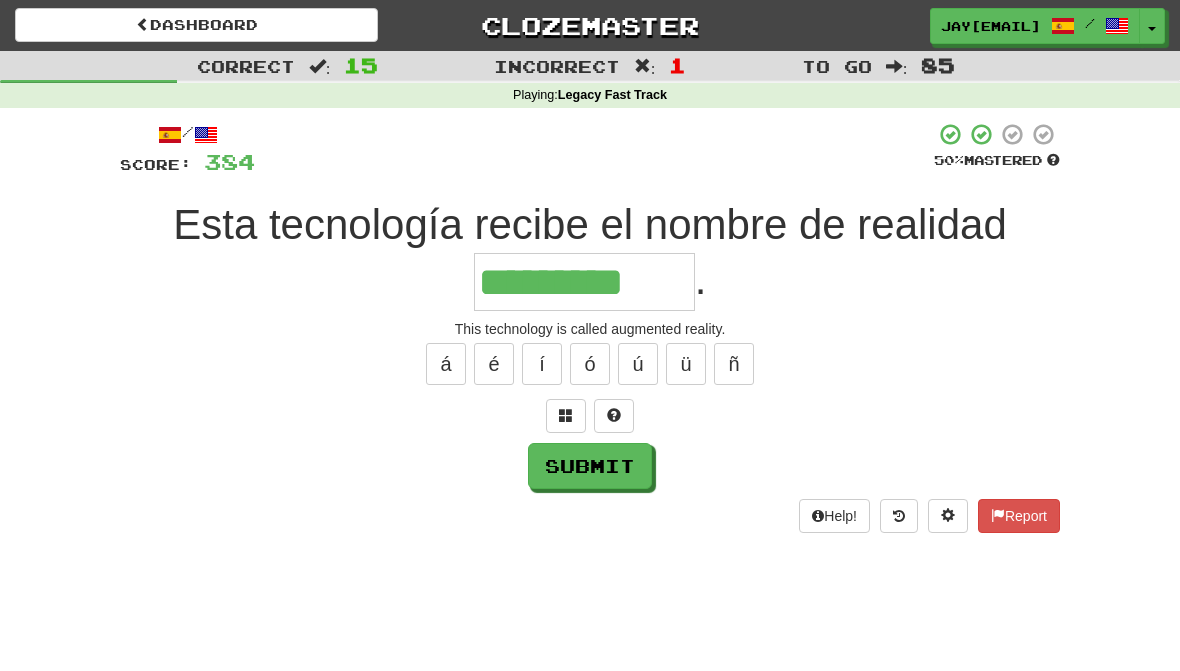 type on "*********" 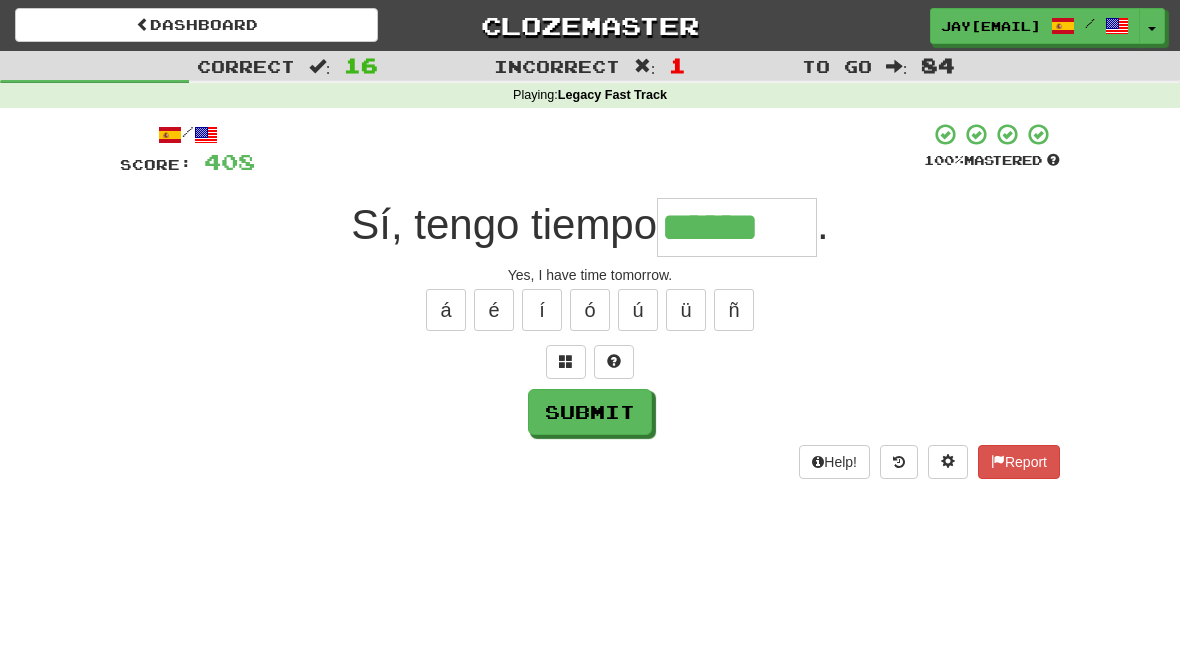 type on "******" 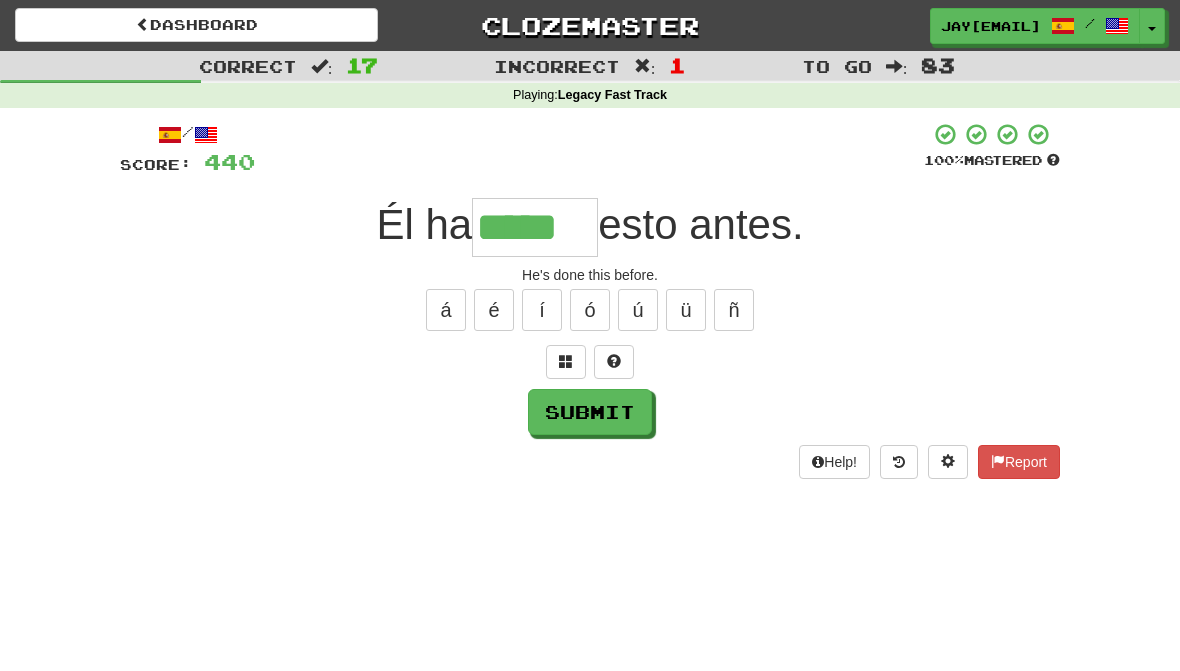 type on "*****" 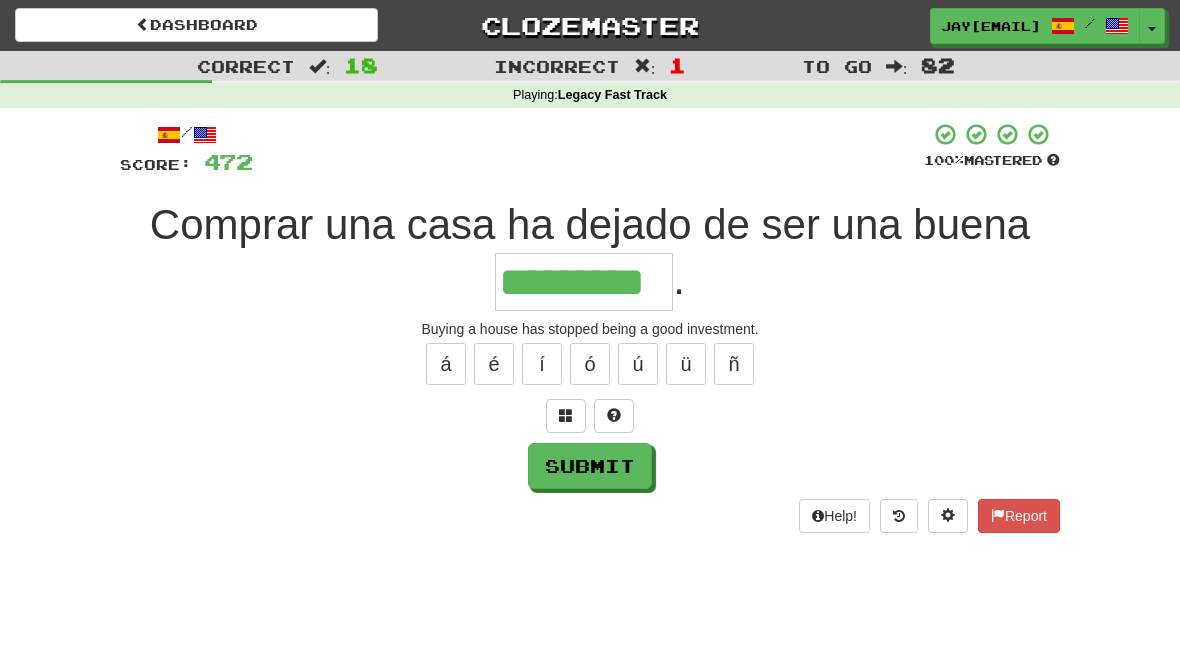 type on "*********" 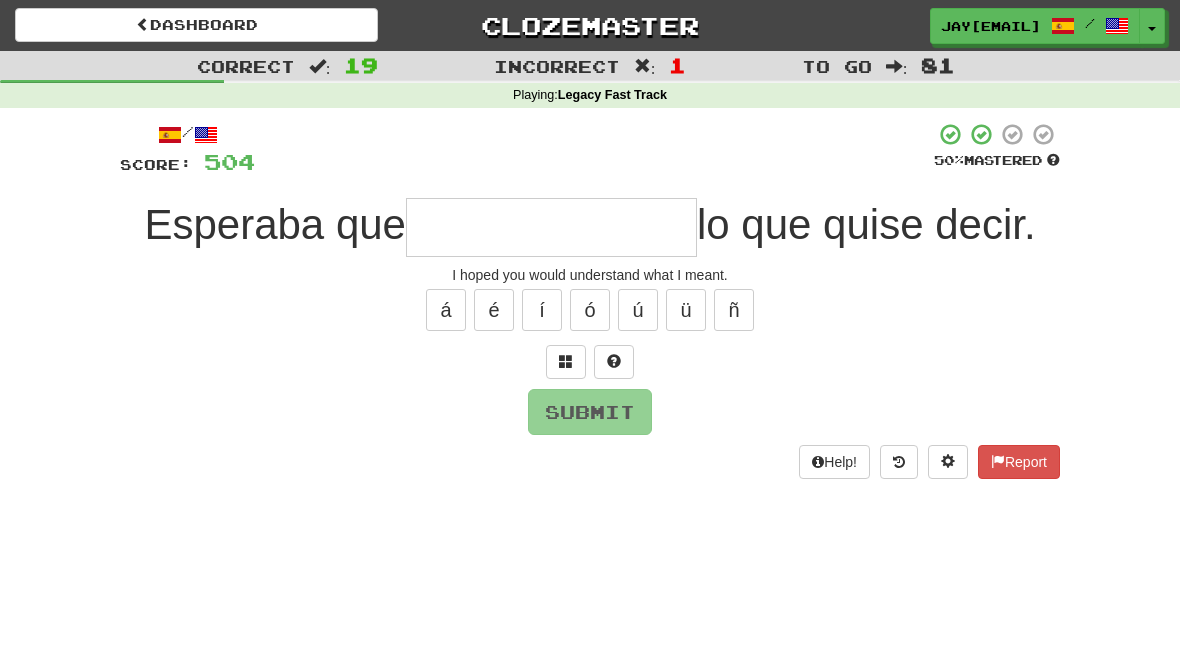 type on "*" 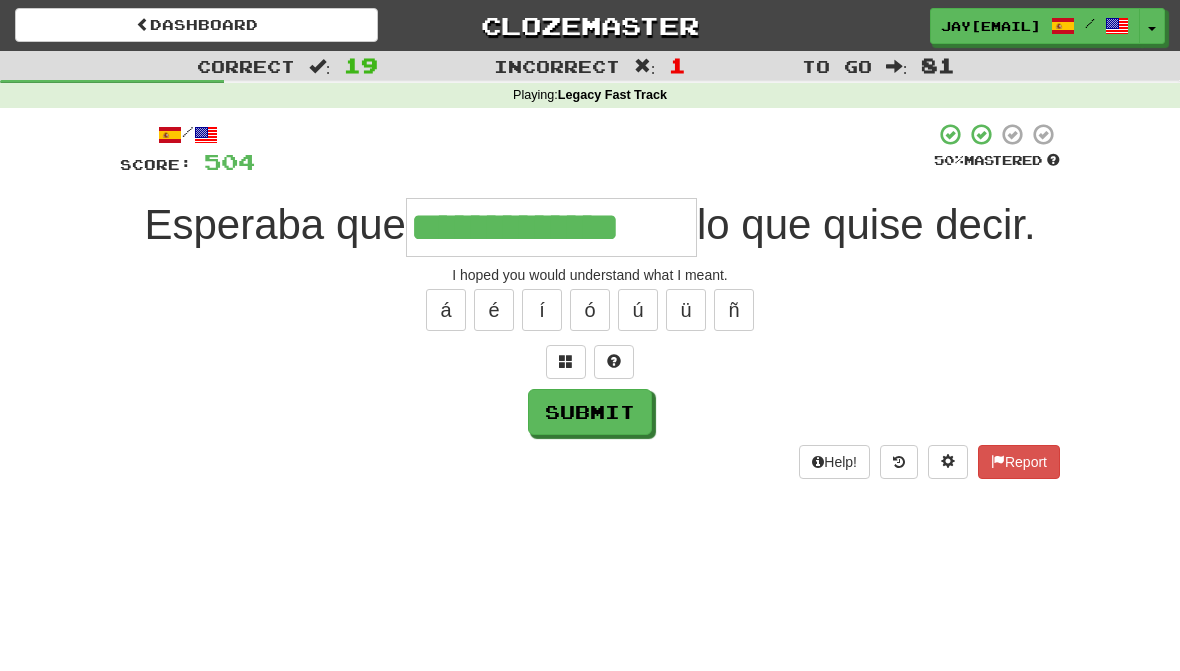 type on "**********" 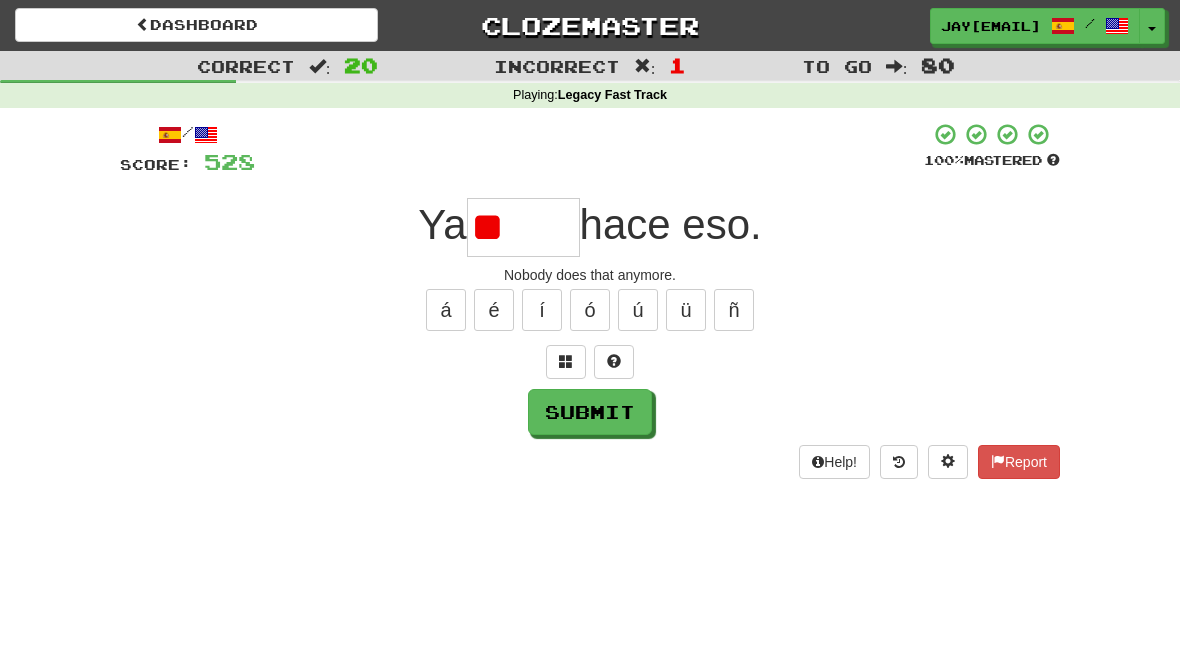 type on "*" 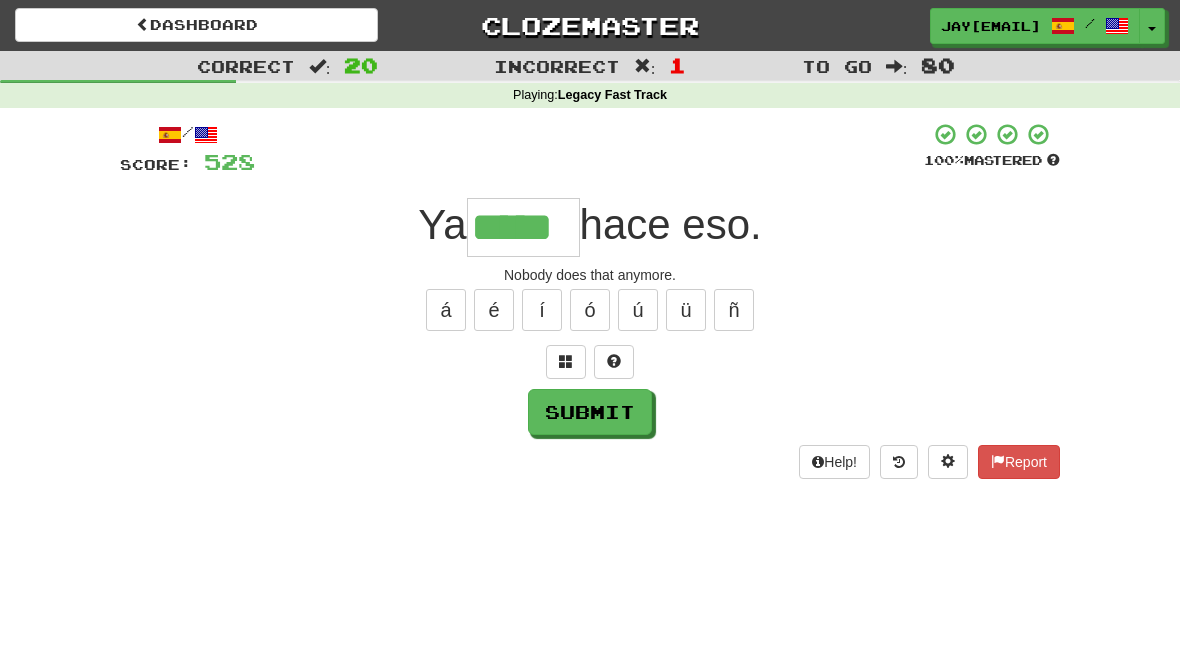 type on "*****" 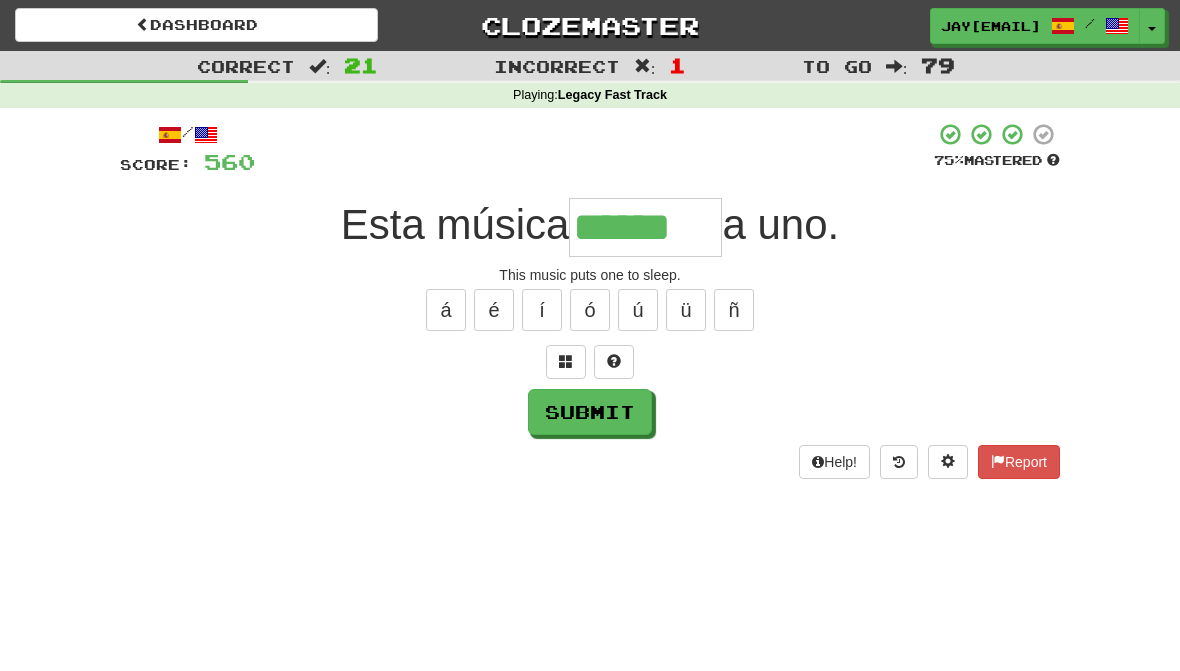 type on "******" 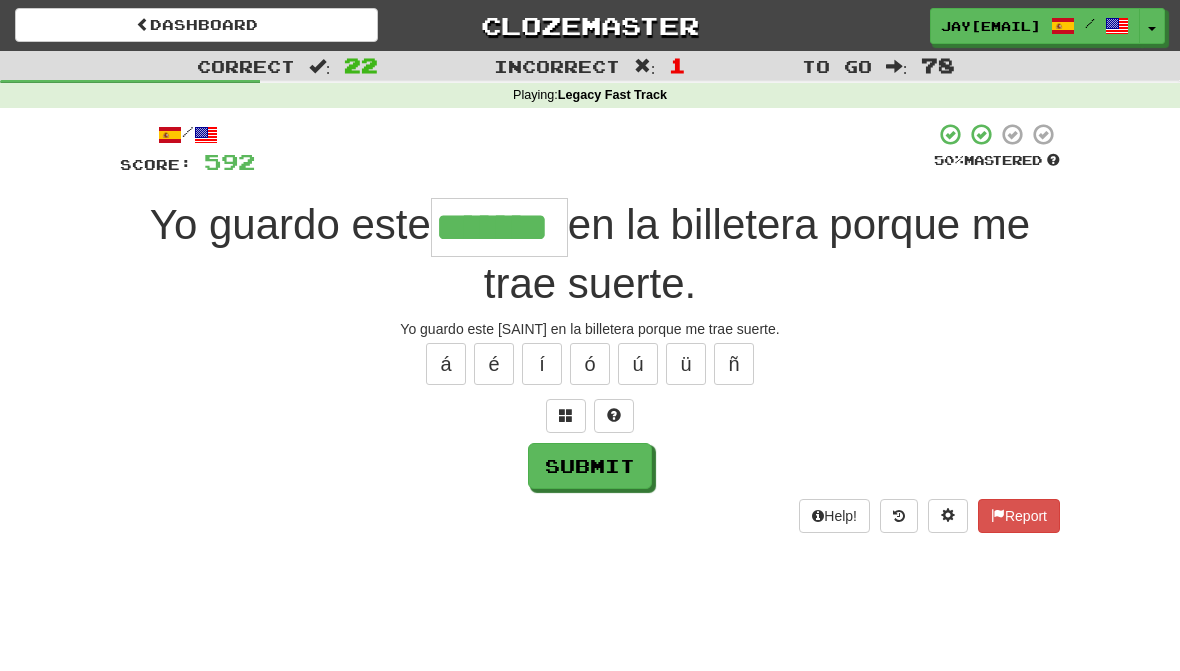 type on "*******" 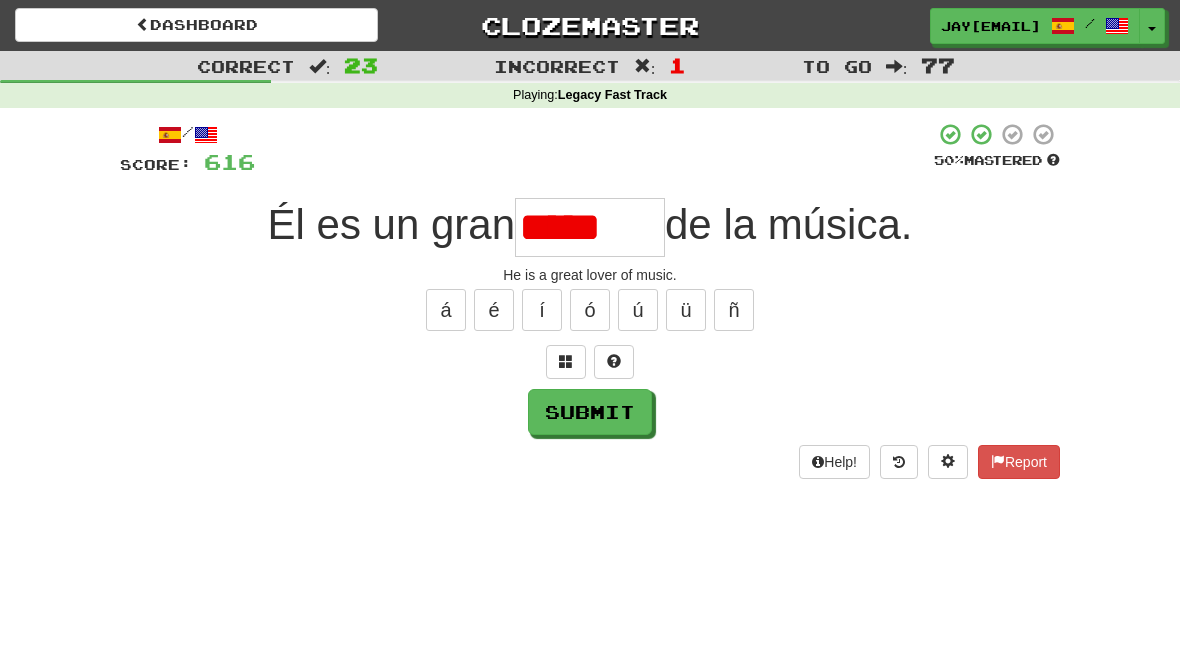 scroll, scrollTop: 0, scrollLeft: 0, axis: both 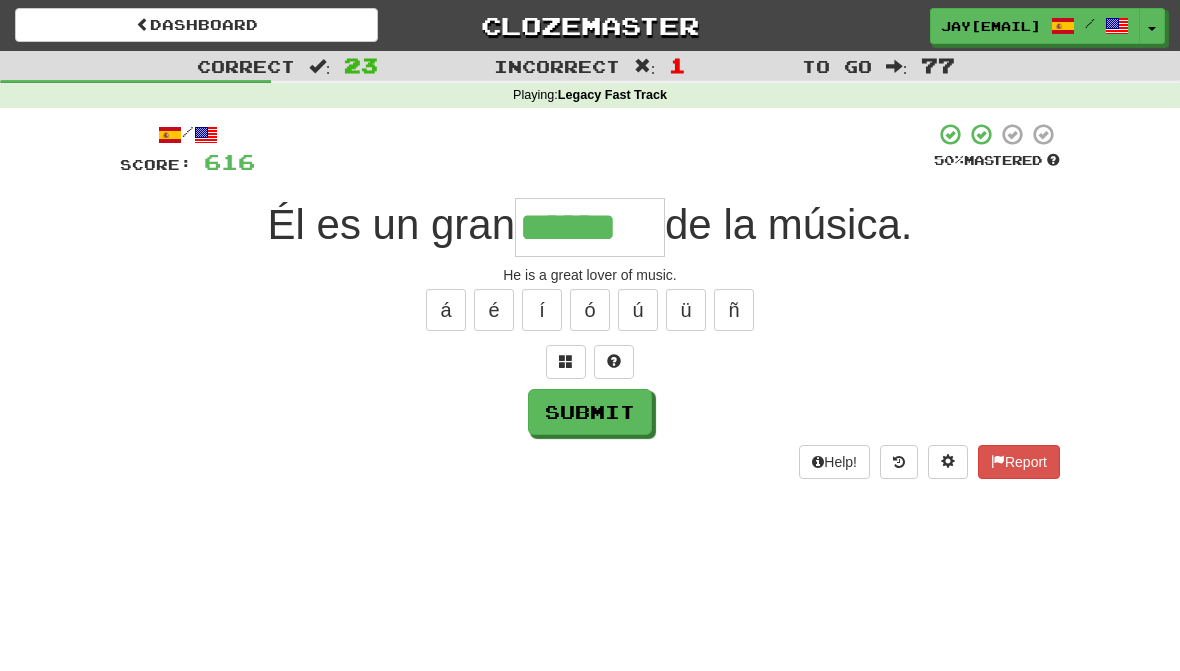 type on "******" 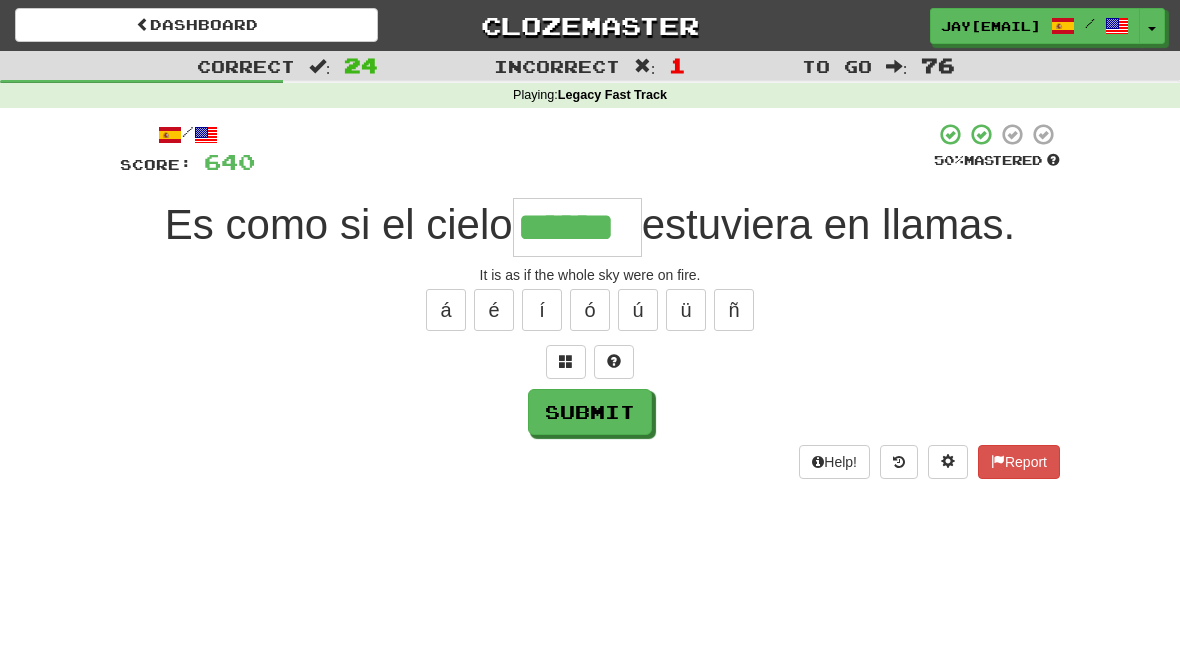 type on "******" 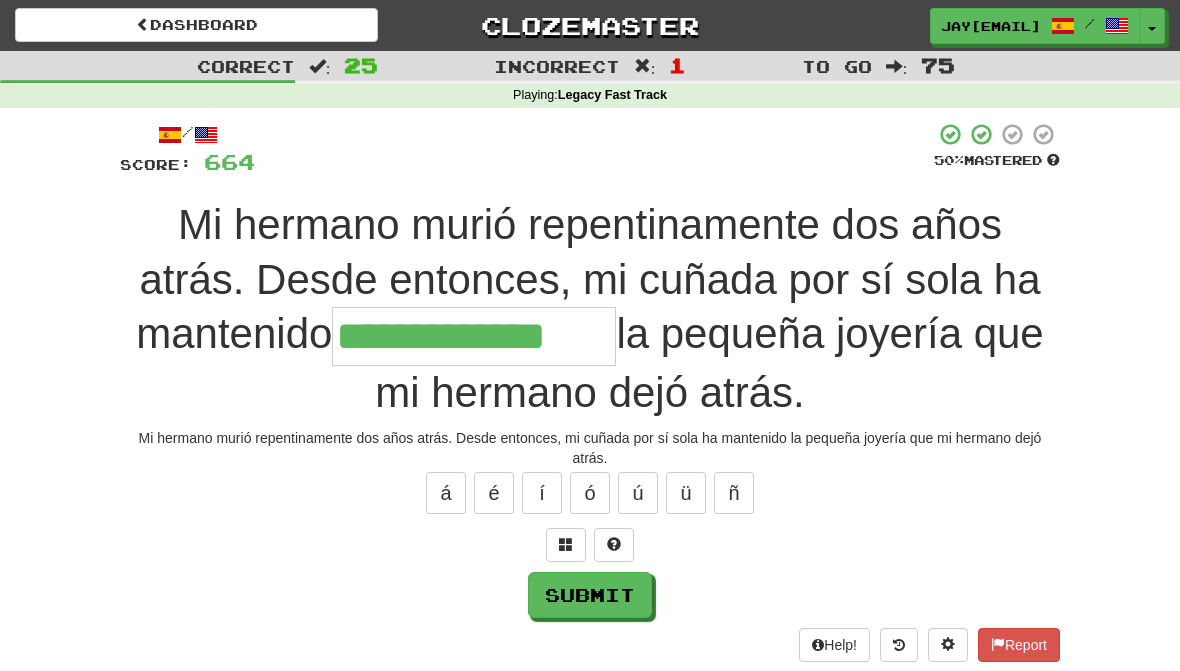 type on "**********" 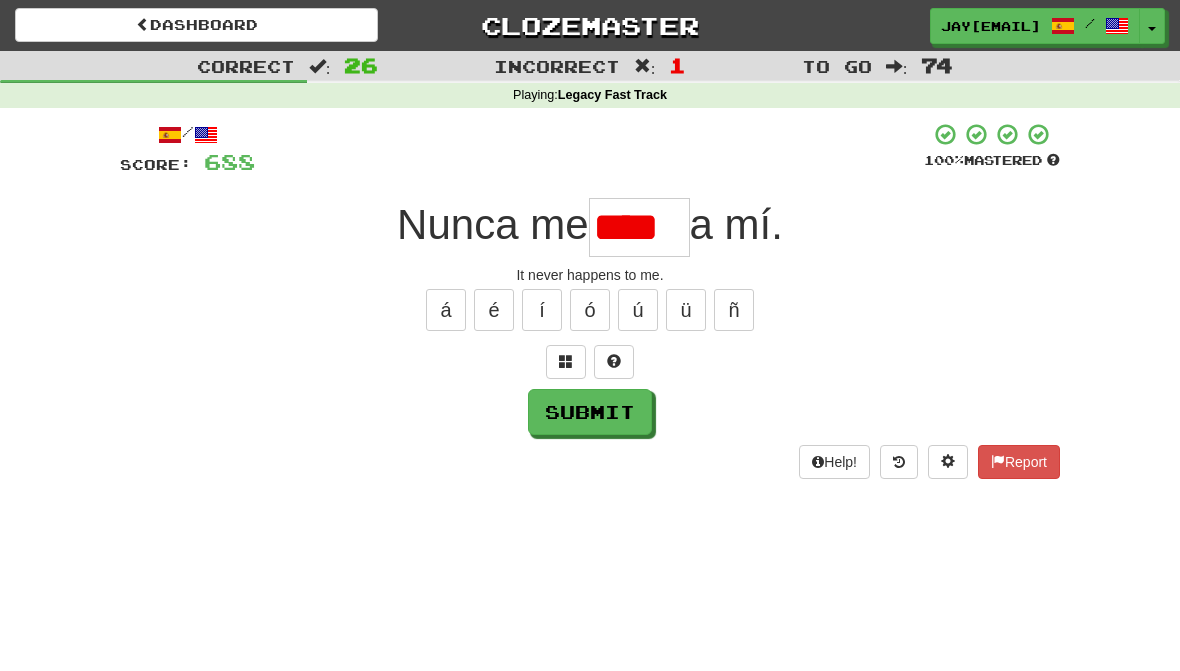 scroll, scrollTop: 0, scrollLeft: 0, axis: both 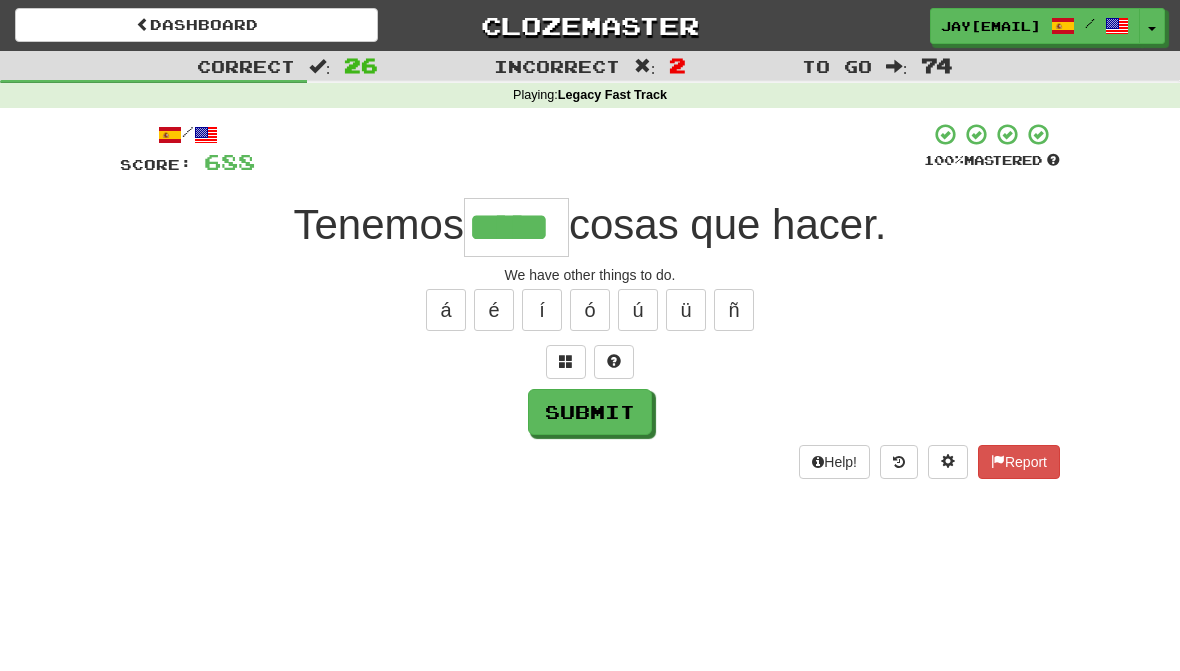 type on "*****" 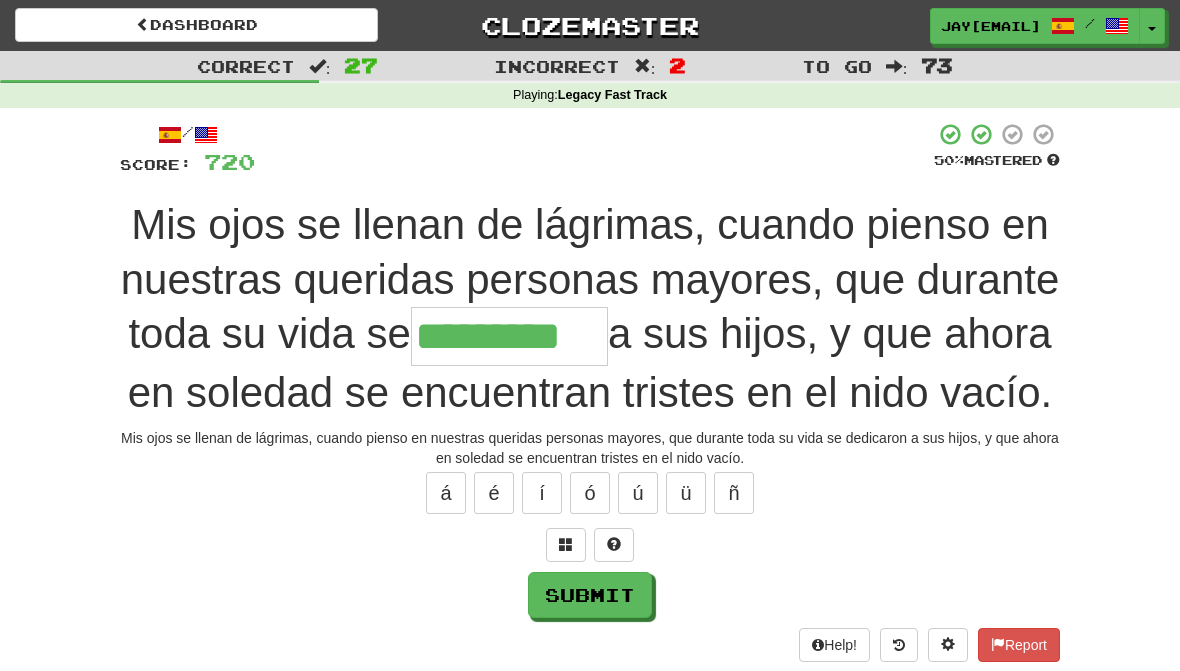 type on "*********" 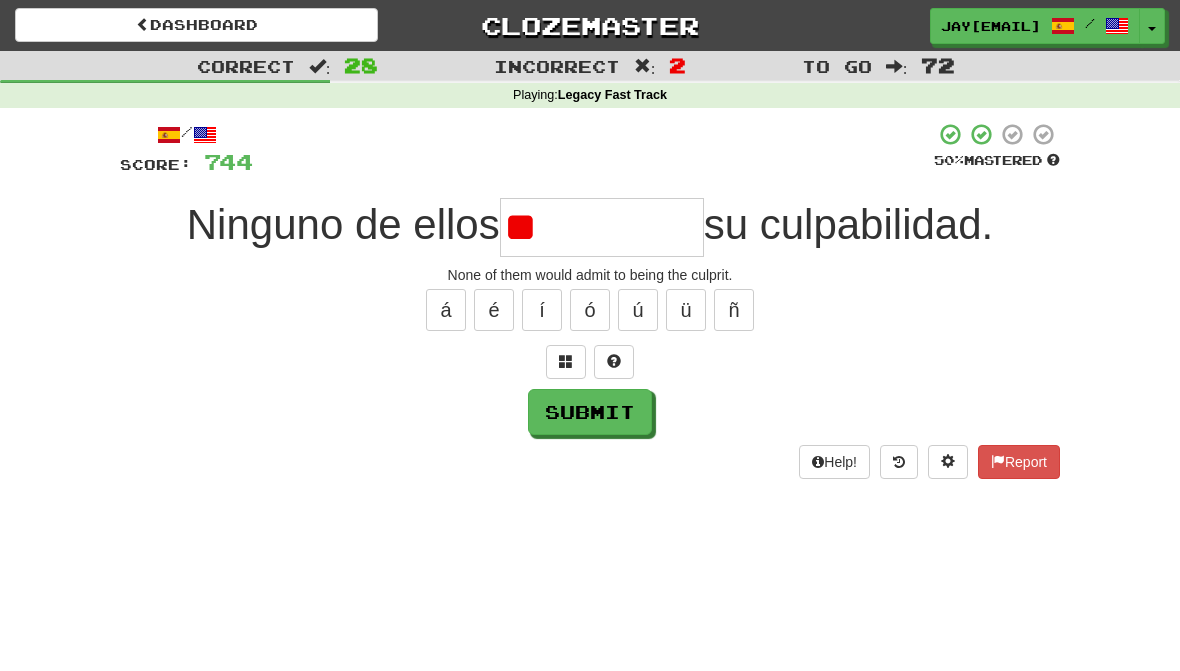 type on "*" 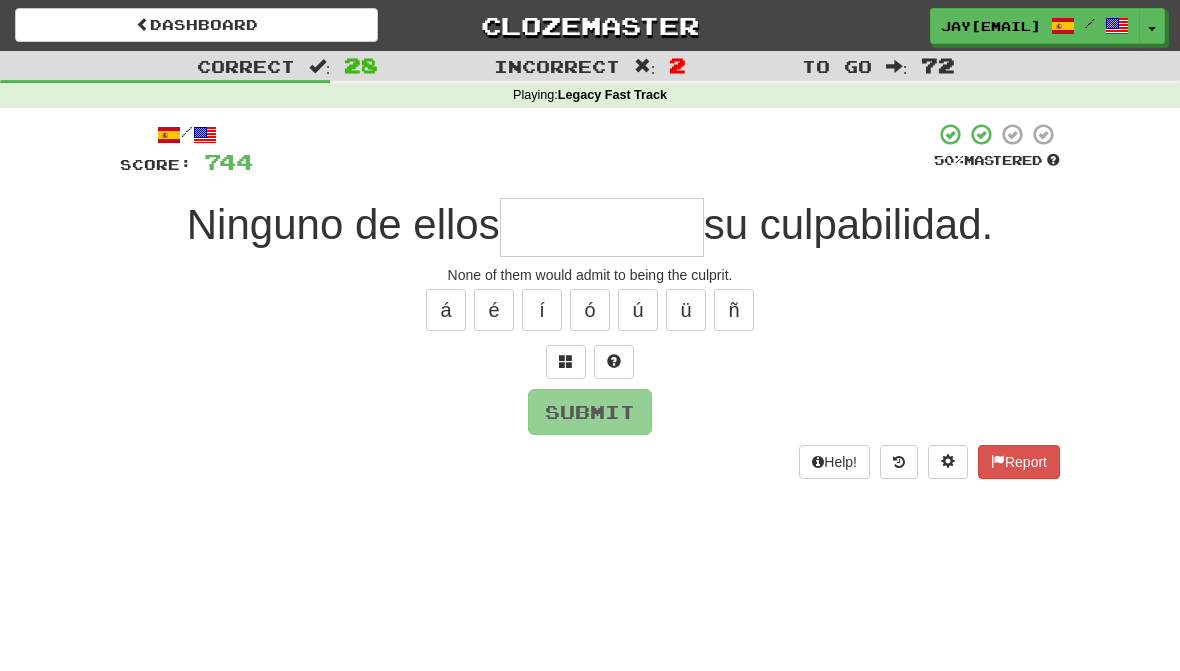 type on "**********" 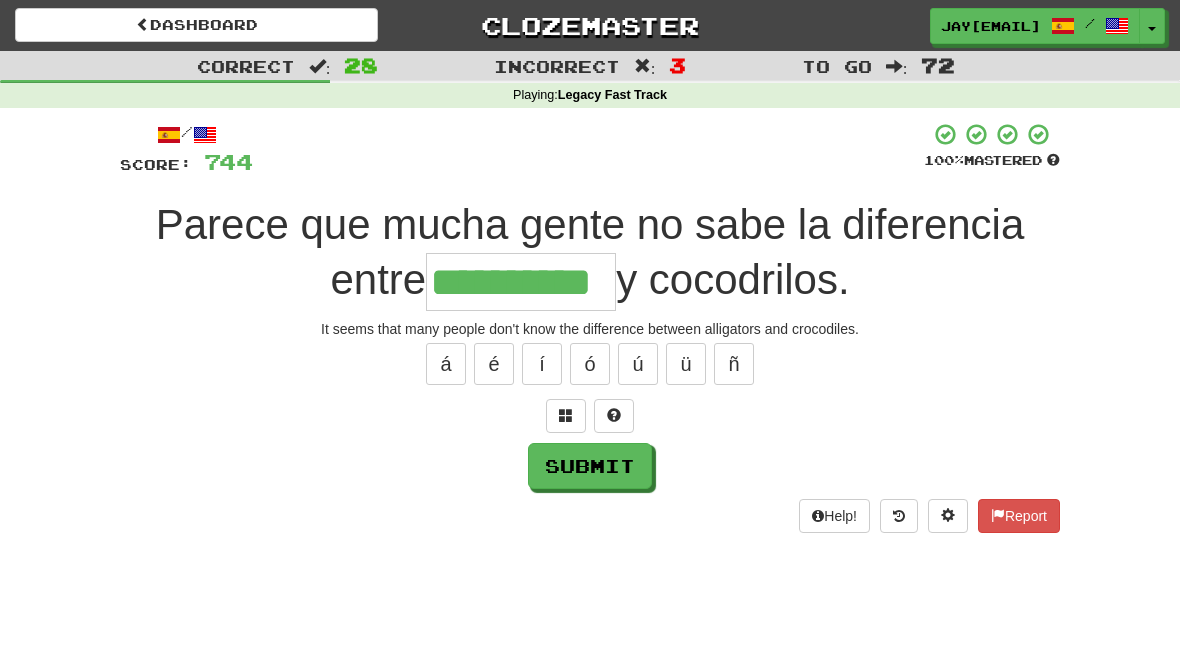 type on "********" 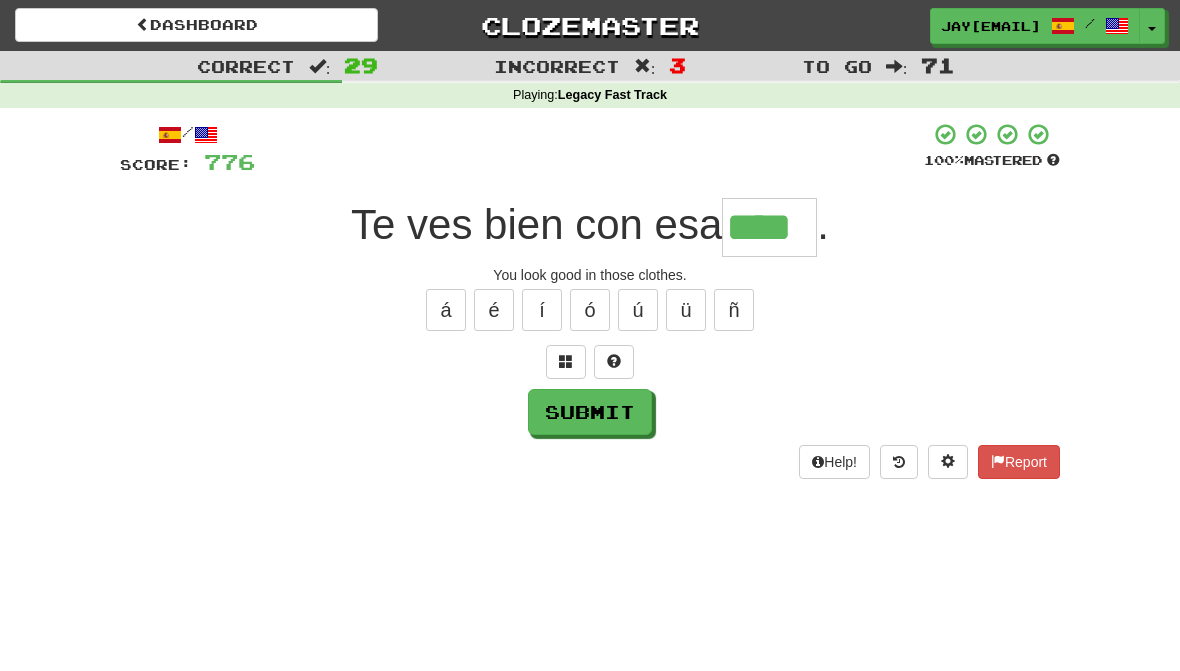 type on "****" 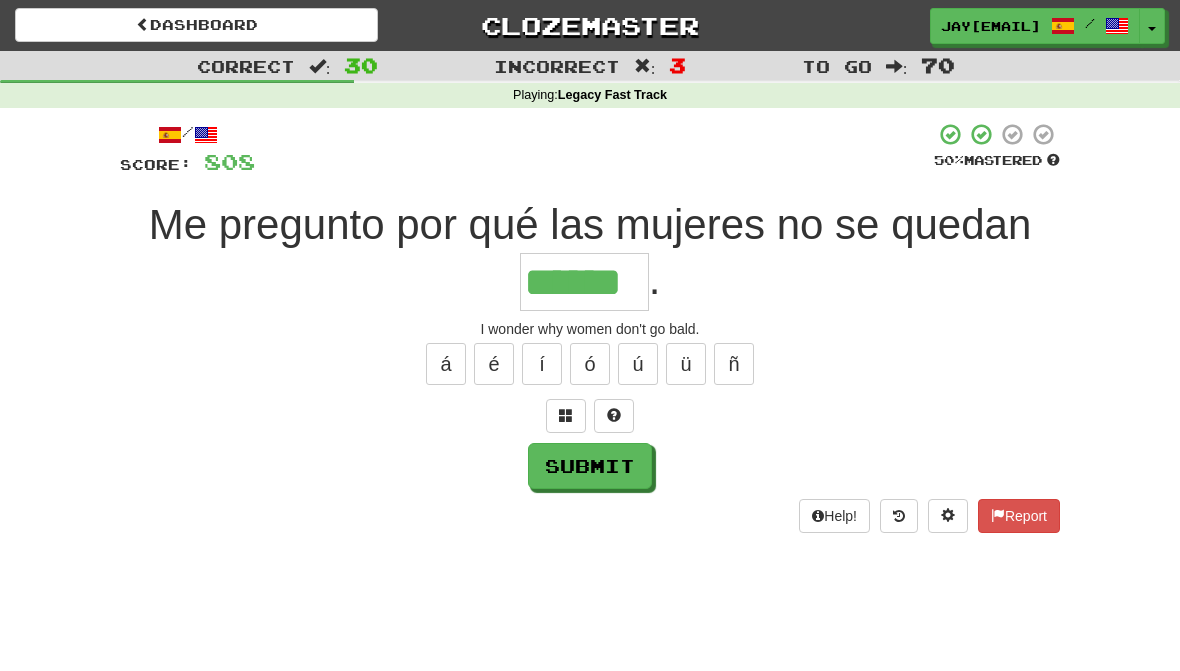 type on "******" 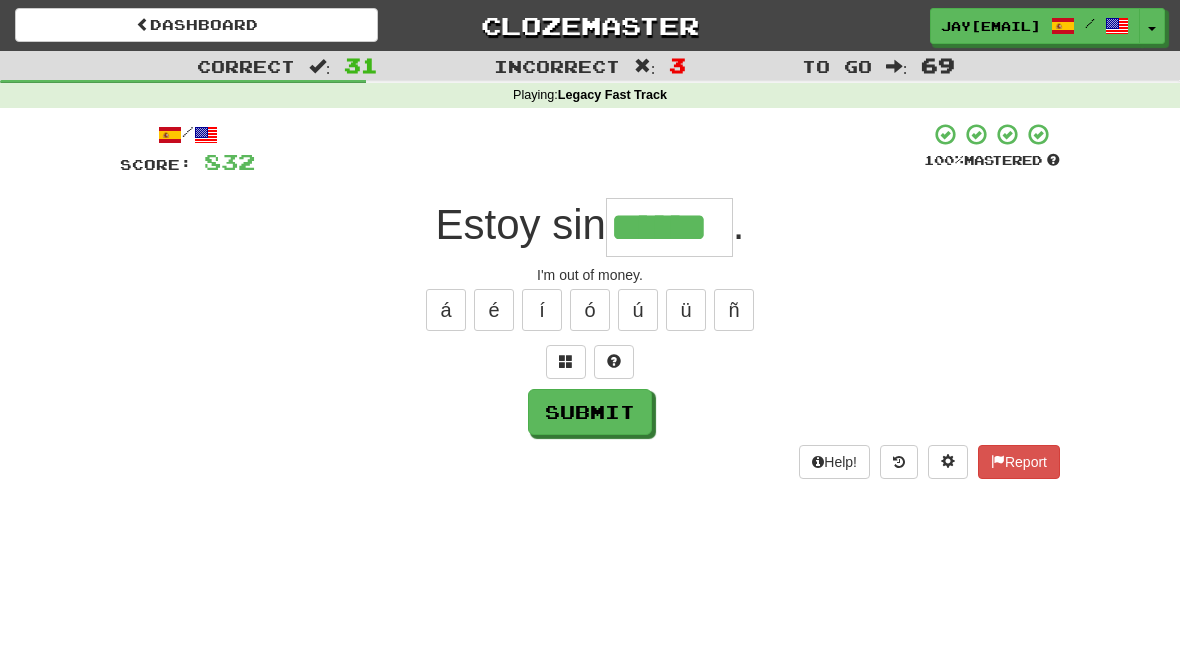 type on "******" 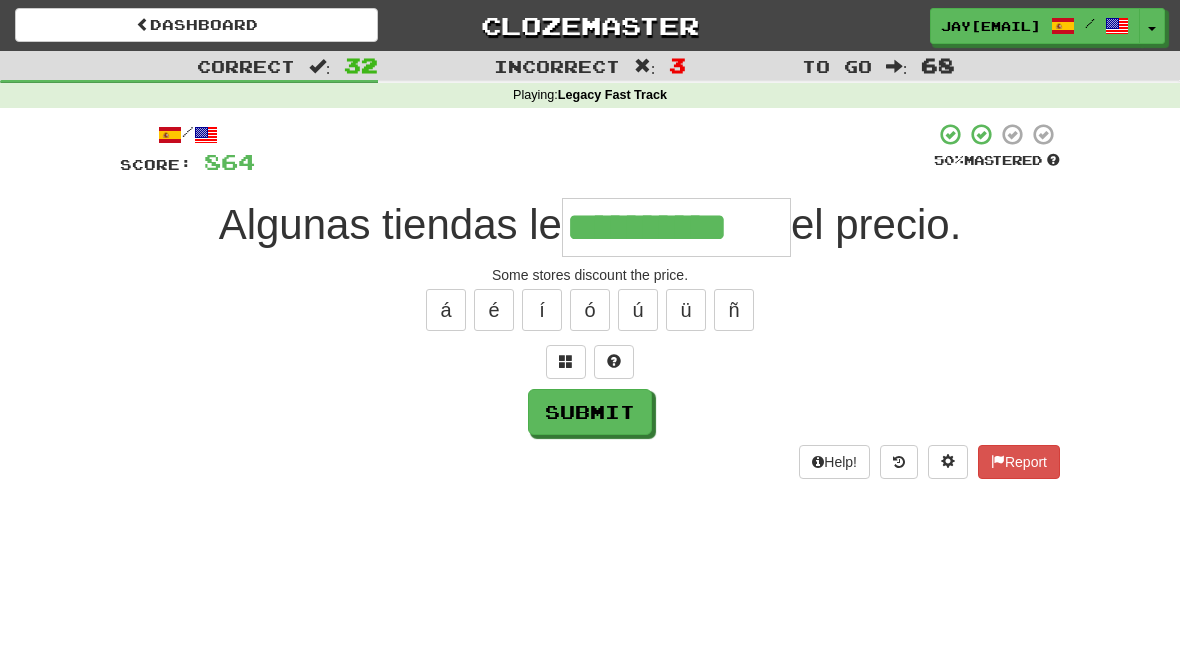 type on "**********" 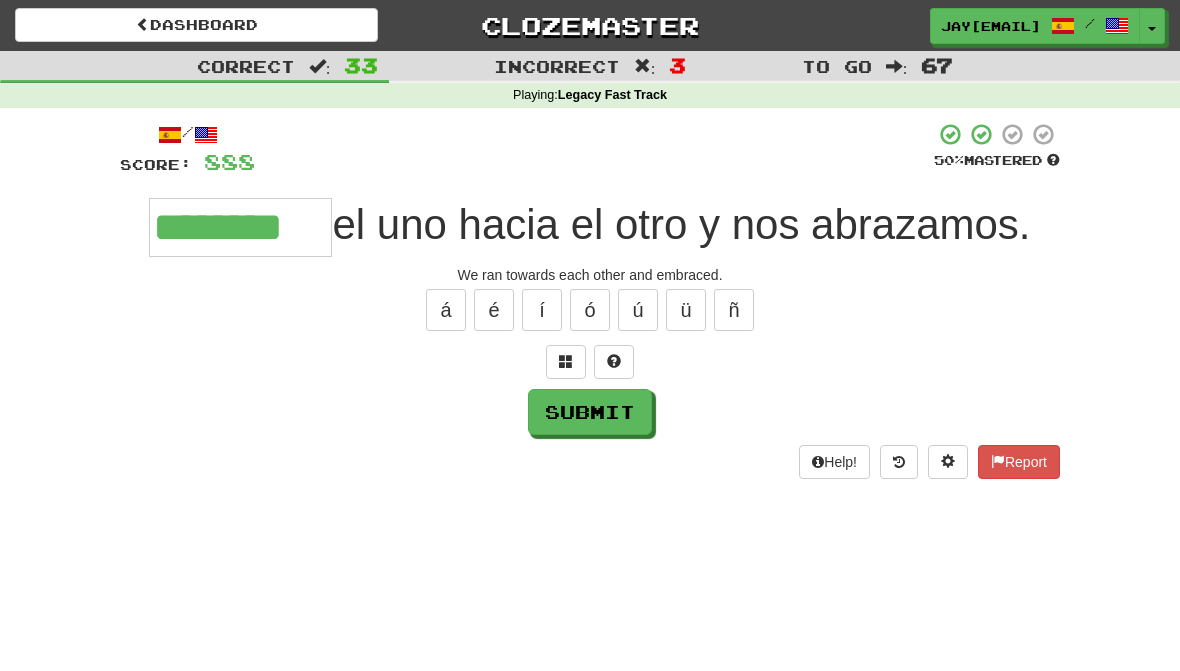 type on "********" 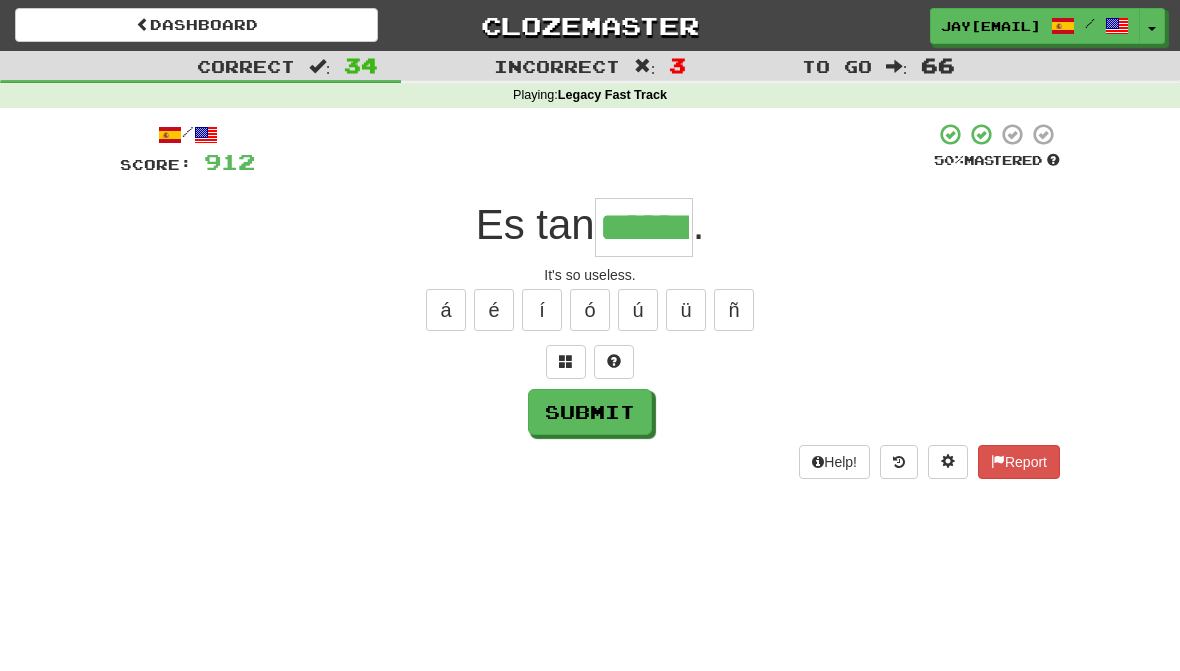 type on "******" 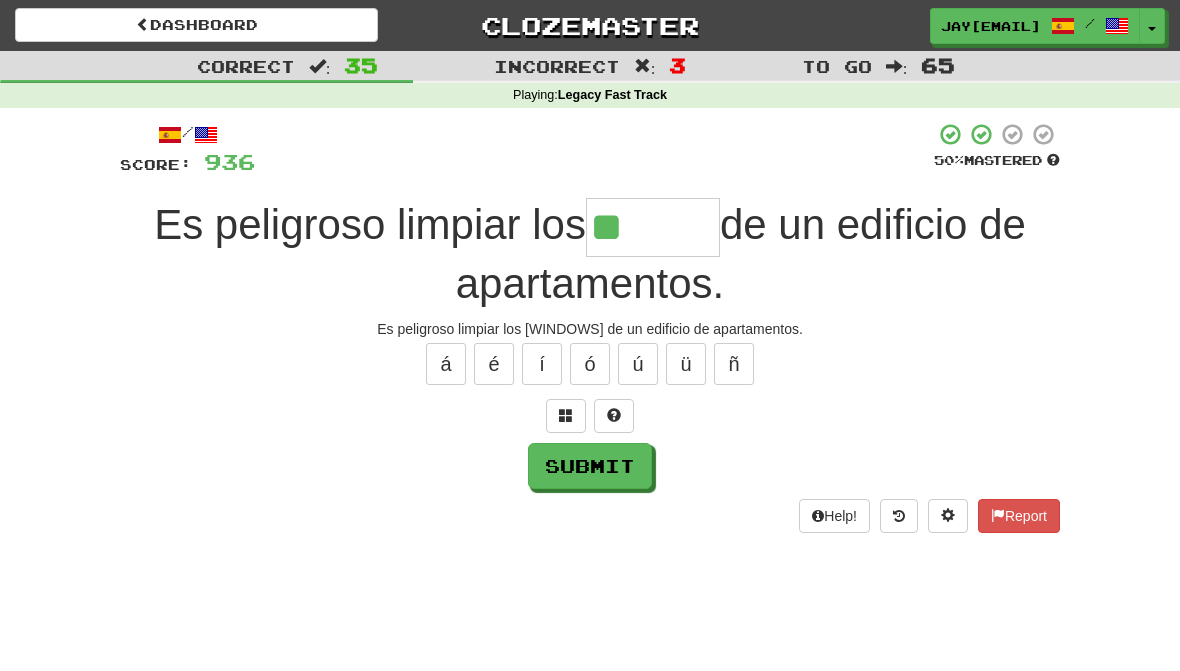 type on "*******" 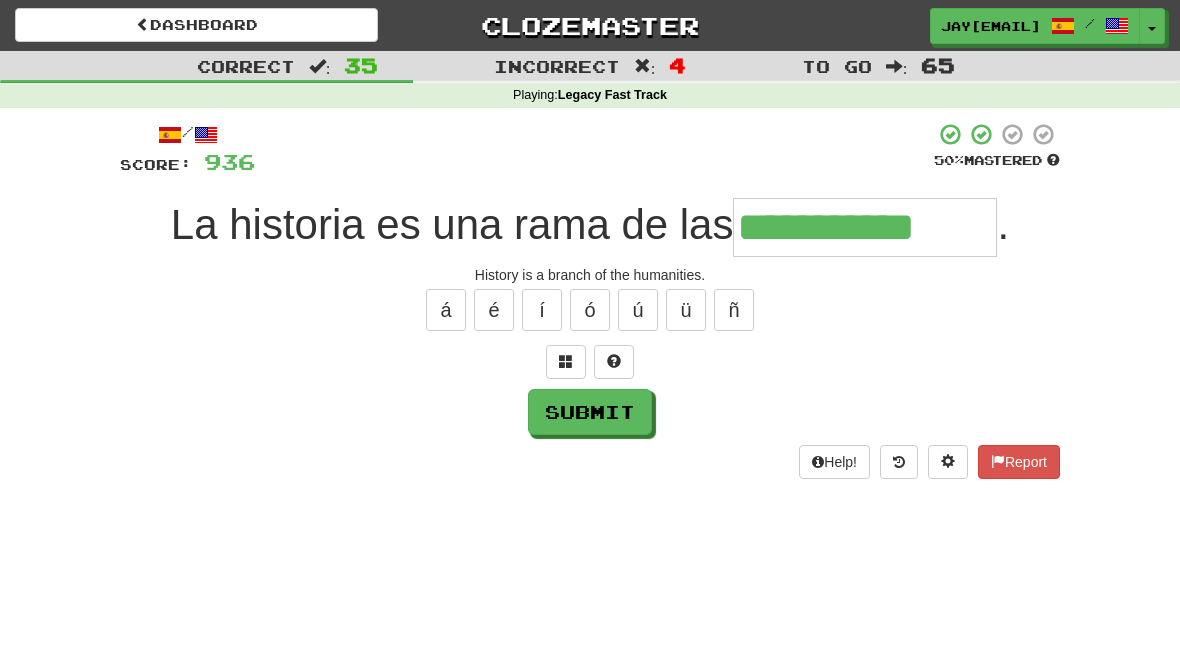 type on "**********" 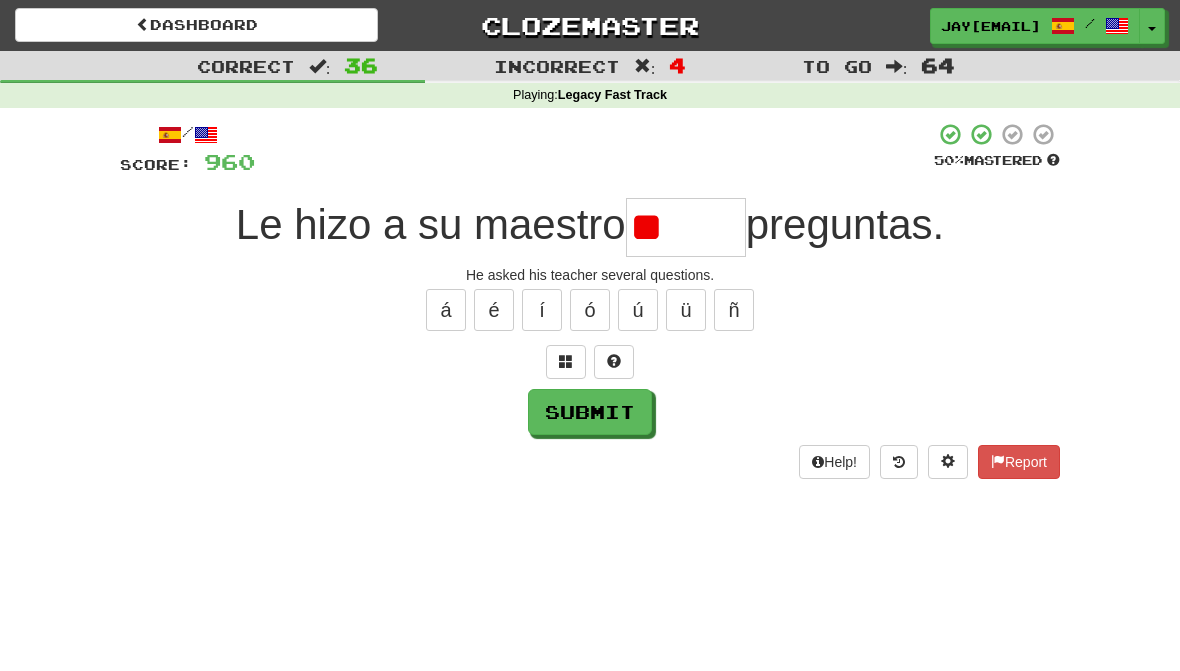 type on "*" 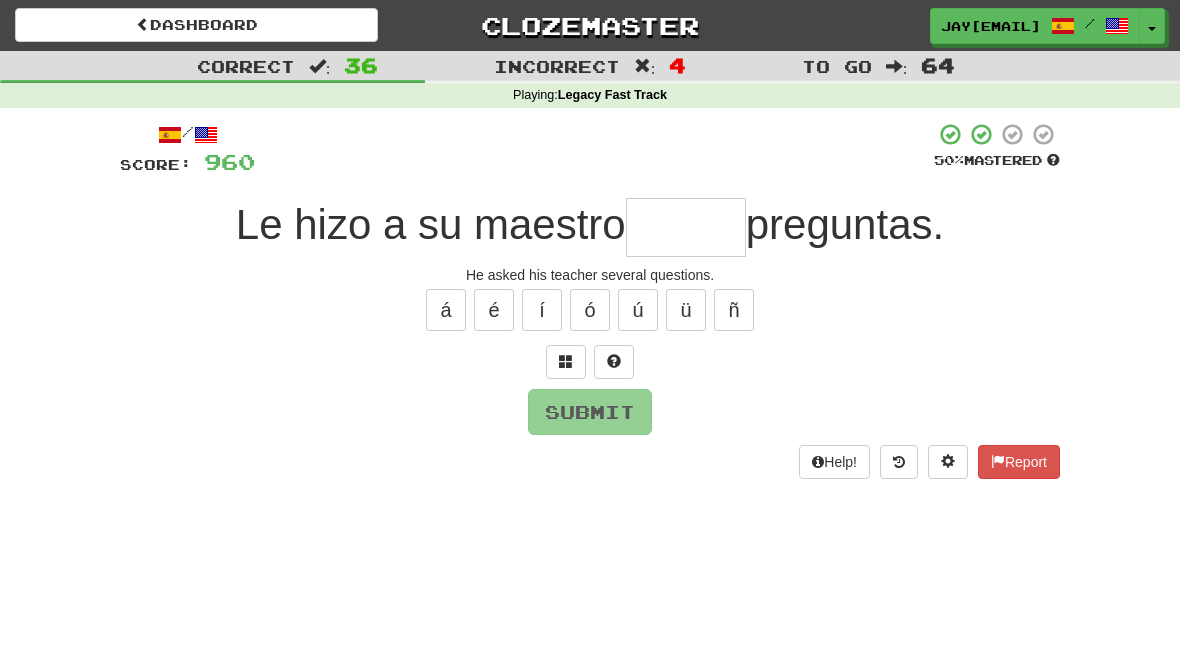 type on "*" 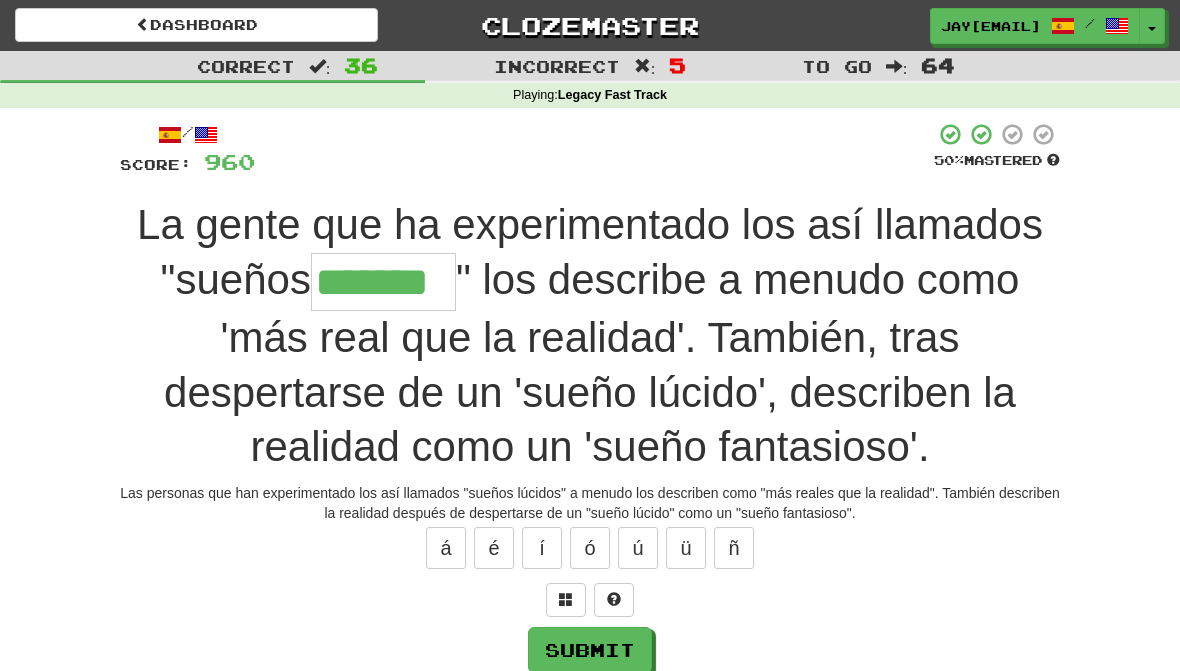 type on "*******" 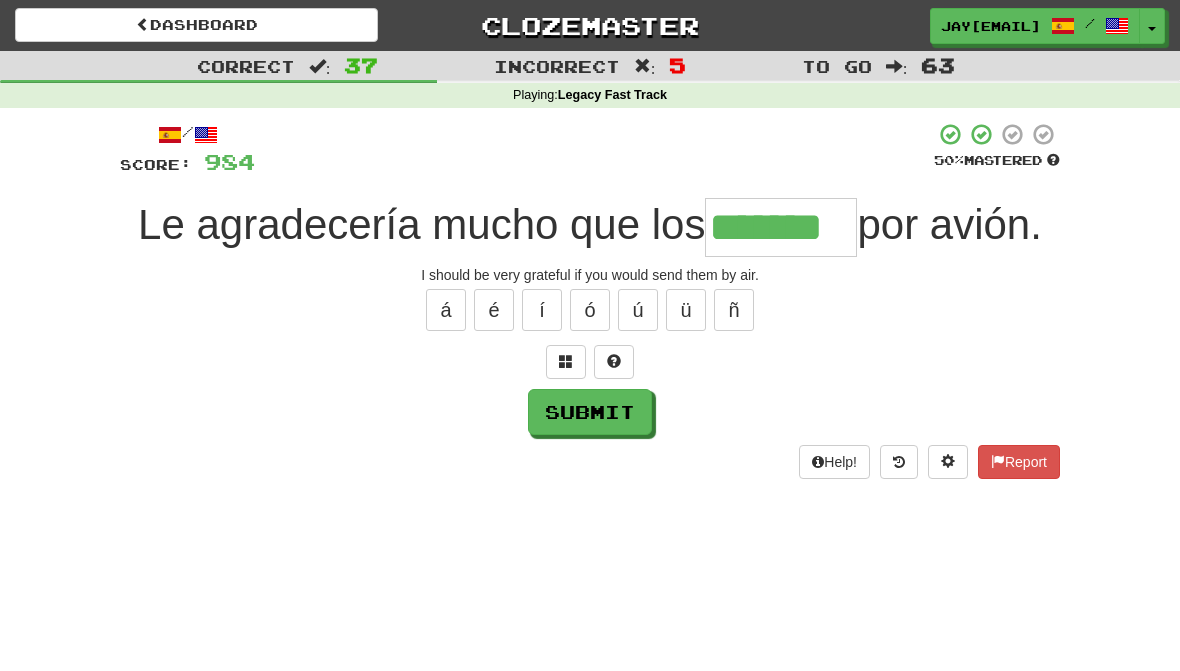 type on "*******" 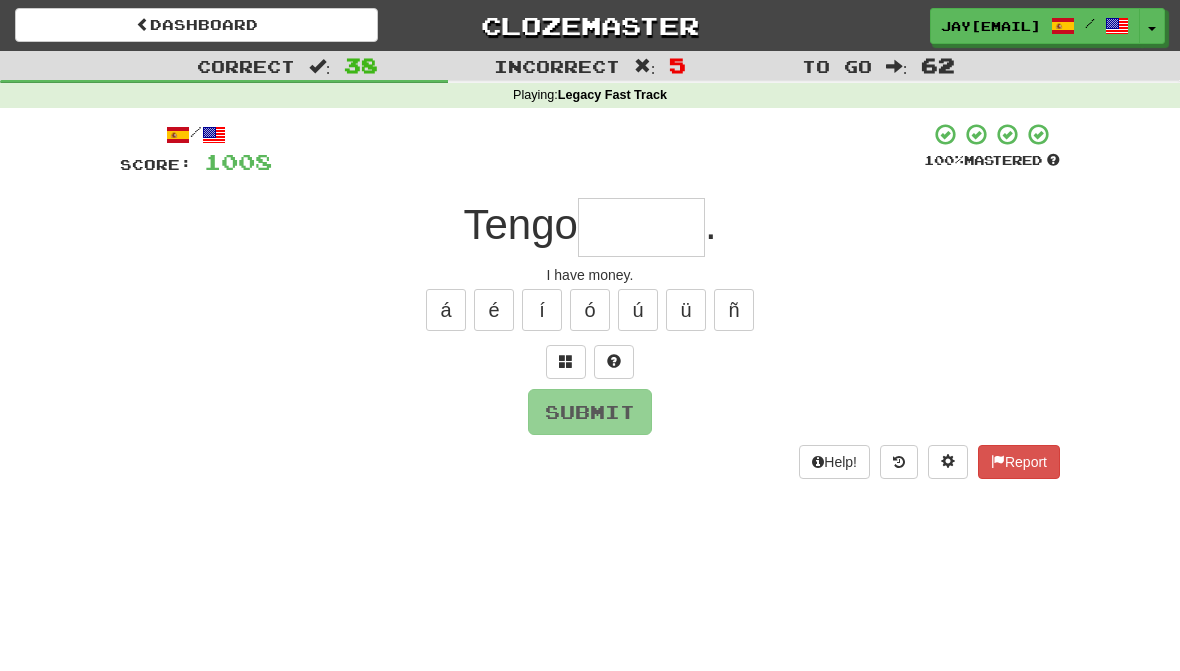 type on "*" 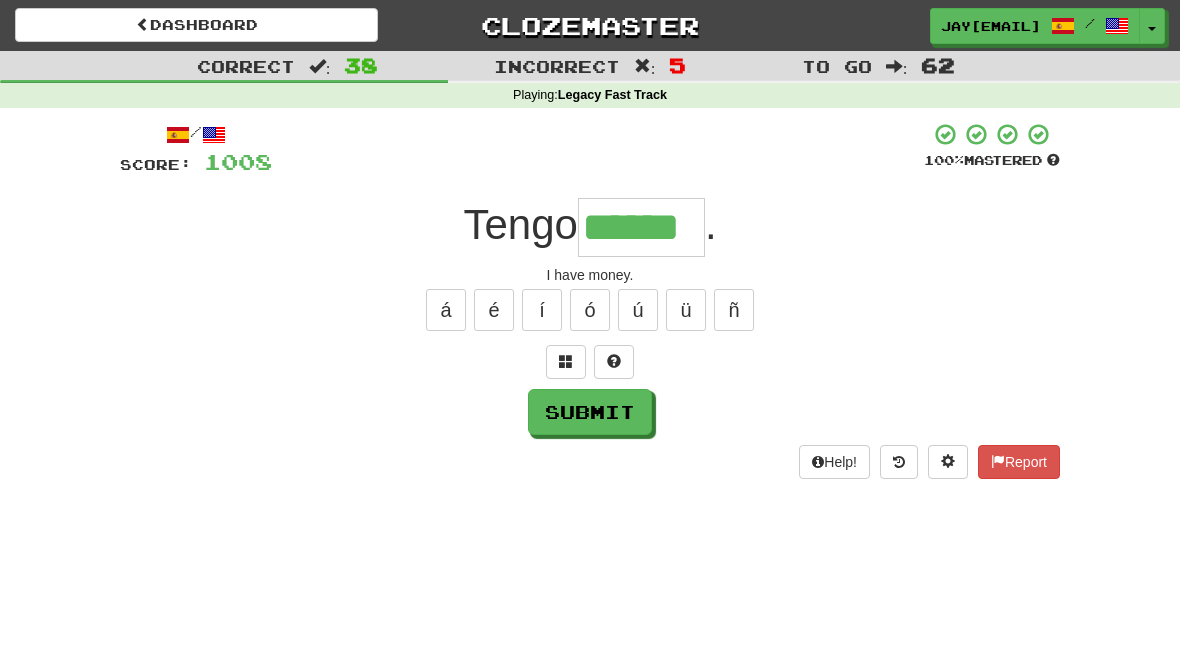type on "******" 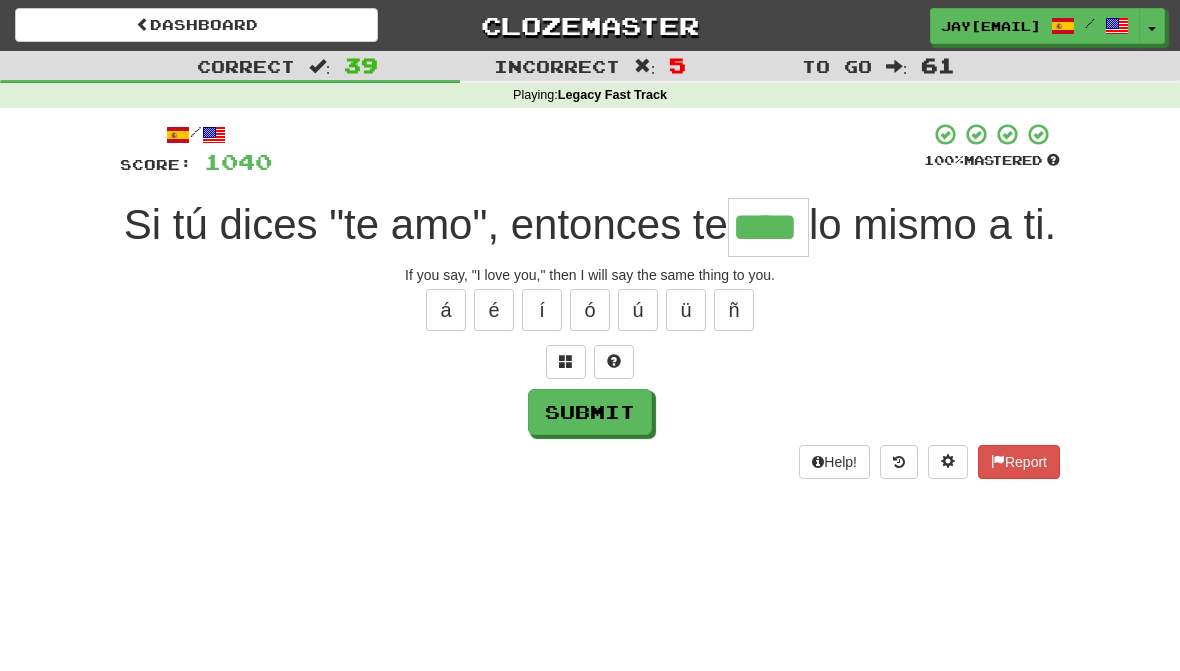 type on "****" 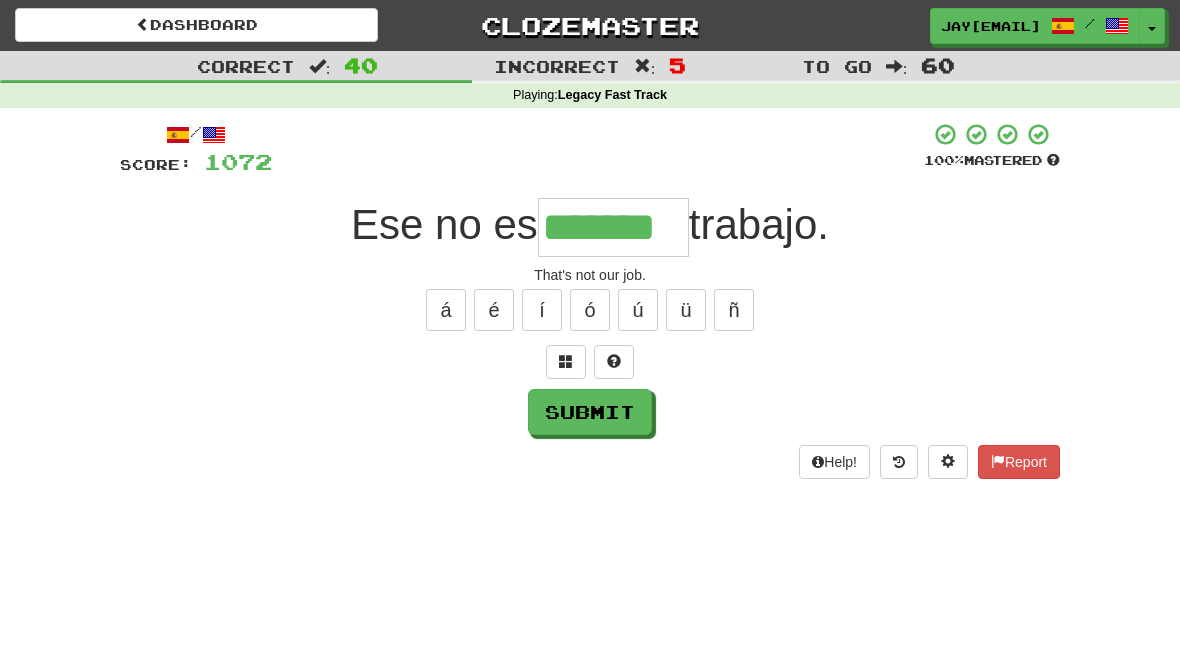 type on "*******" 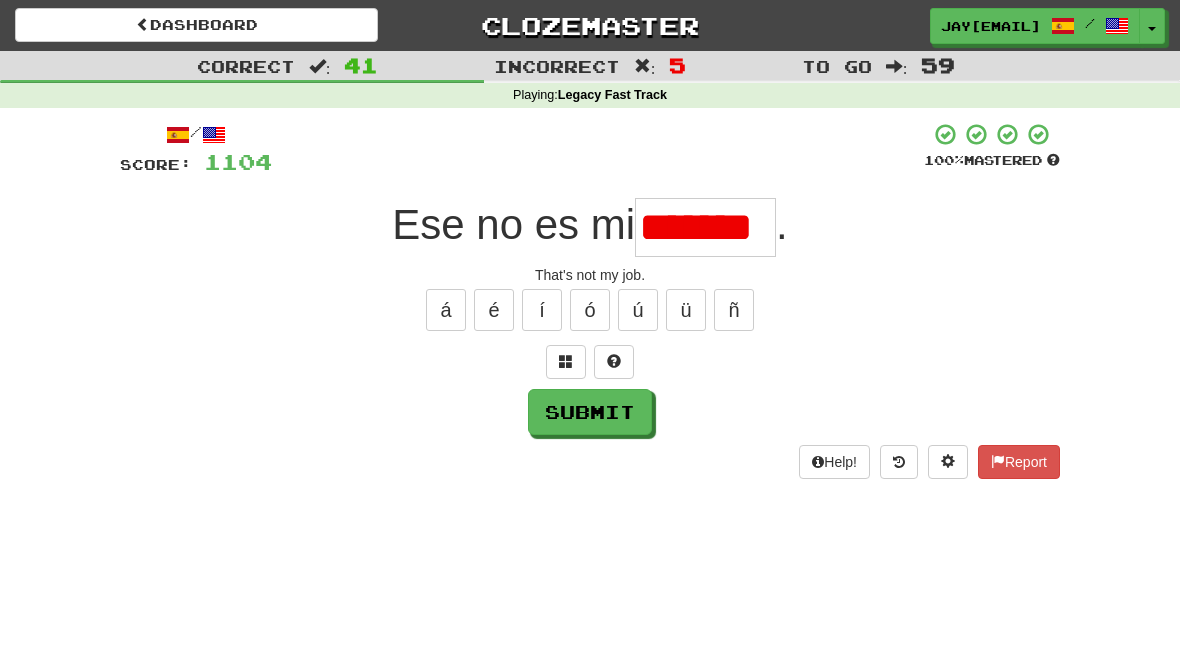 scroll, scrollTop: 0, scrollLeft: 0, axis: both 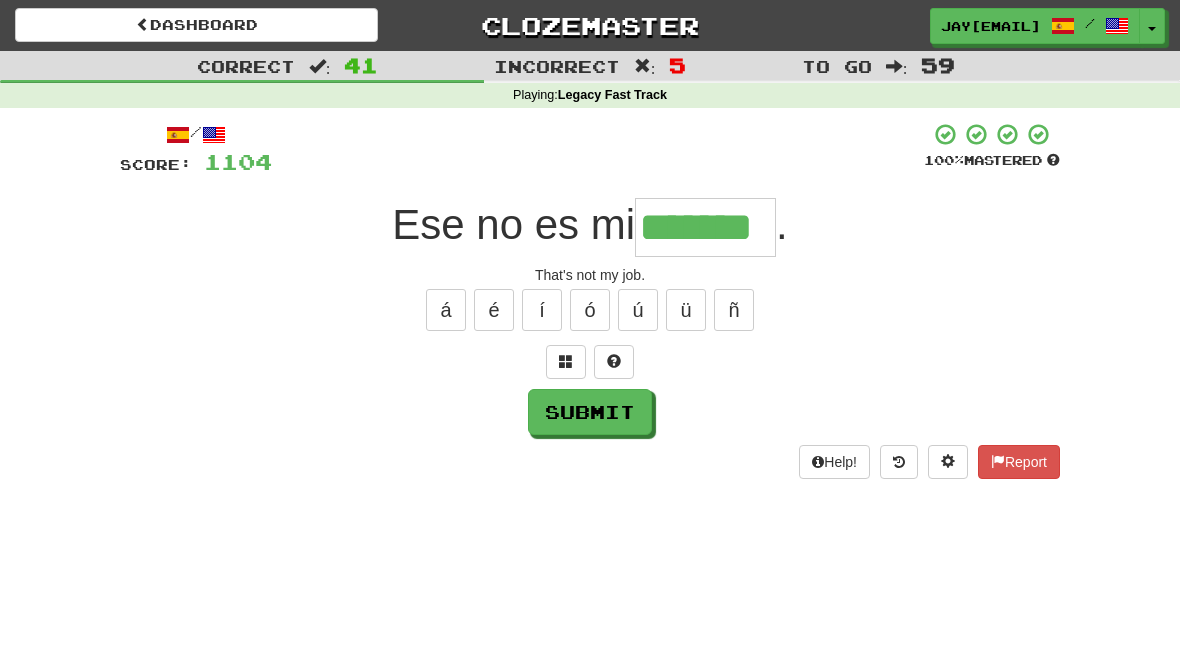 type on "*******" 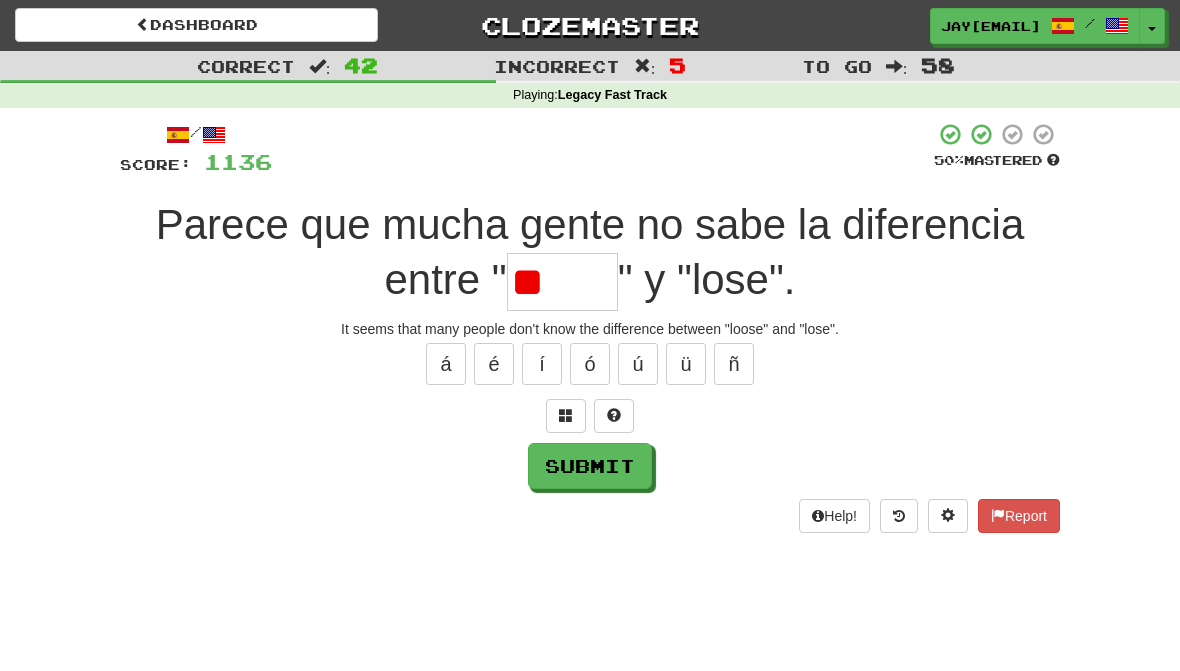 type on "*" 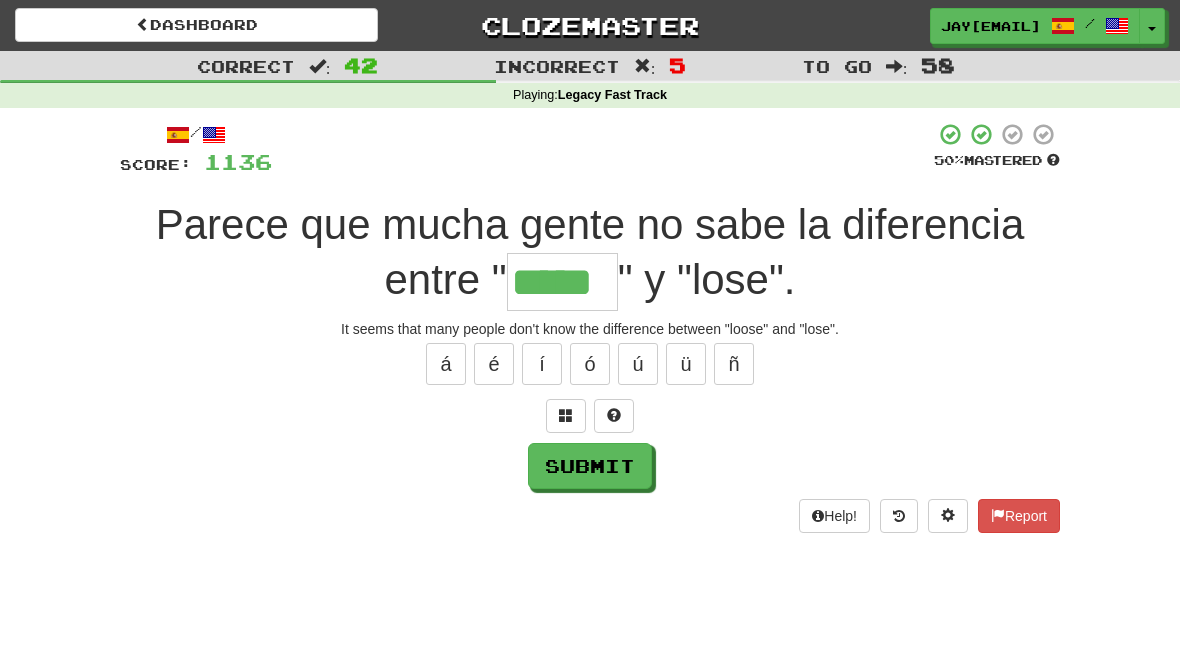 type on "*****" 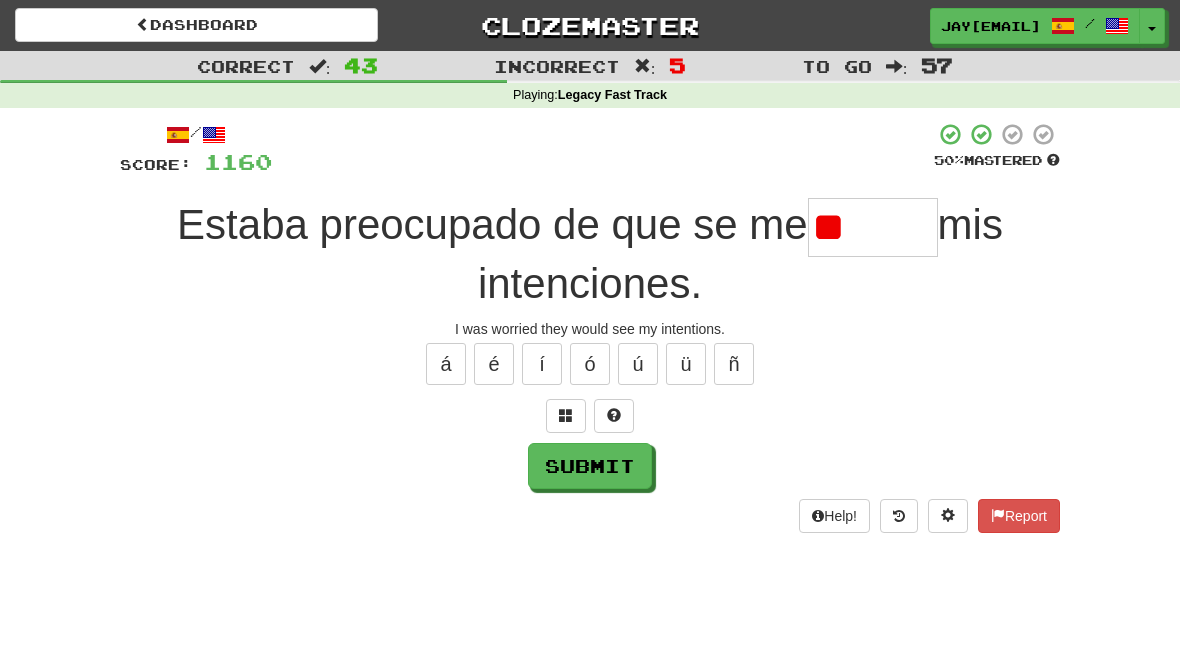 type on "*" 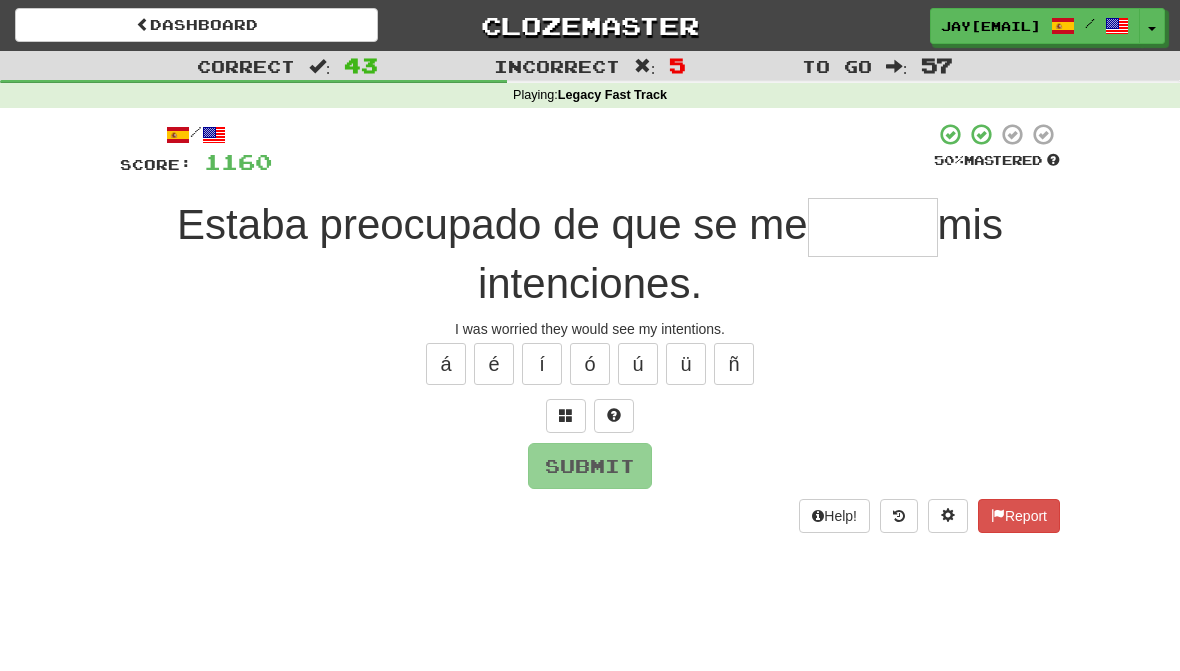 type on "*" 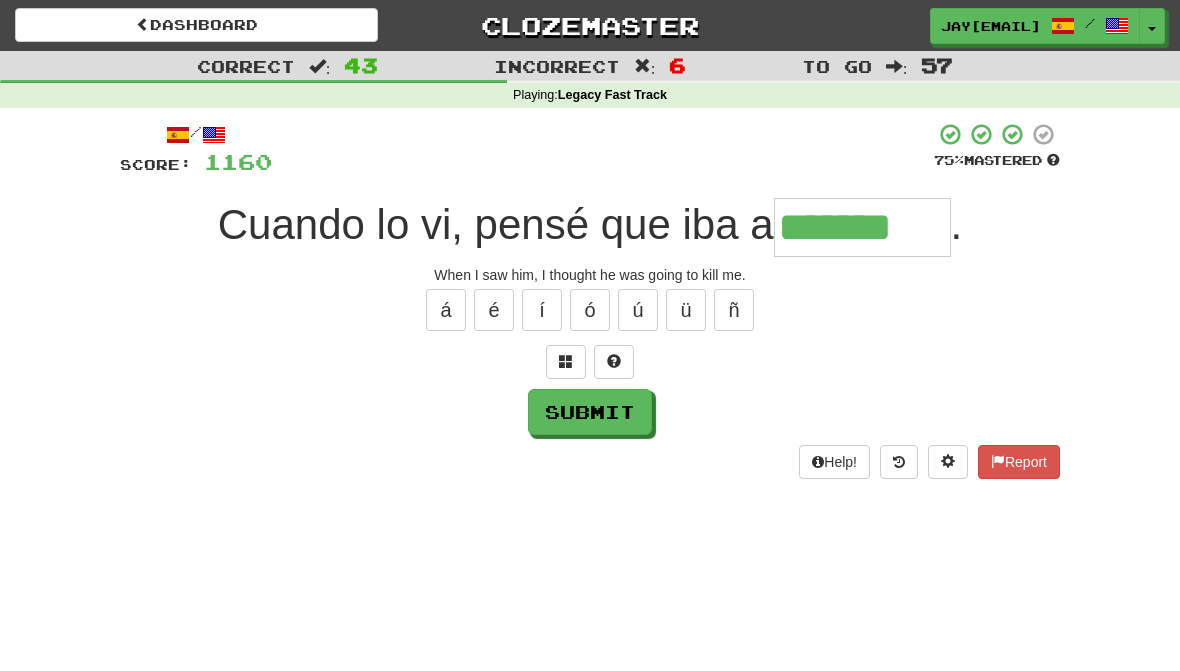 type on "*******" 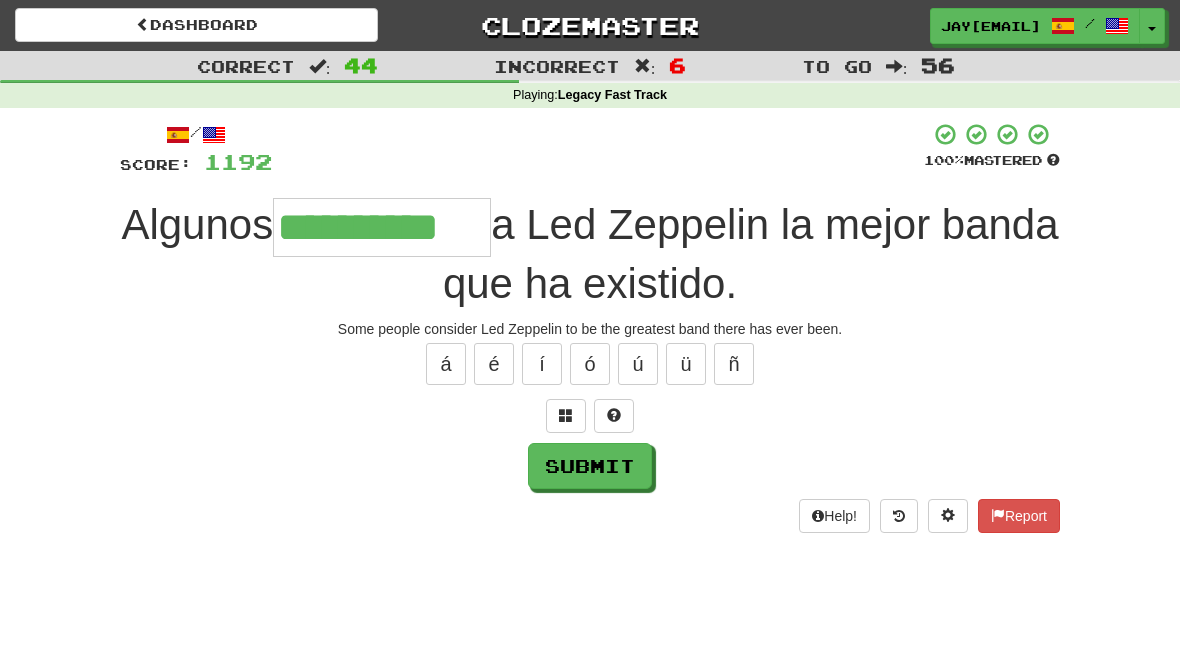 type on "**********" 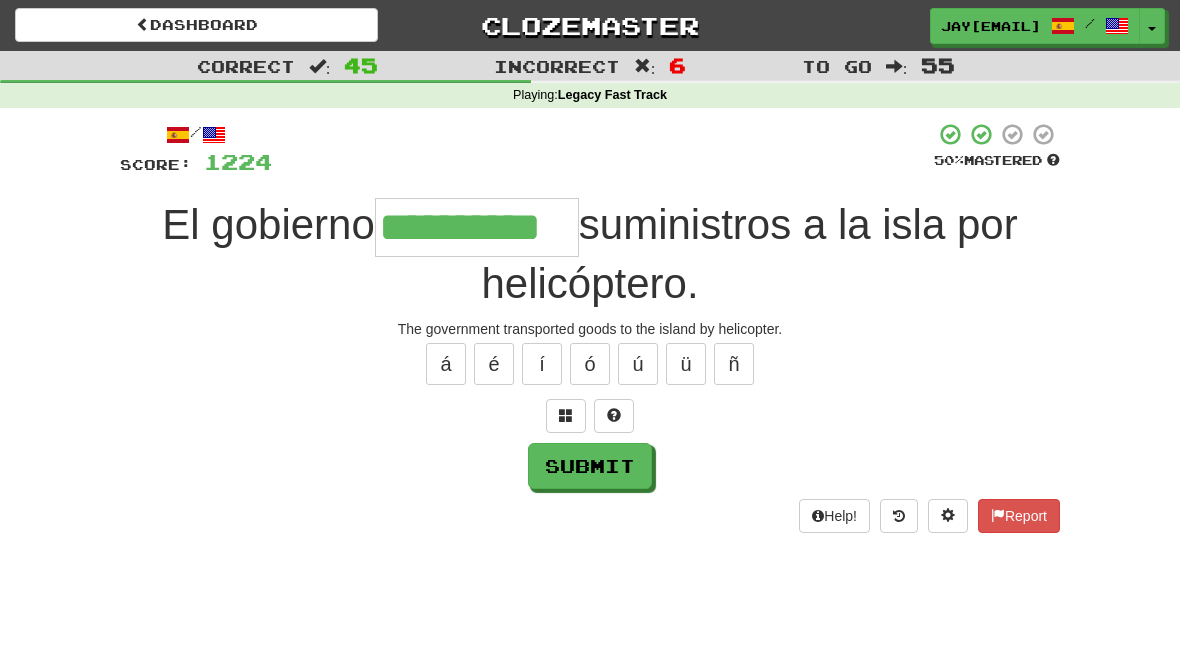 type on "**********" 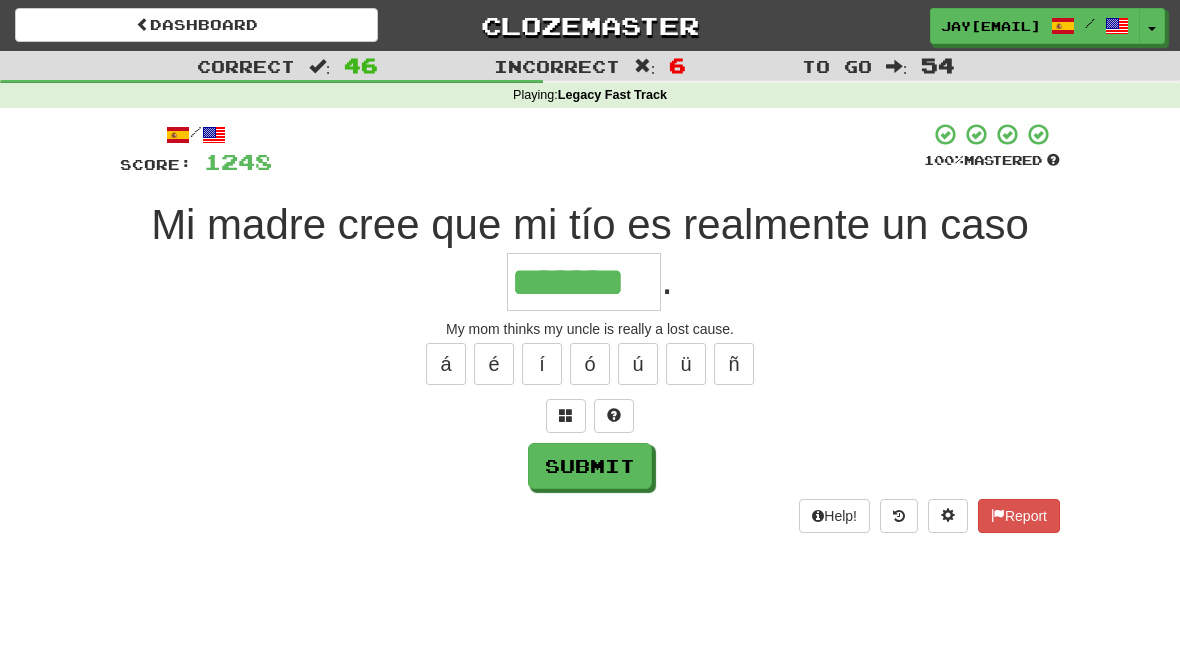 type on "*******" 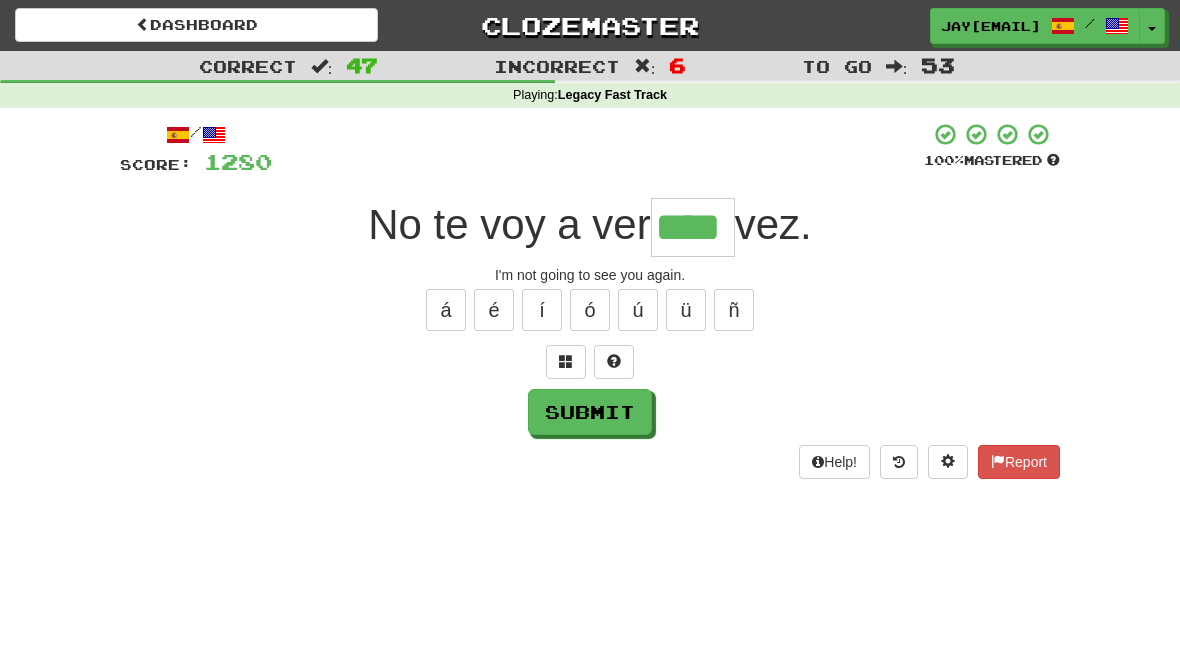 type on "****" 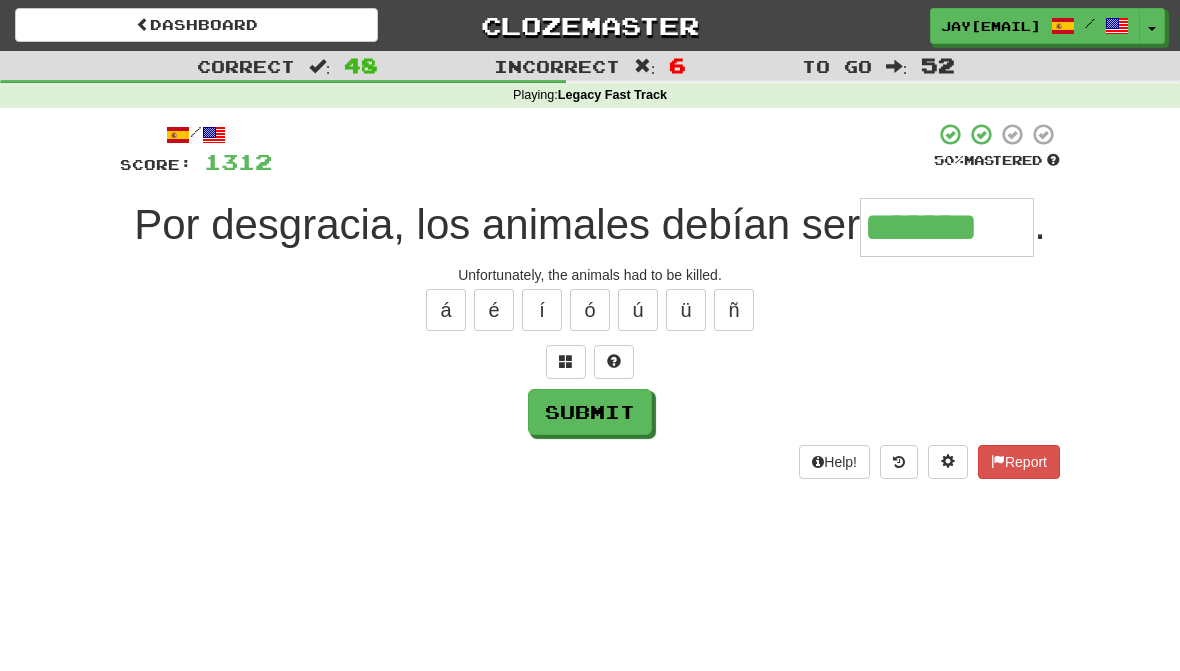 type on "*******" 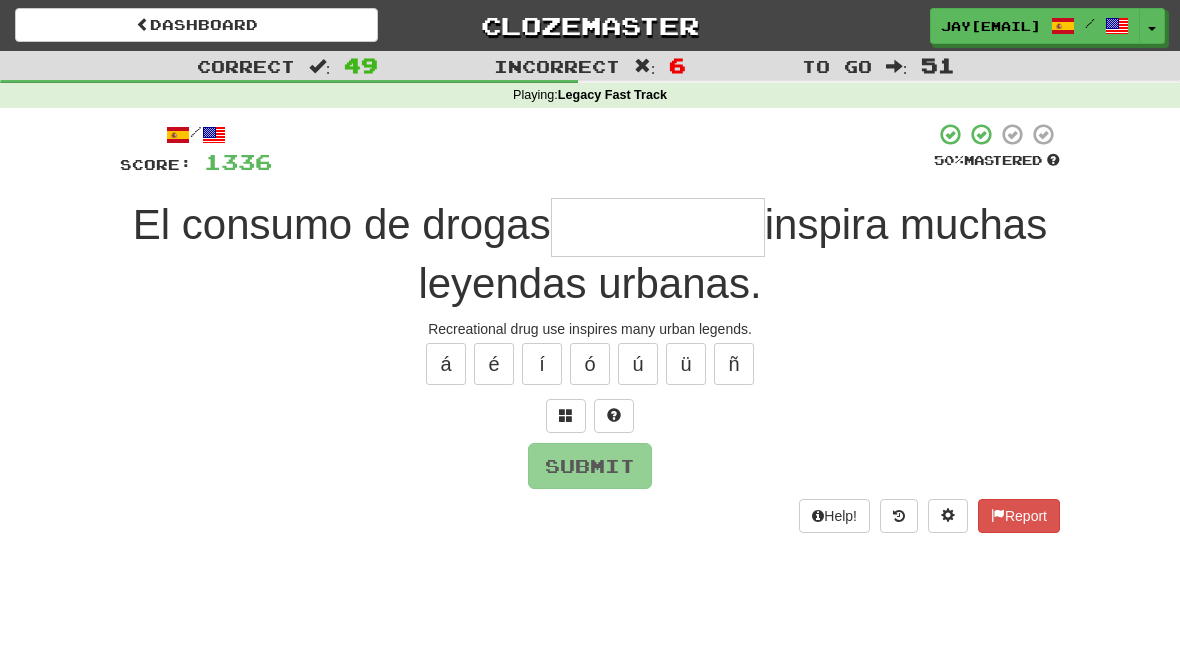 type on "*" 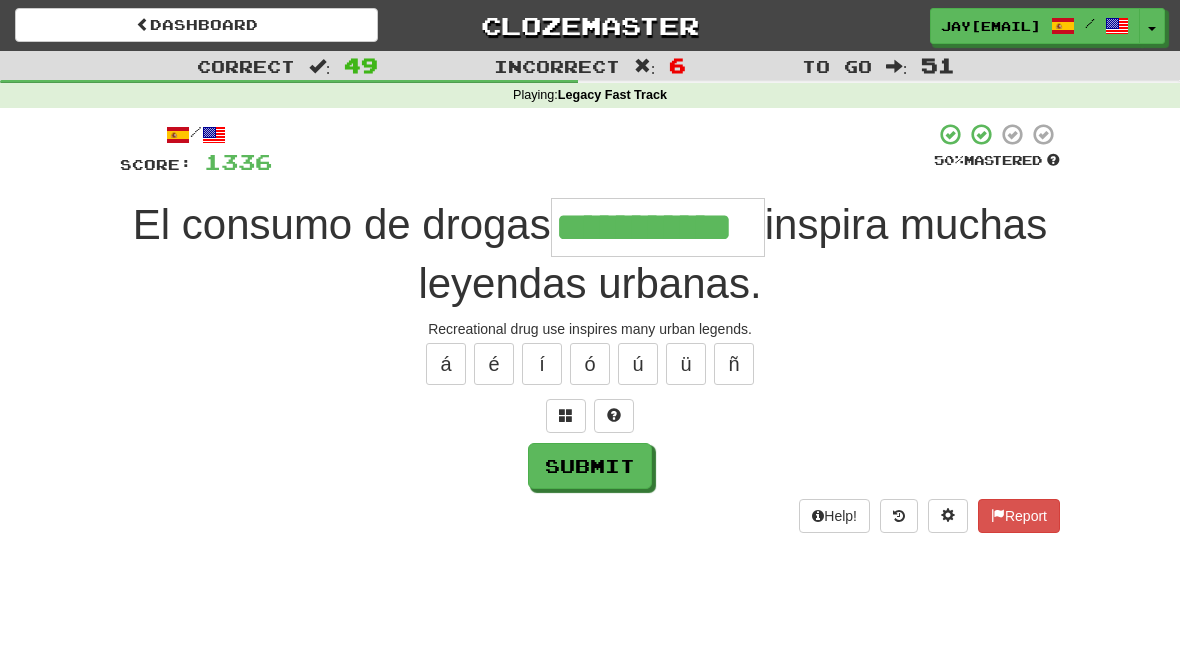 type on "**********" 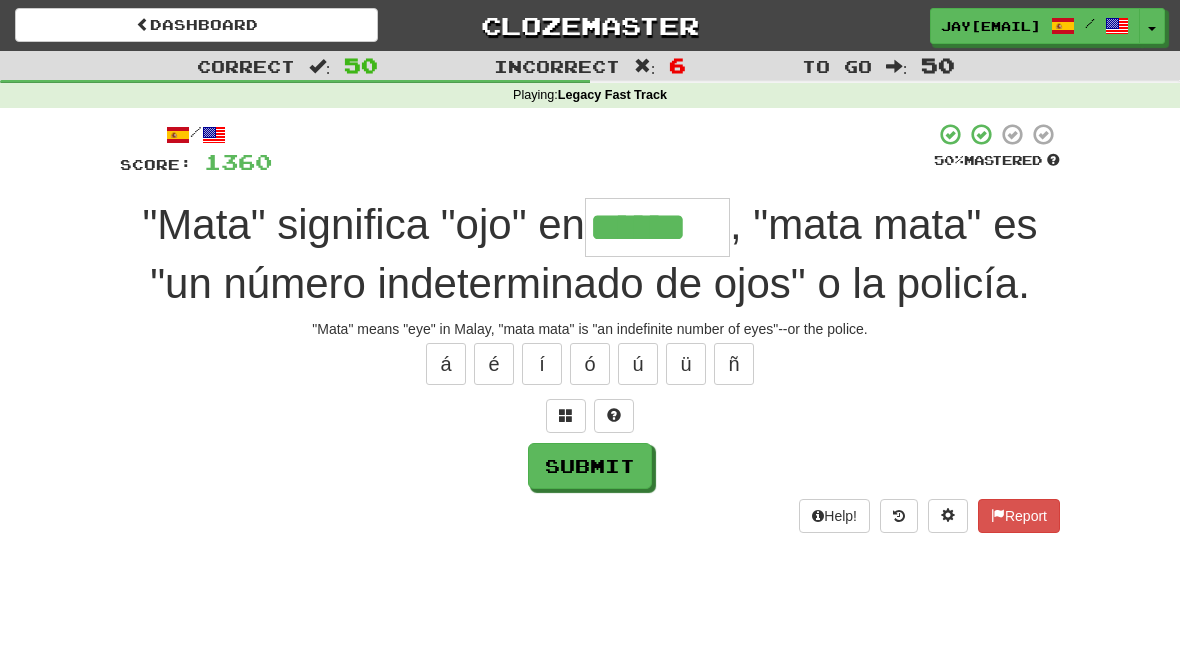 type on "******" 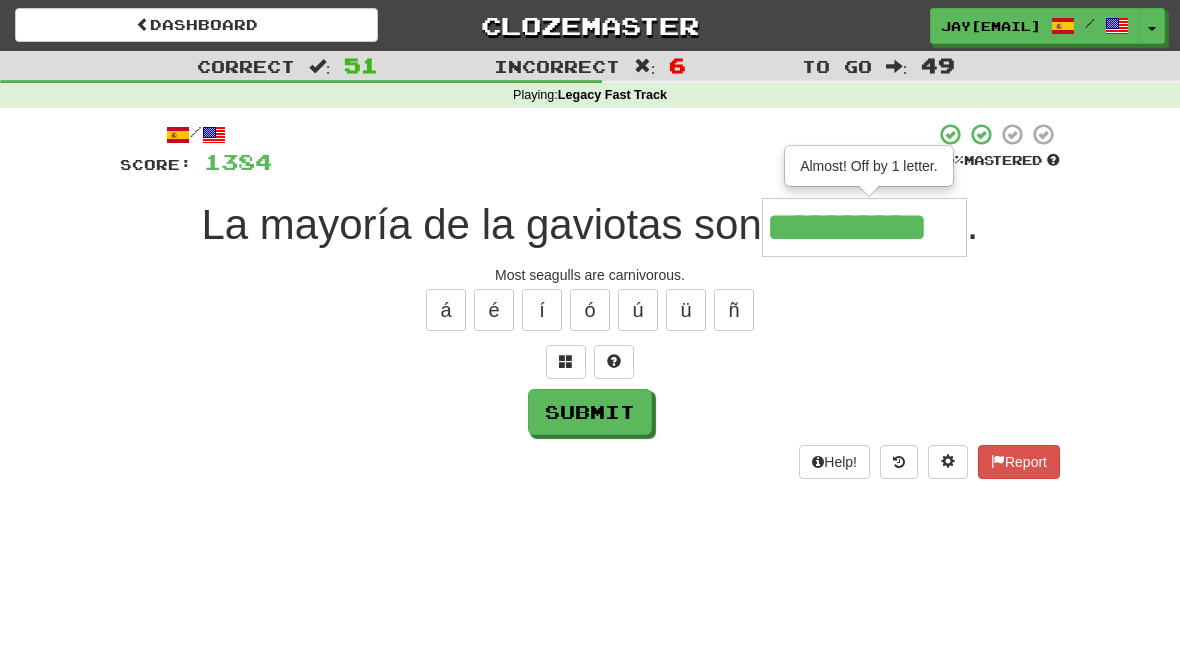 type on "**********" 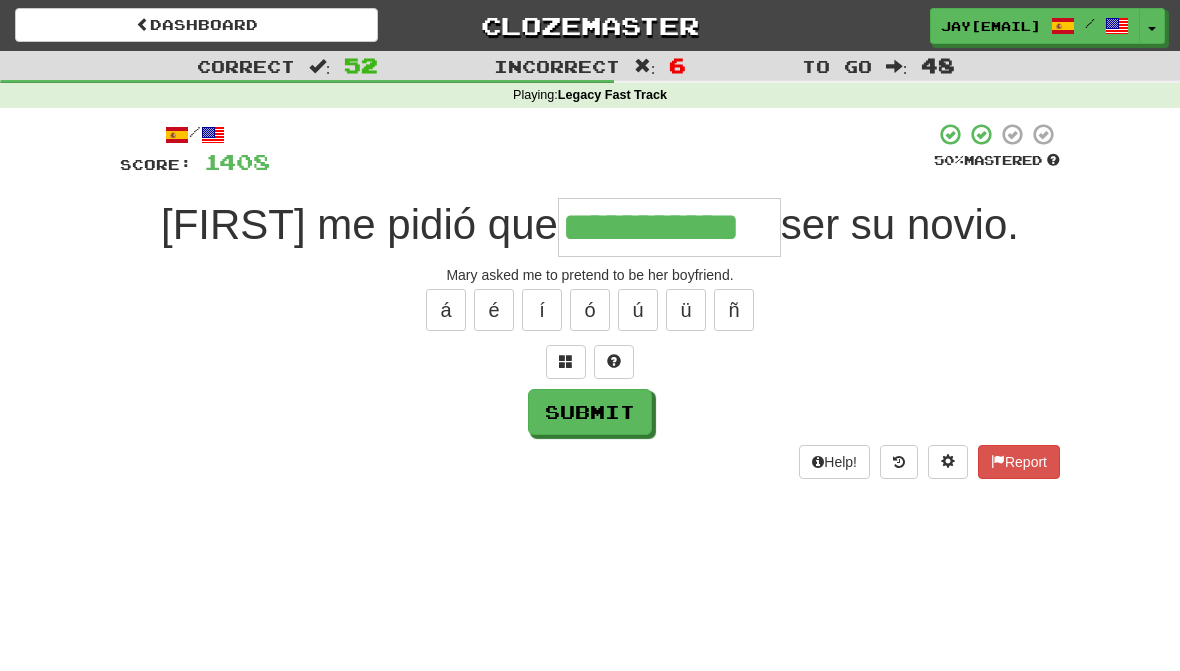 type on "**********" 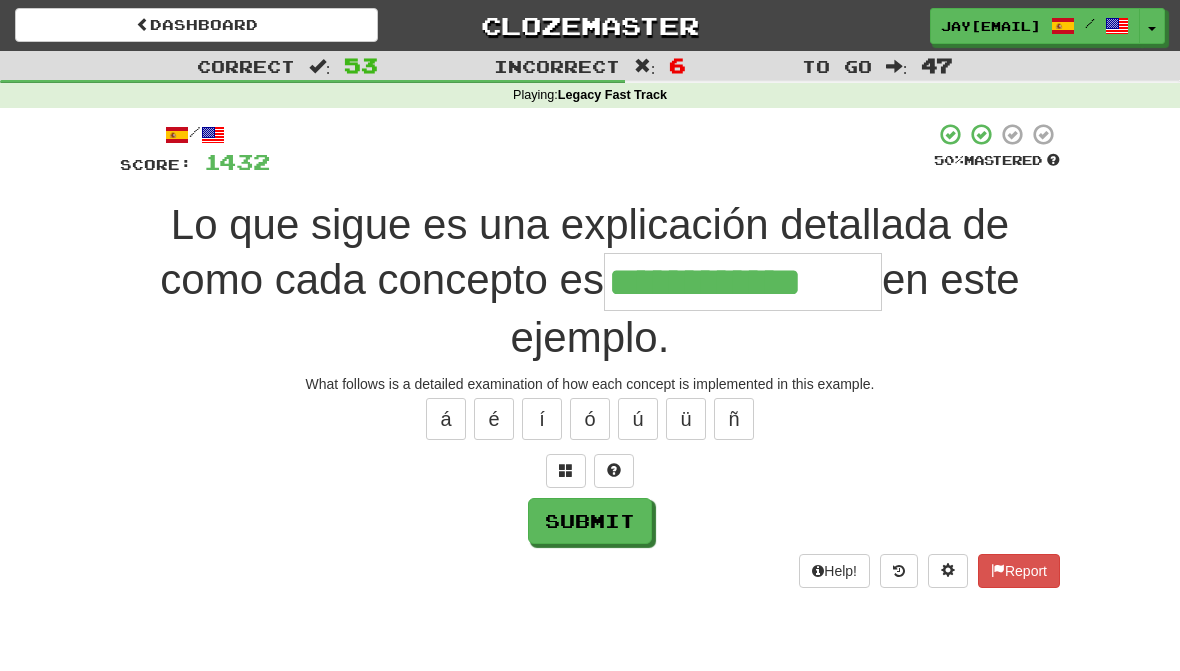type on "**********" 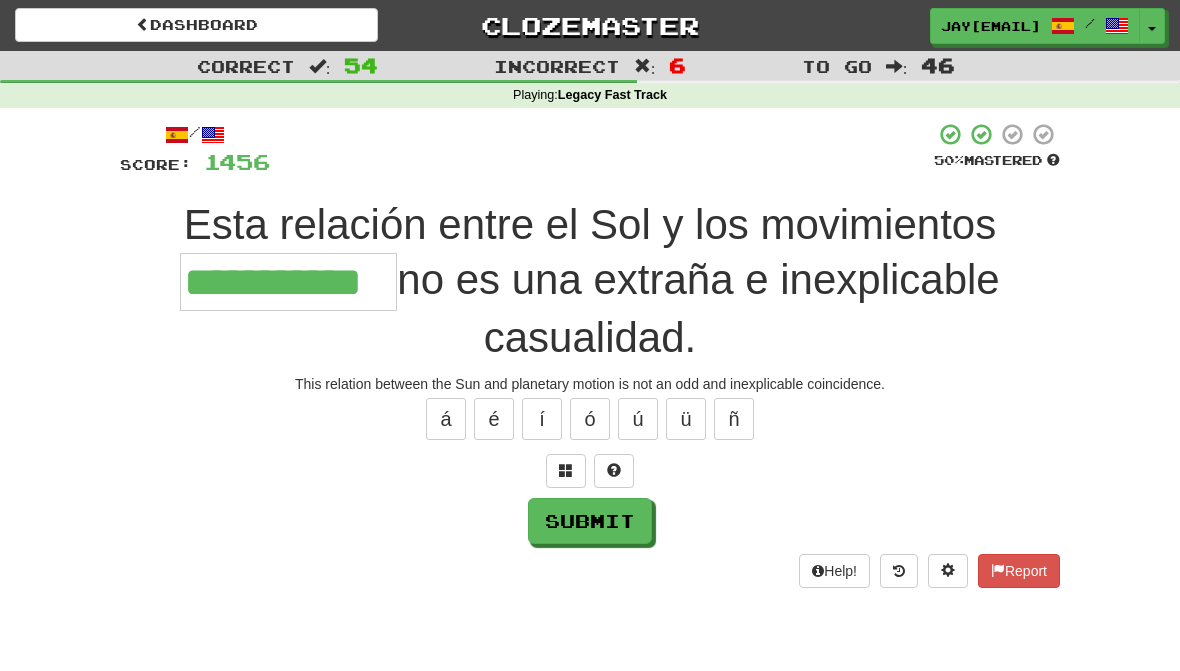 type on "**********" 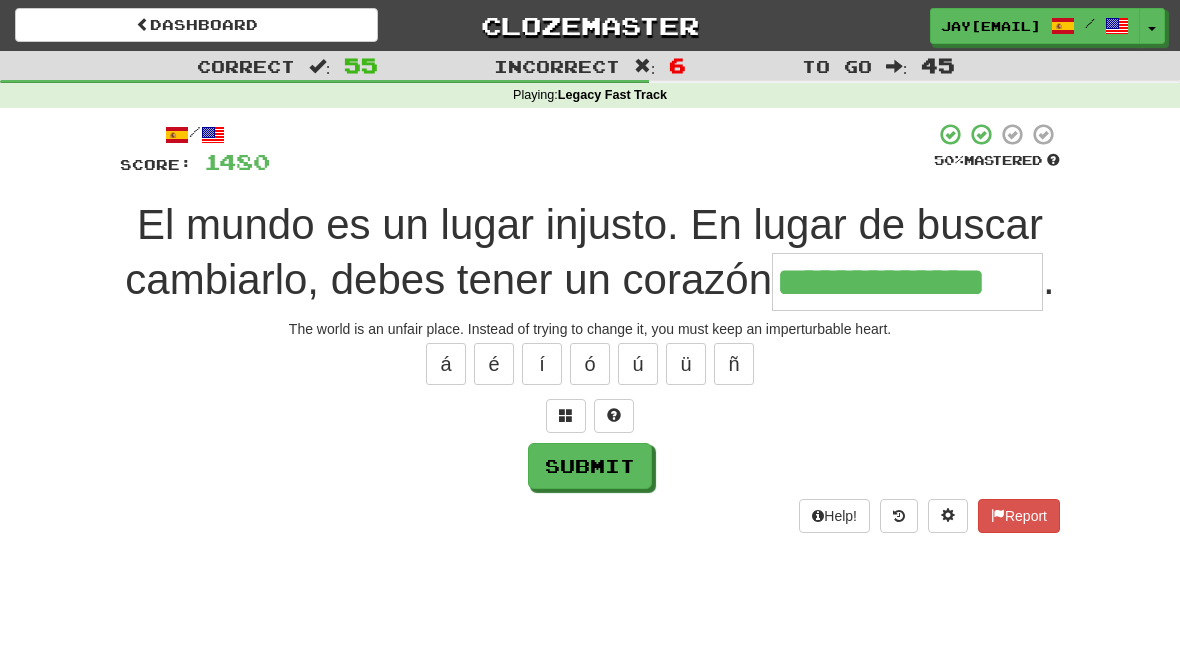 type on "**********" 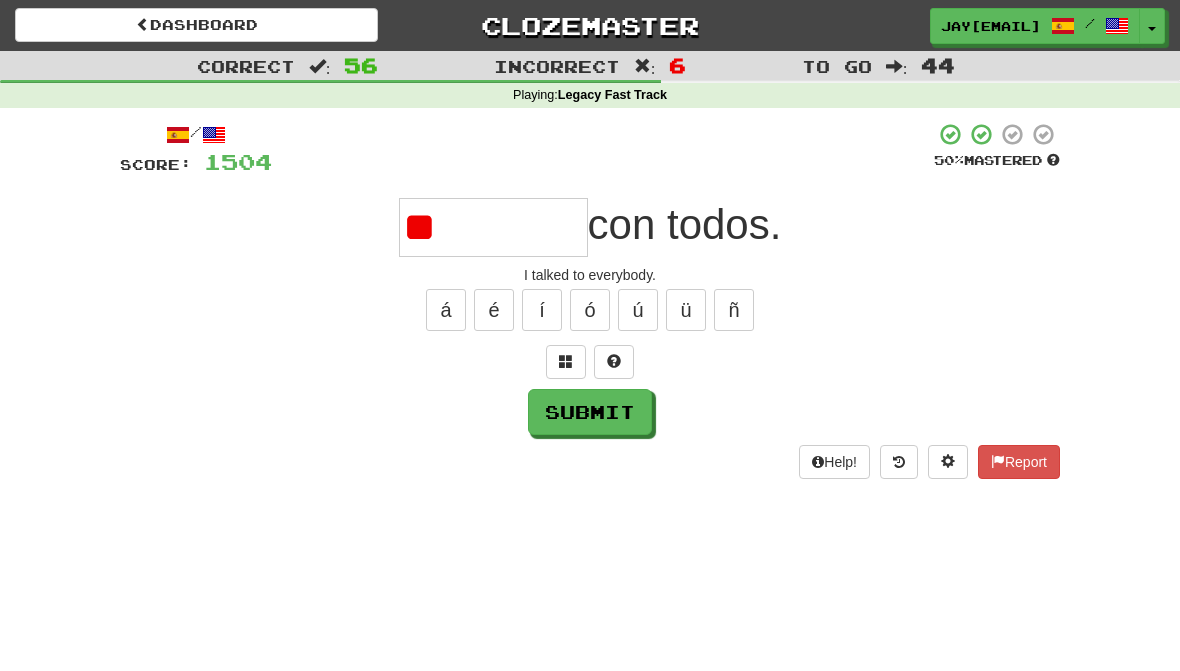 type on "*" 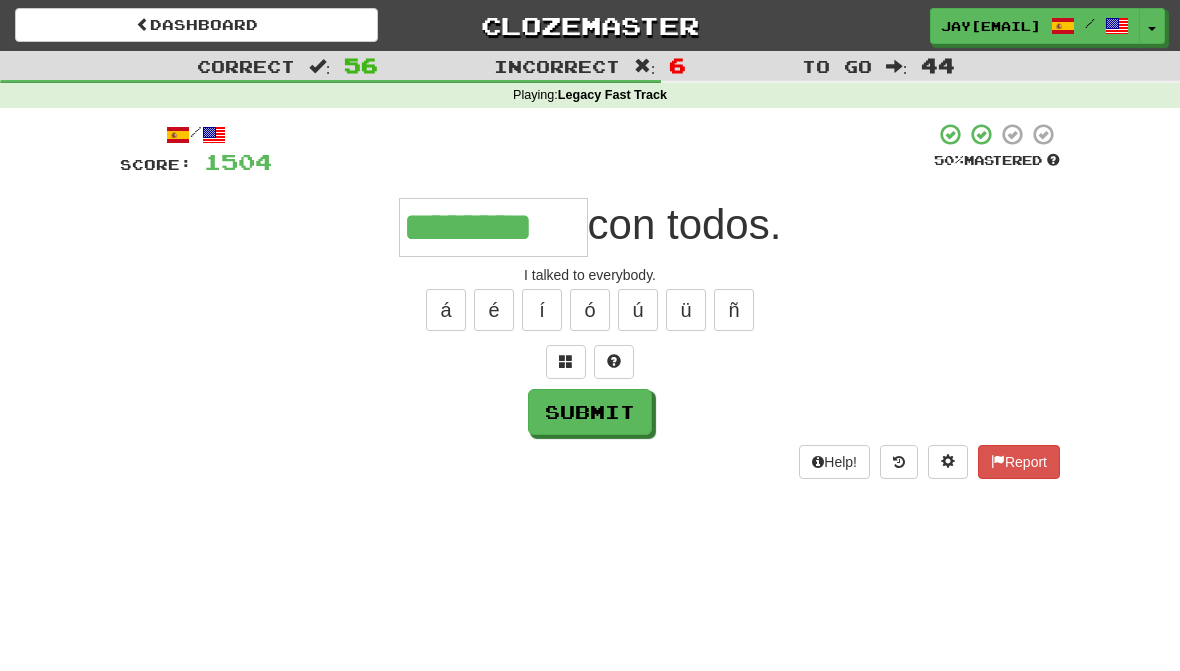 type on "********" 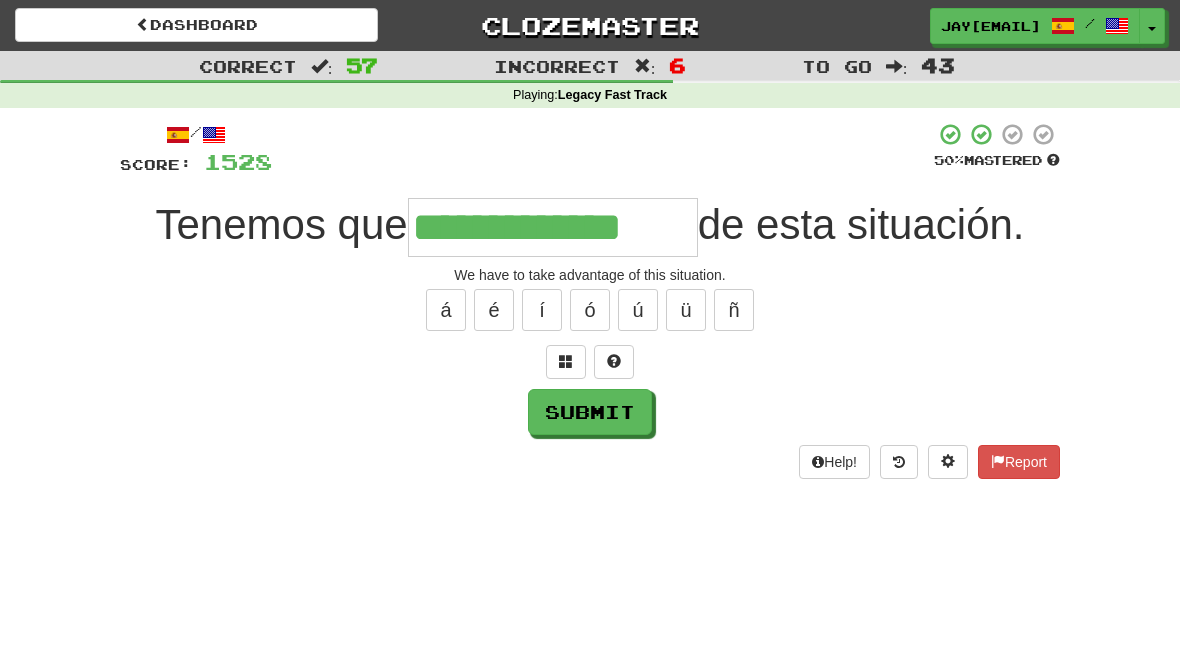 type on "**********" 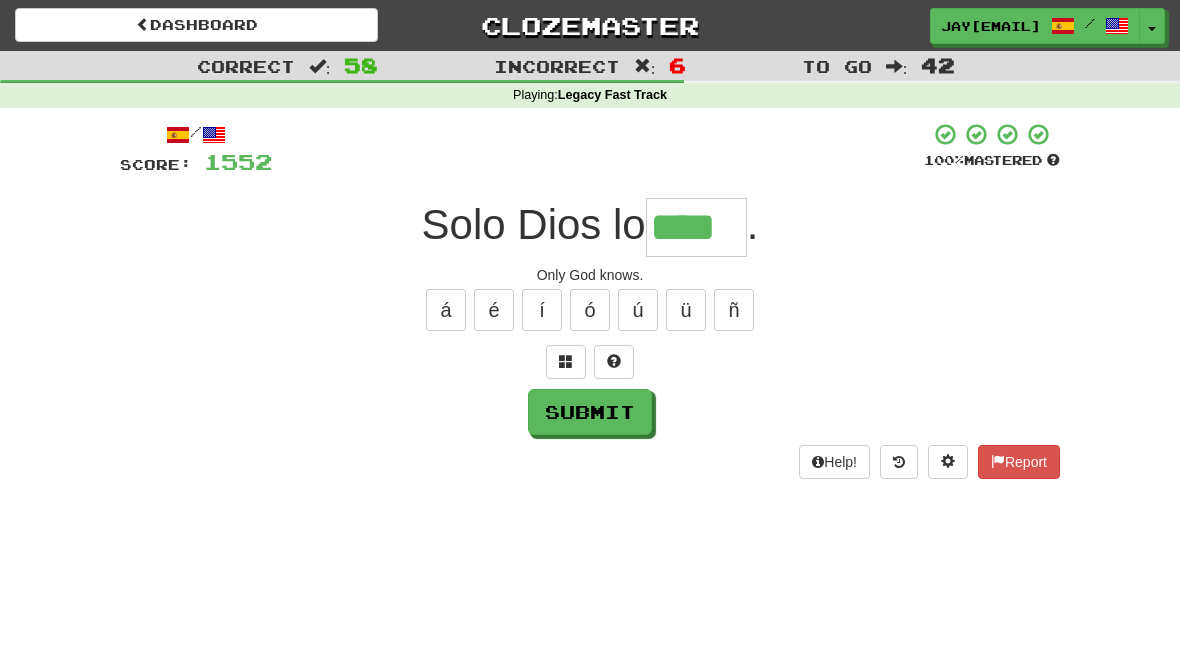 type on "****" 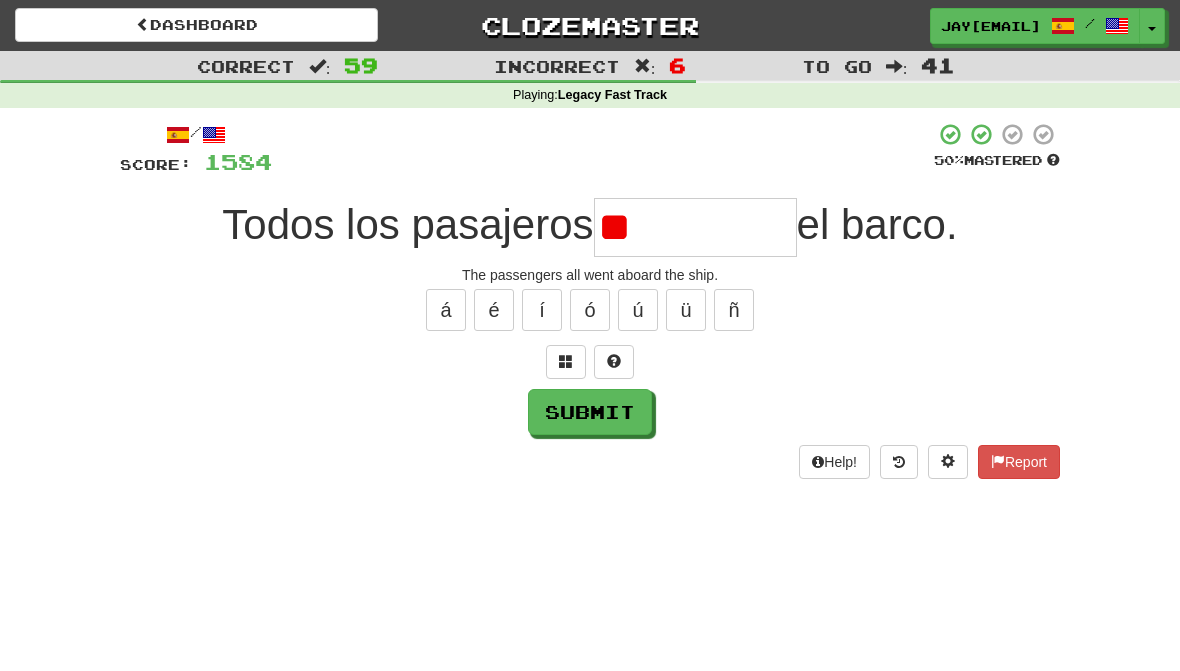 type on "*" 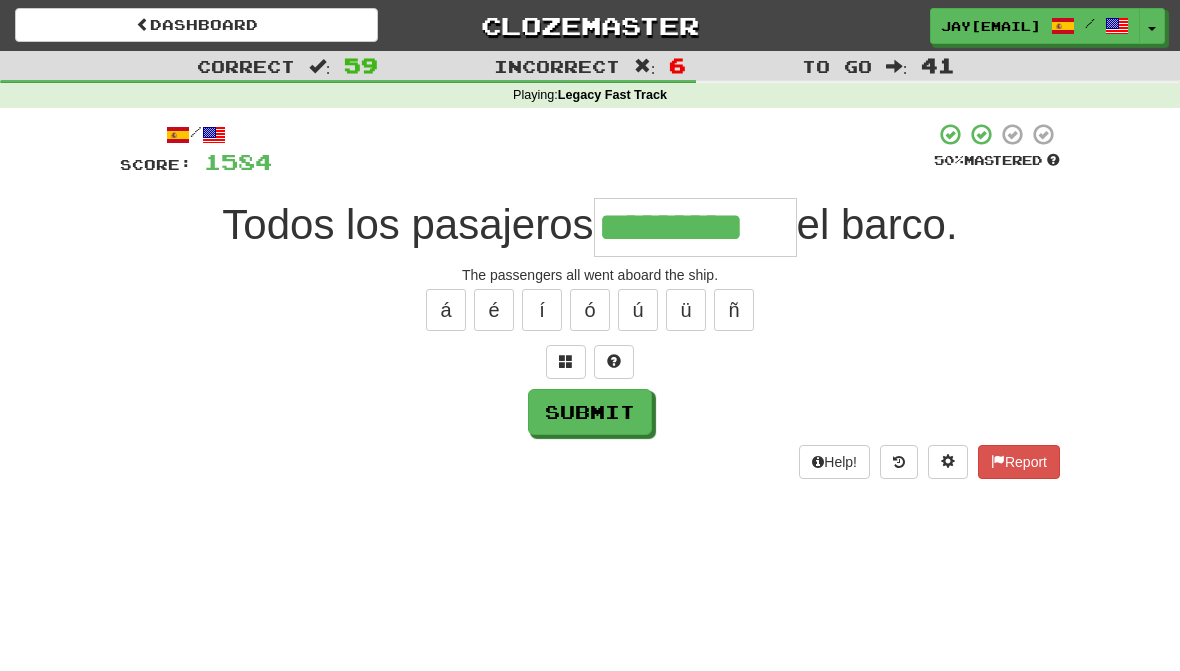type on "*********" 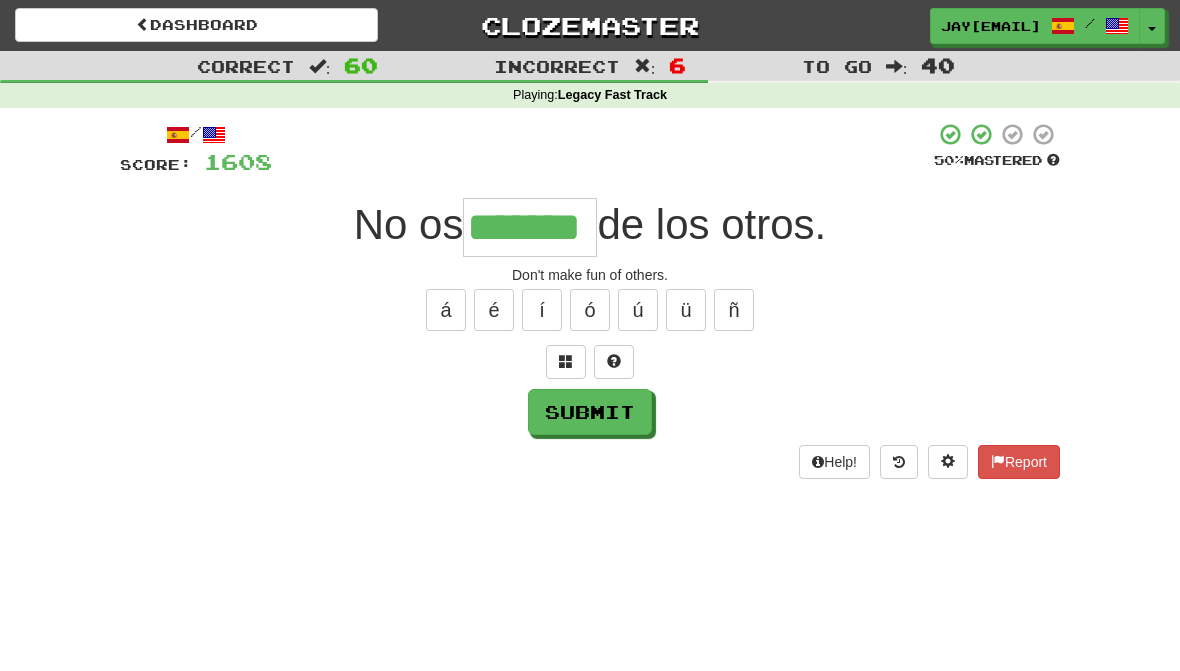 type on "*******" 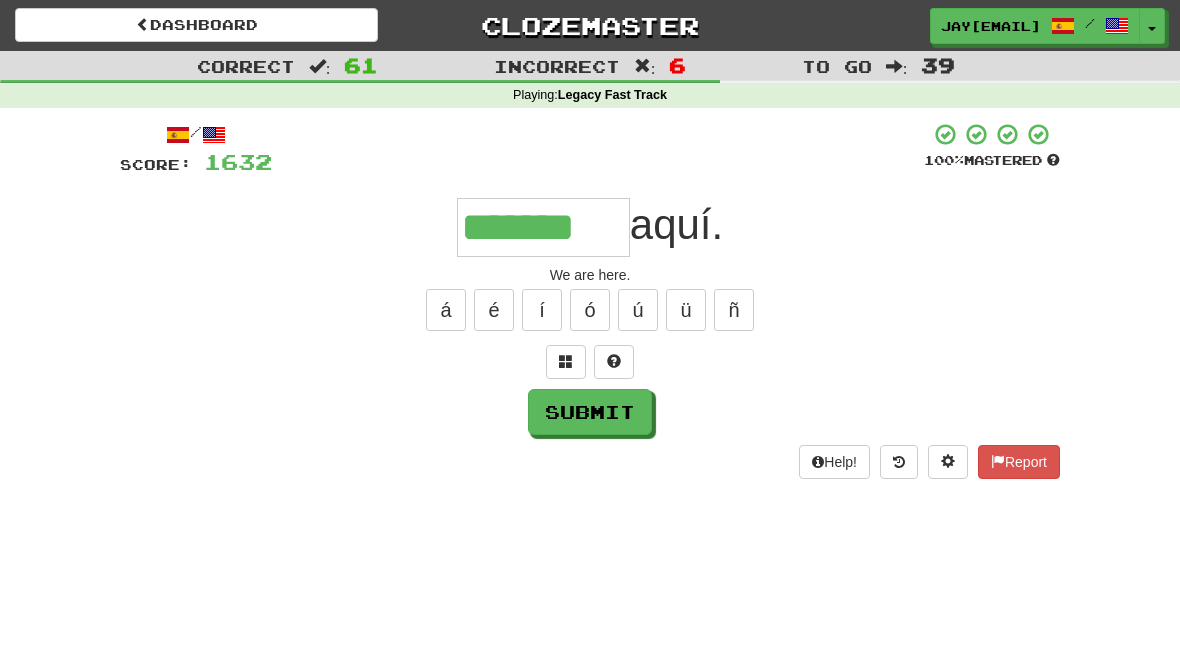type on "*******" 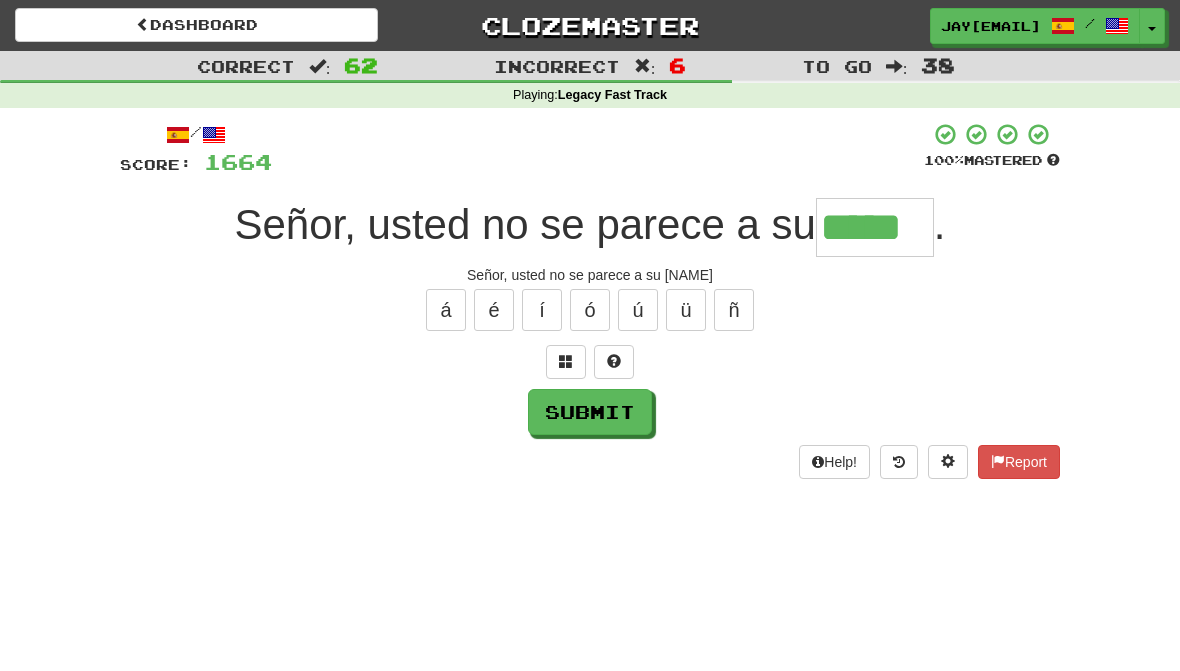 type on "*****" 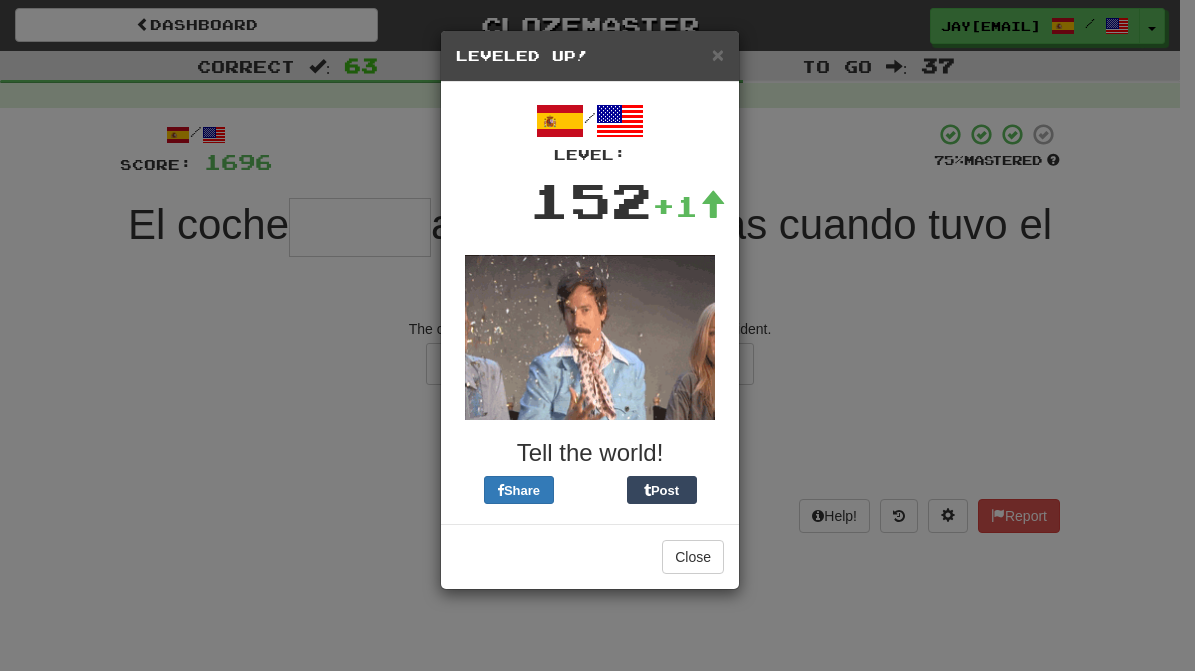 click on "× Leveled Up!" at bounding box center [590, 56] 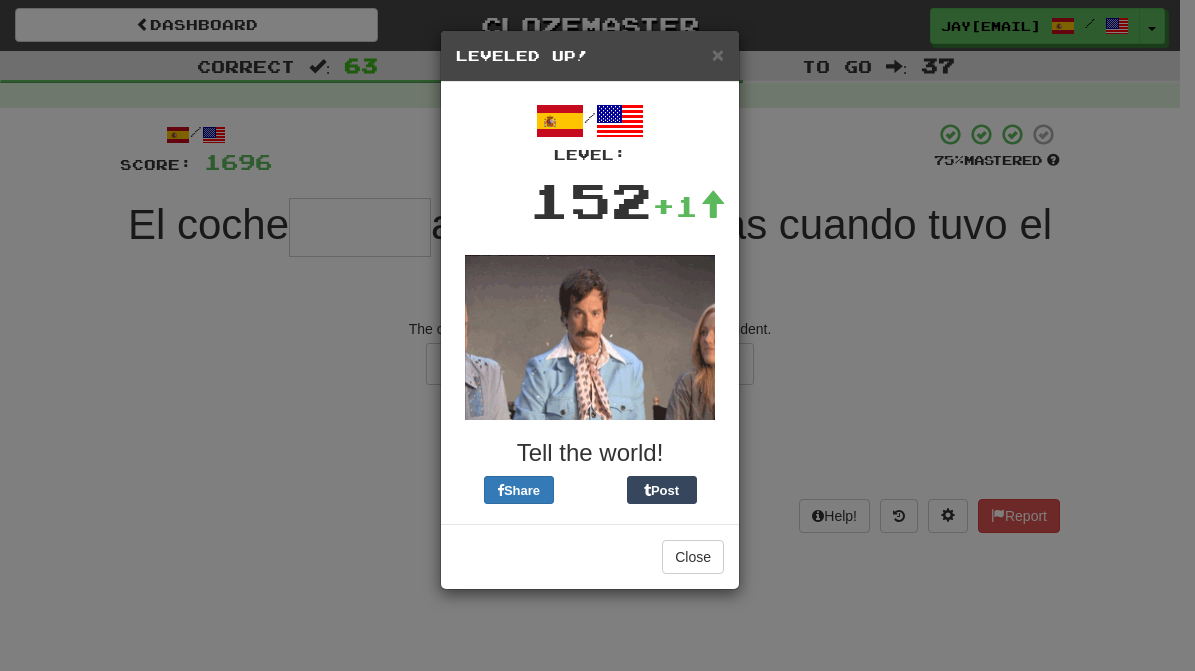 click on "× Leveled Up!" at bounding box center (590, 56) 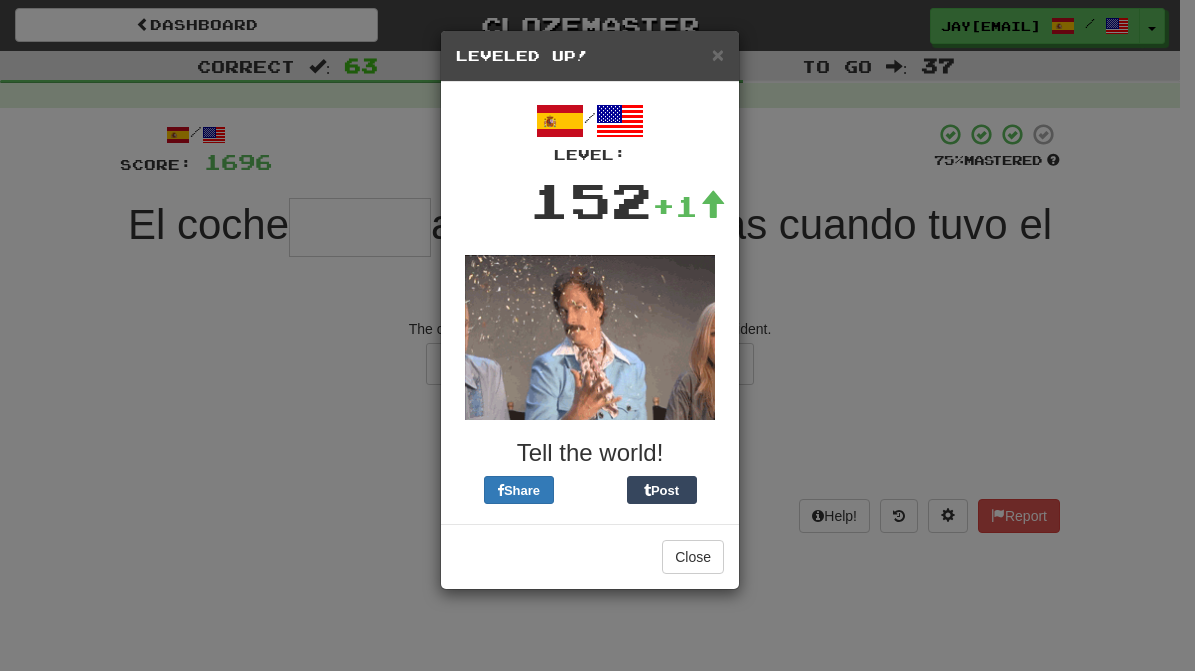 click on "× Leveled Up!" at bounding box center [590, 56] 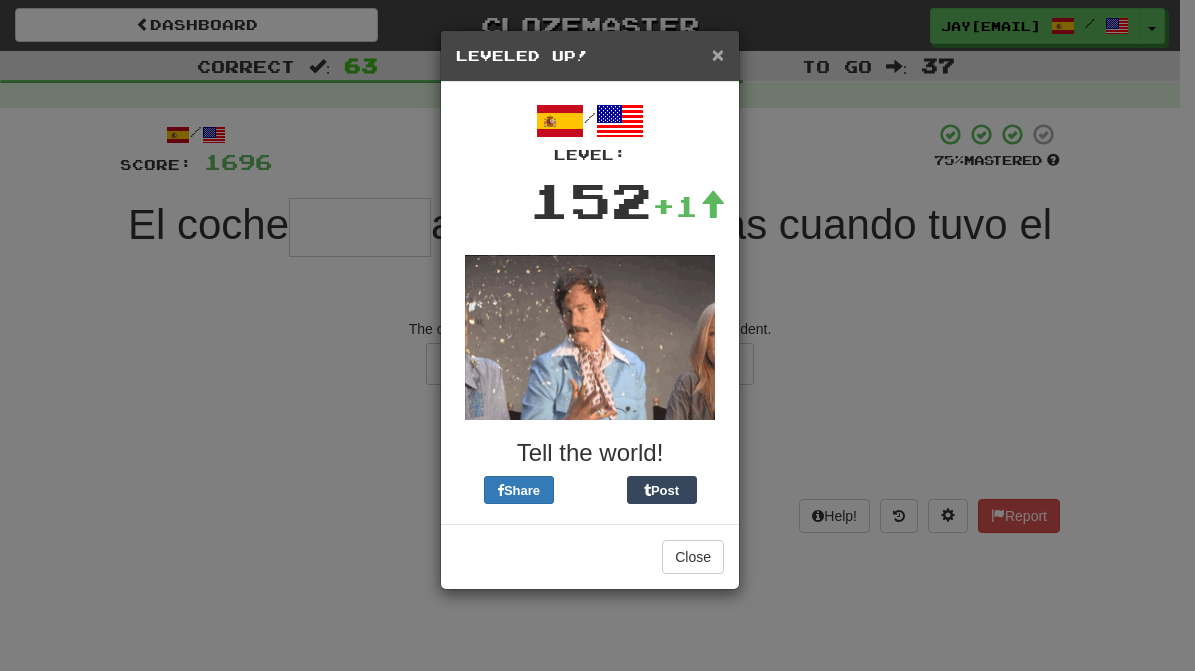 click on "×" at bounding box center [718, 54] 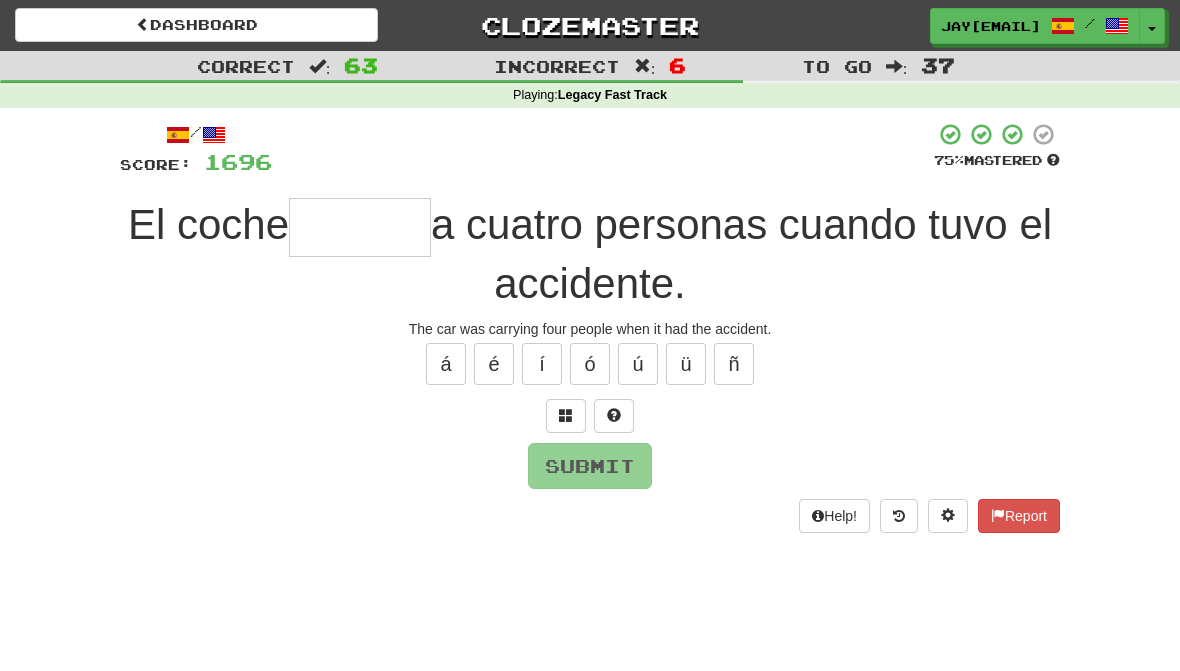 click at bounding box center [360, 227] 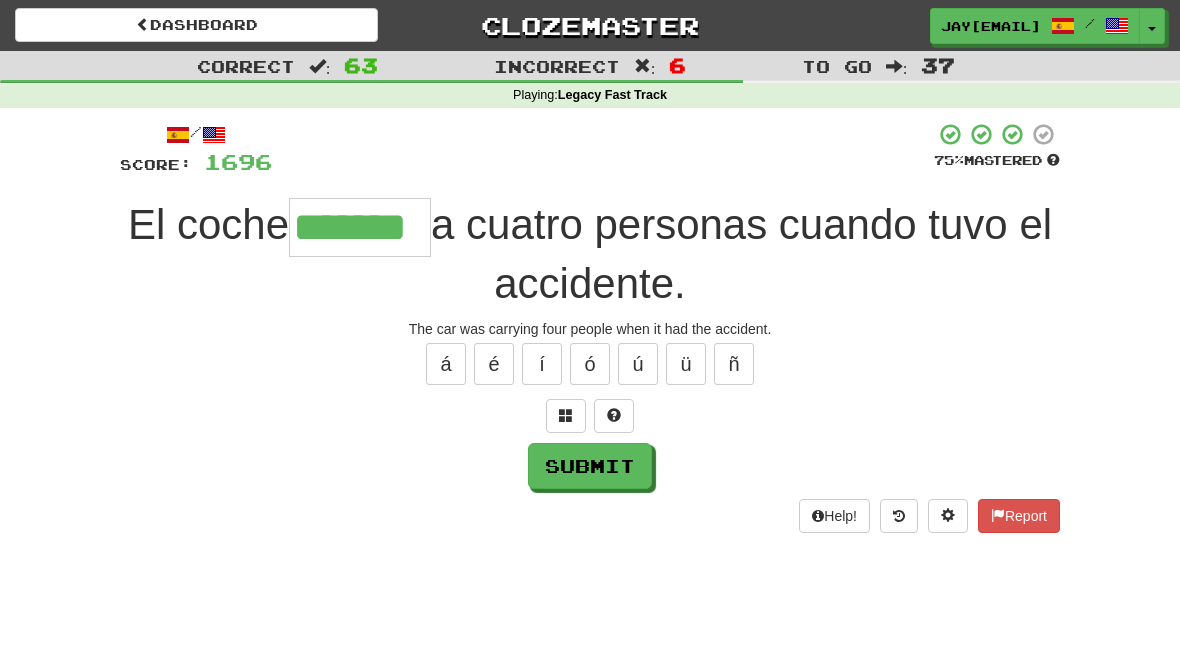 type on "*******" 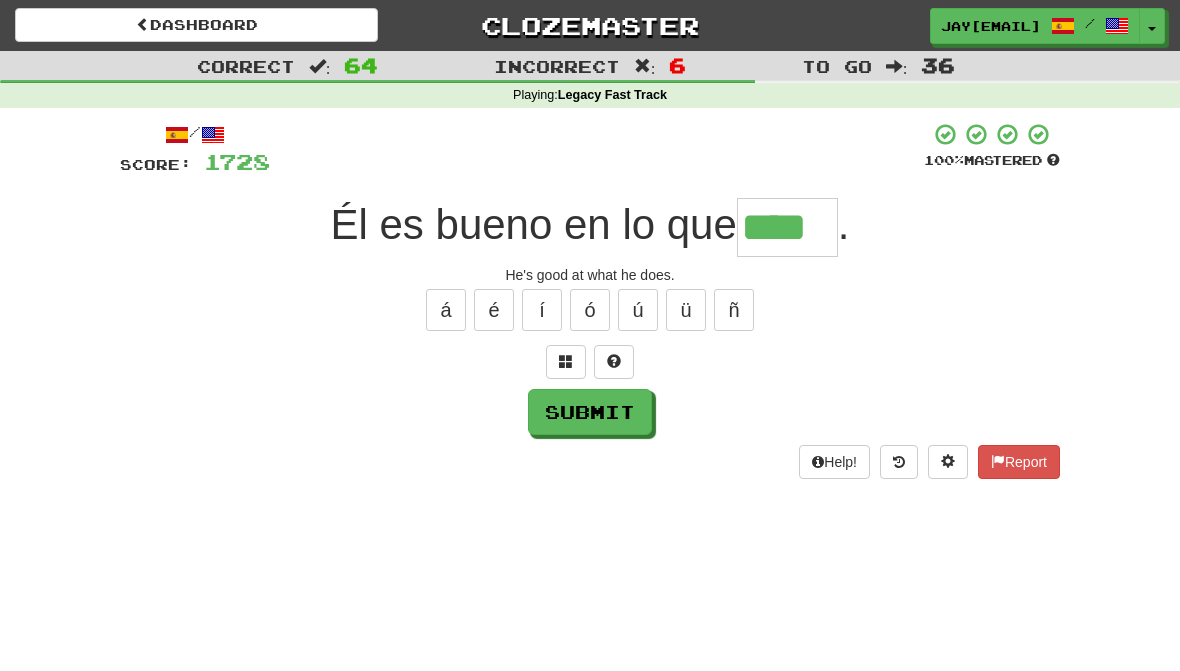 type on "****" 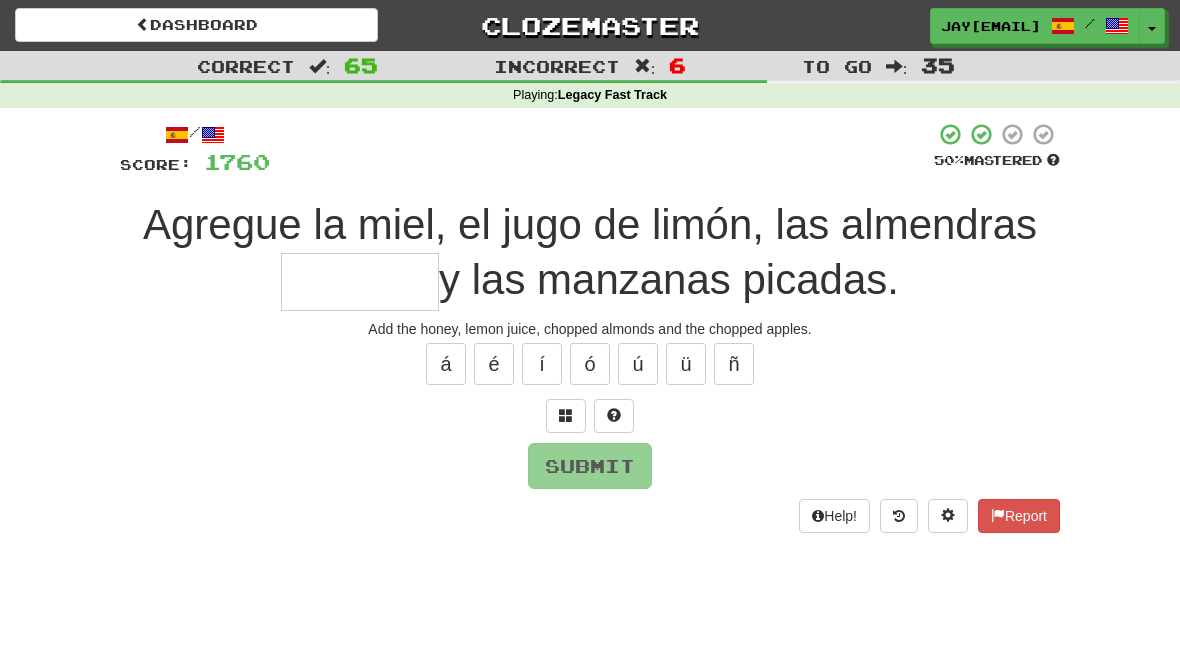 type on "*" 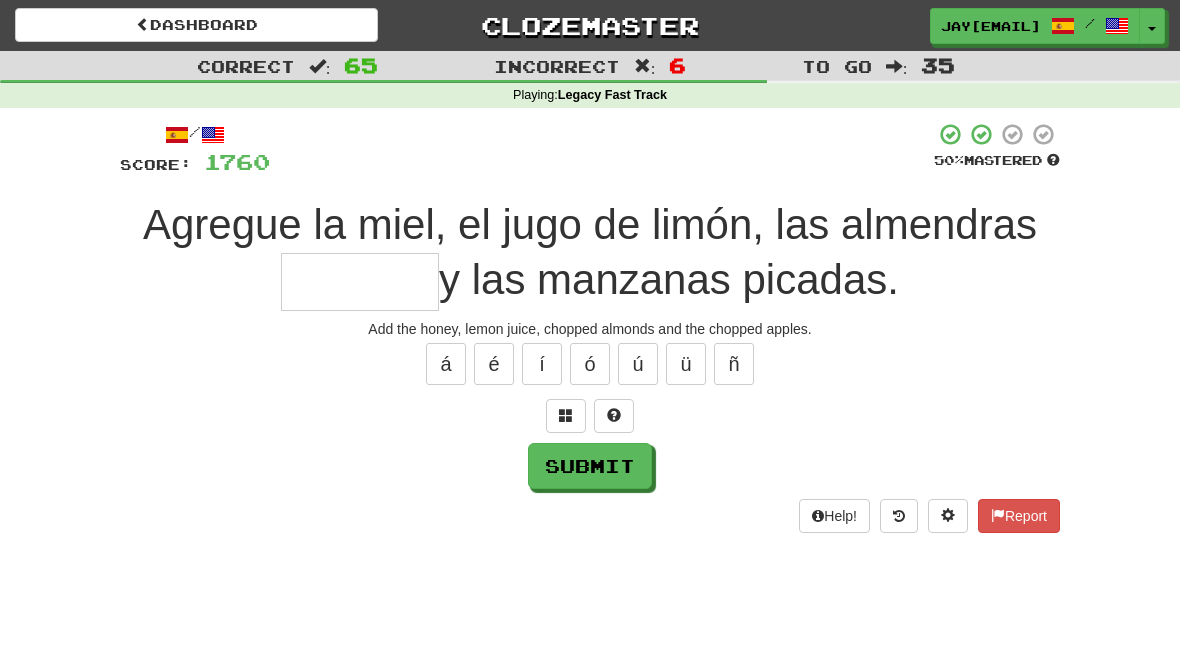 type on "*" 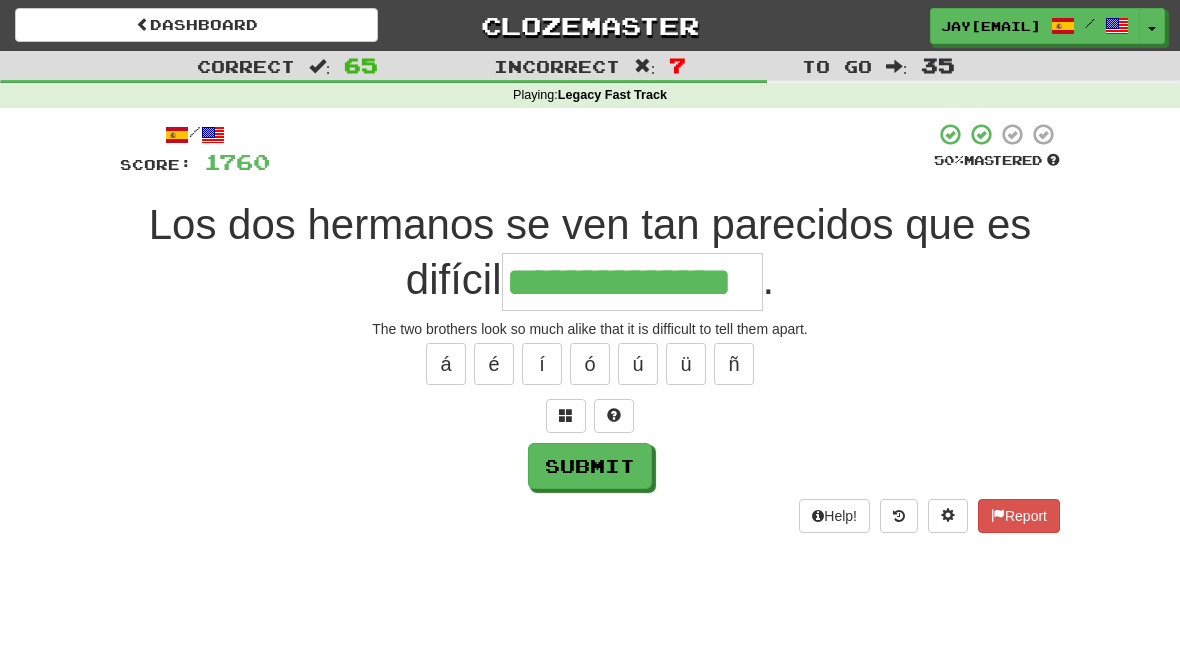 type on "**********" 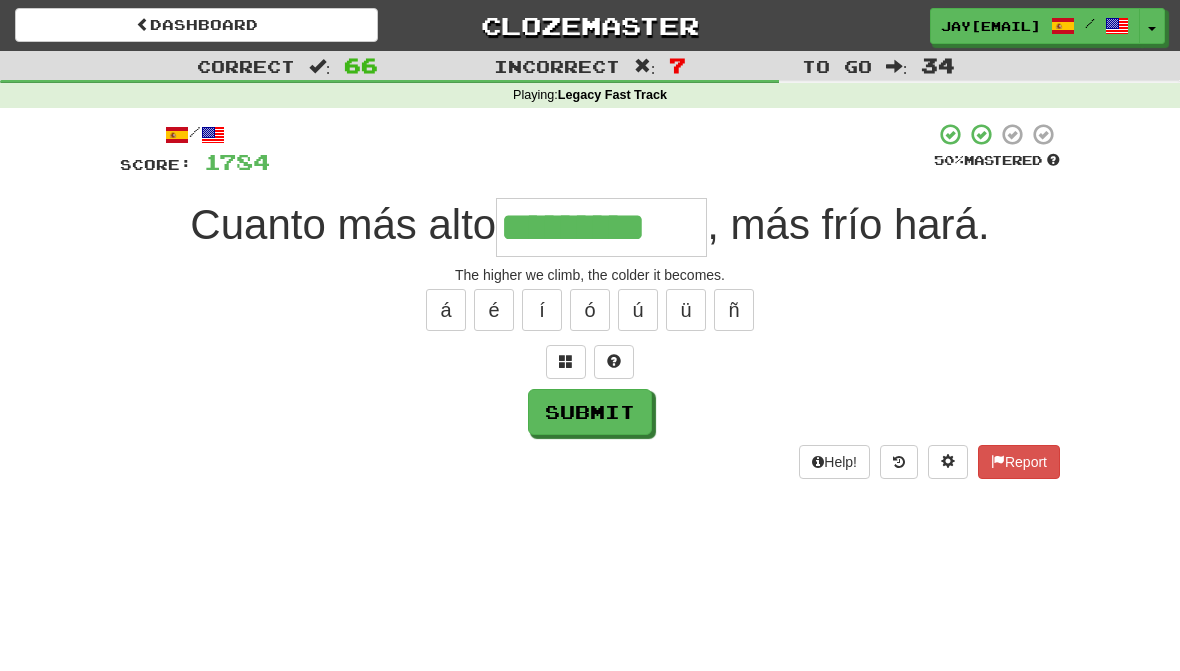 type on "*********" 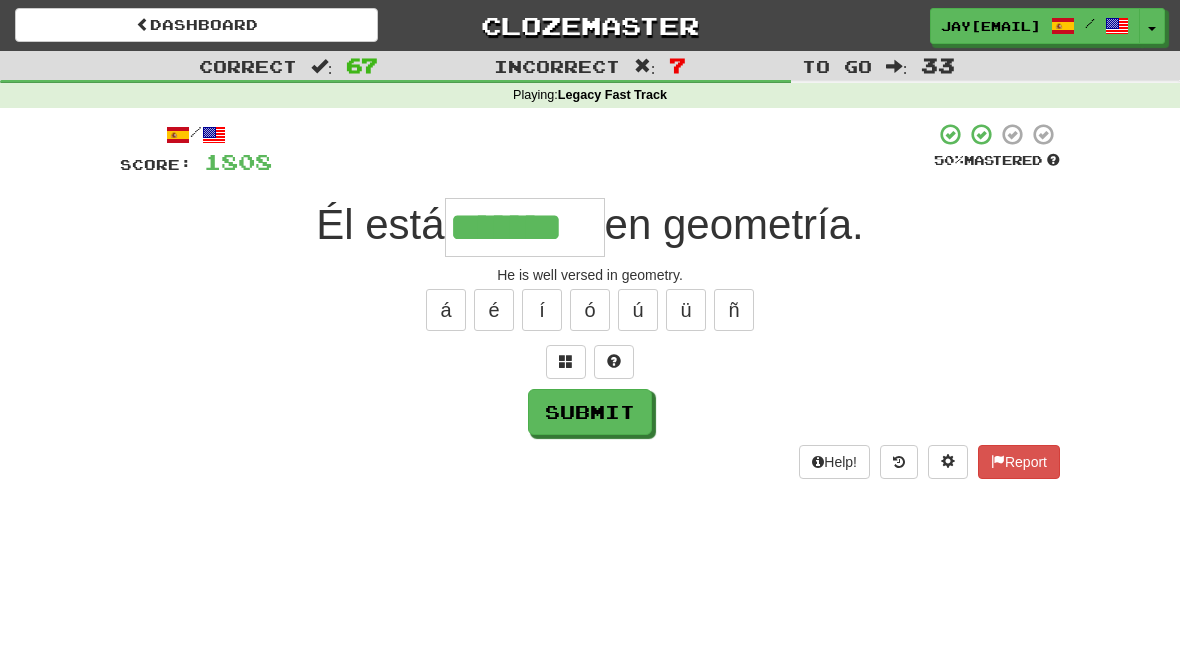 type on "*******" 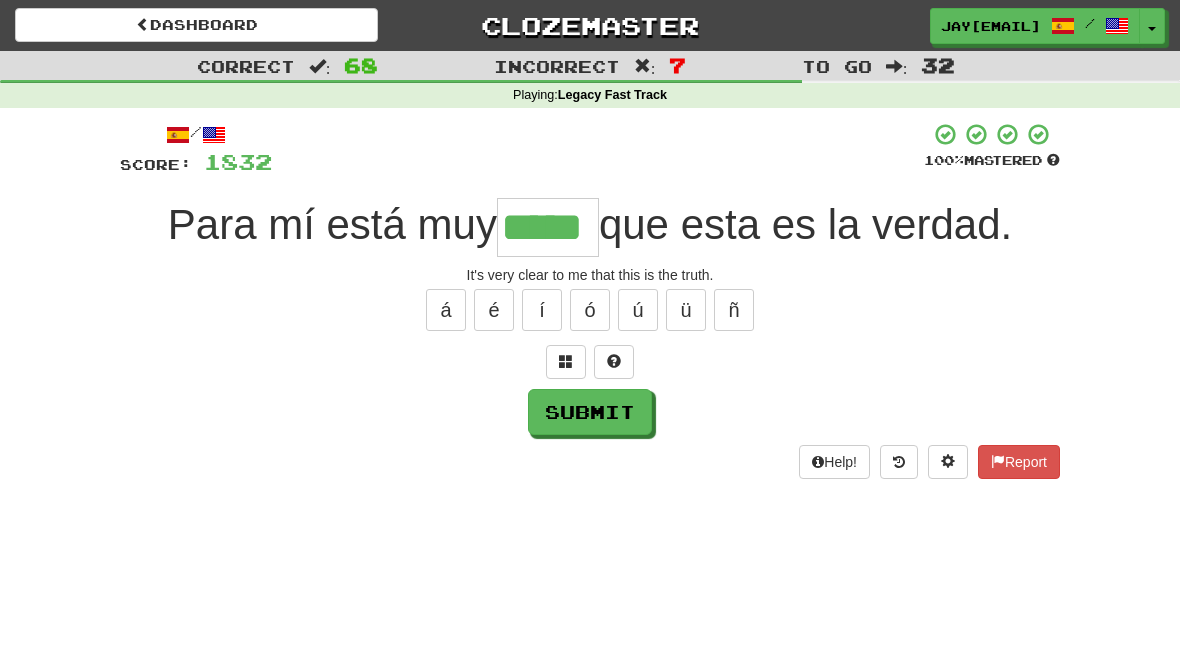 type on "*****" 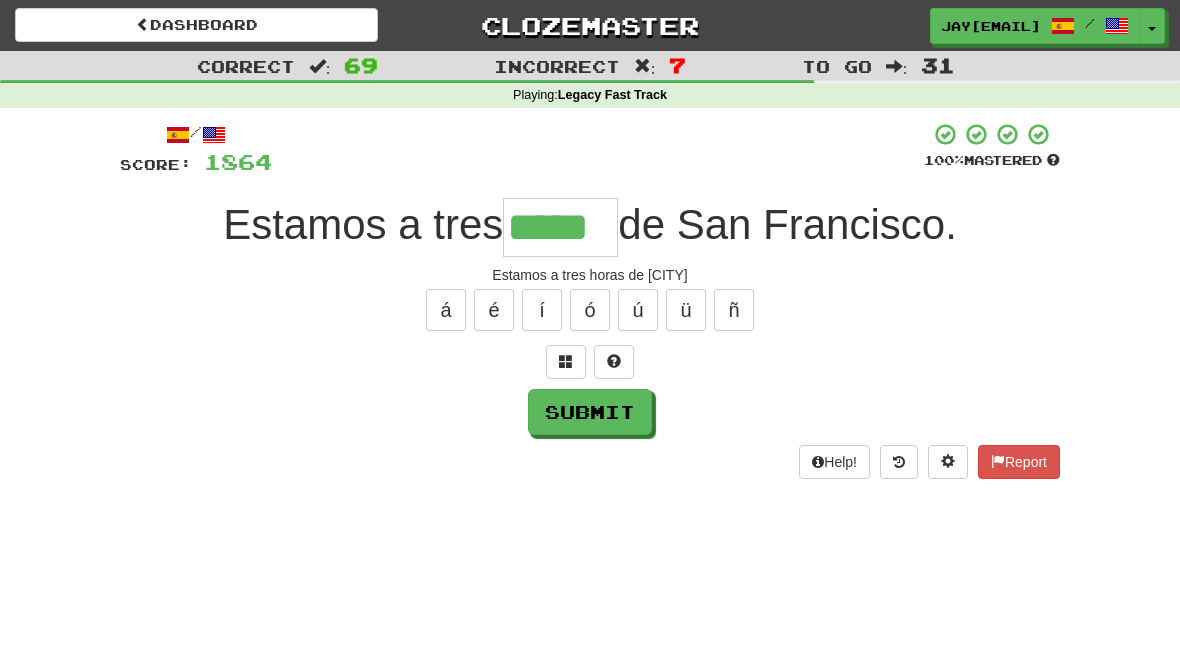 type on "*****" 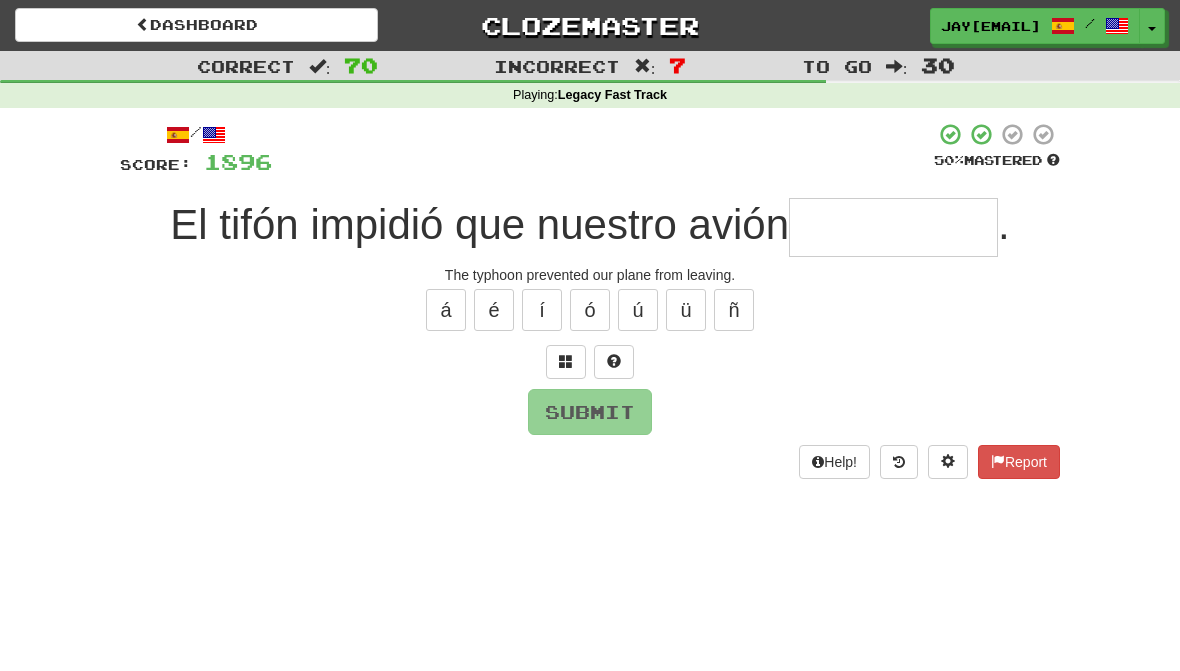 type on "*" 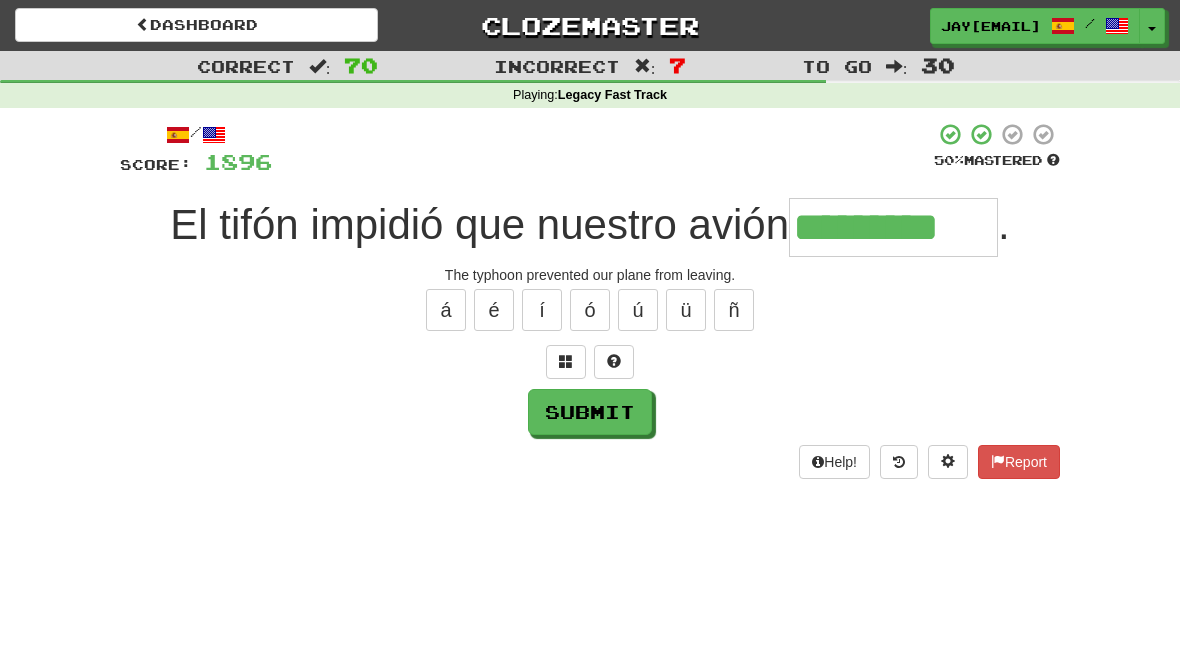 type on "*********" 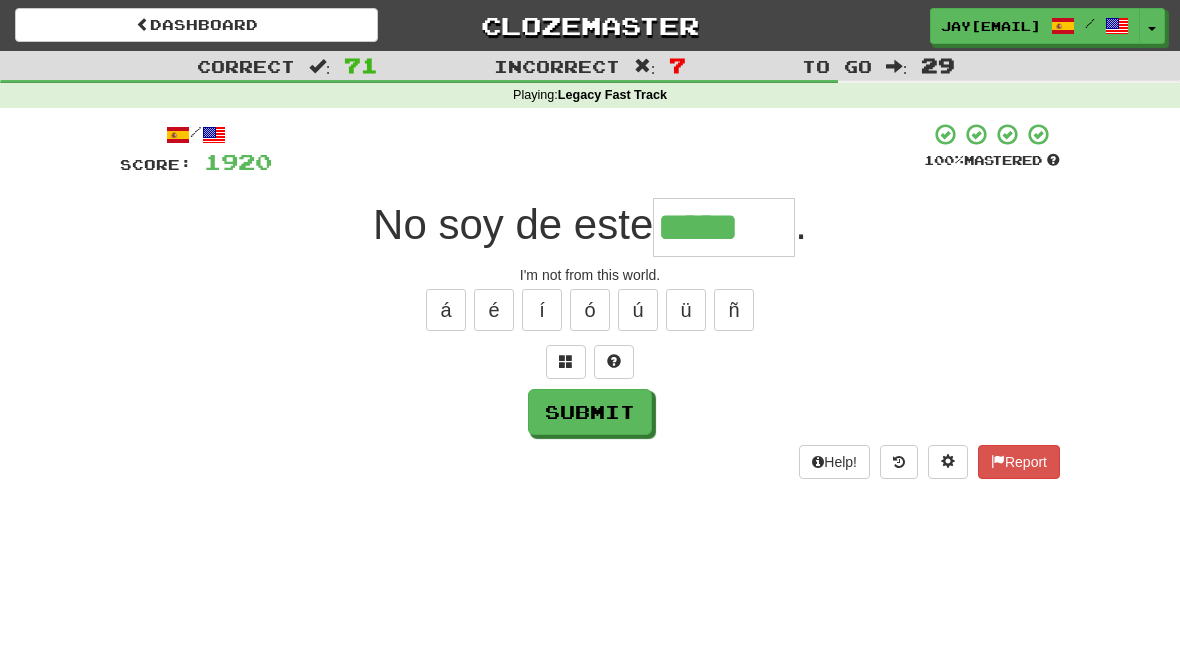 type on "*****" 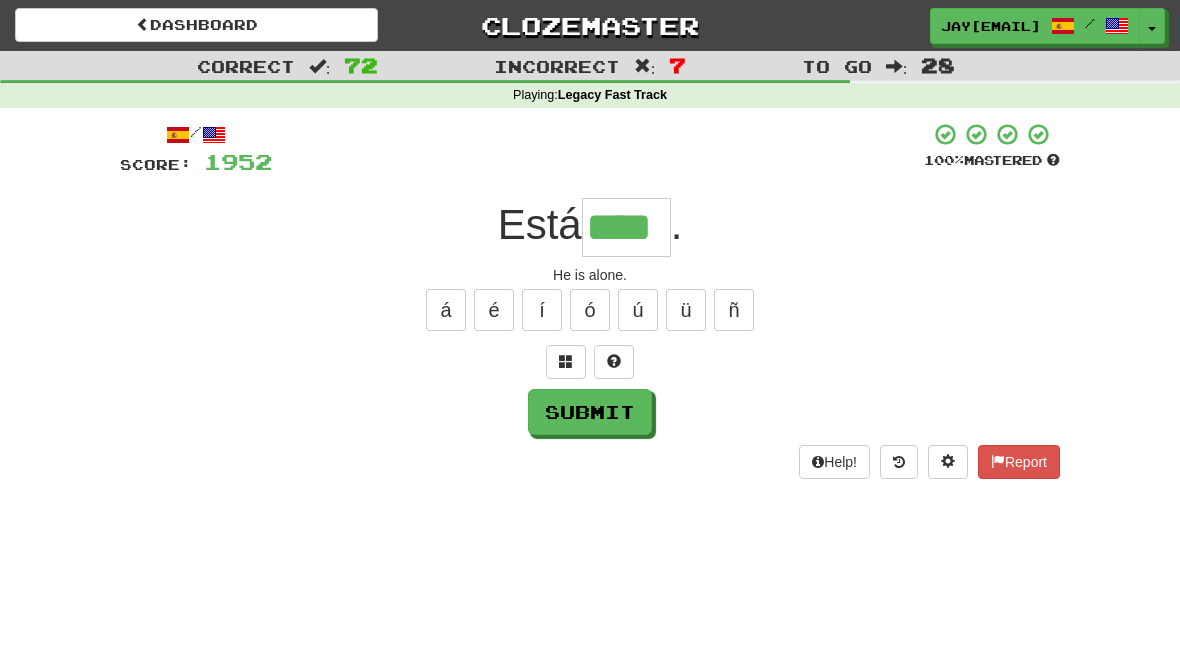 type on "****" 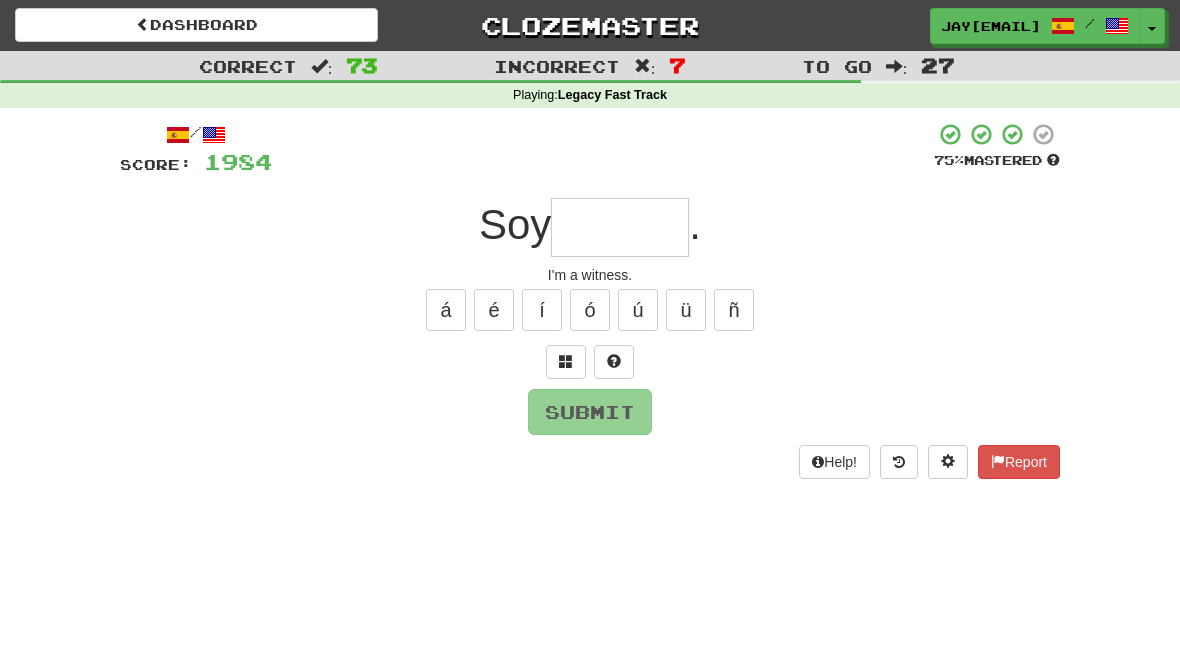 type on "*******" 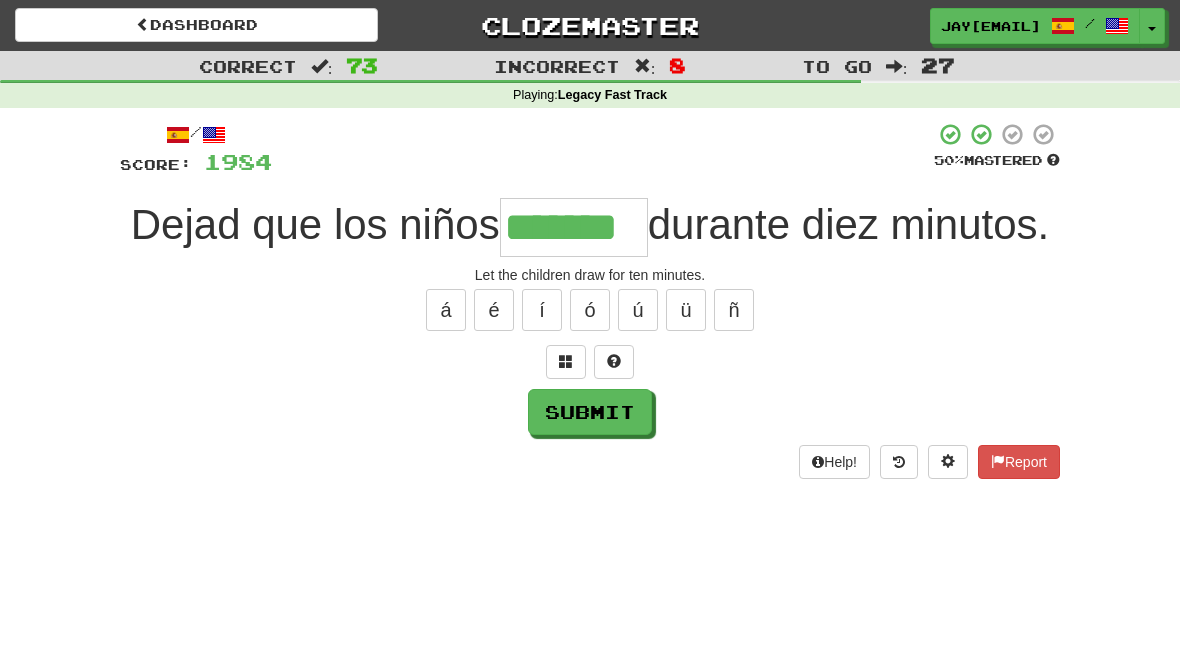type on "*******" 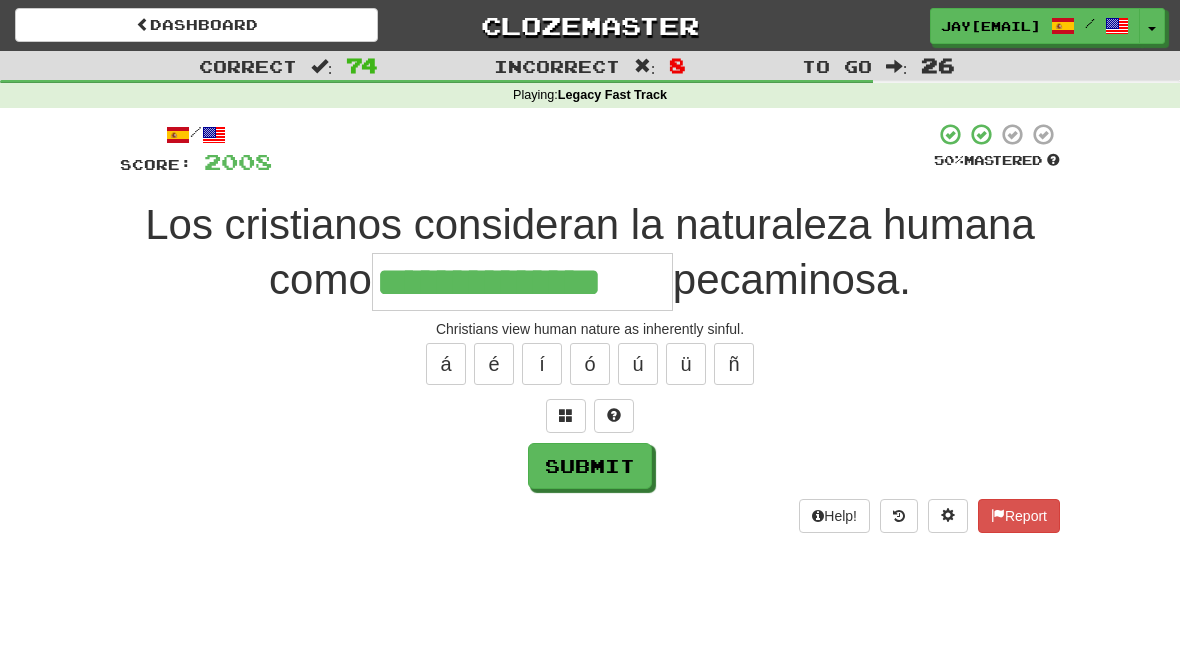 type on "**********" 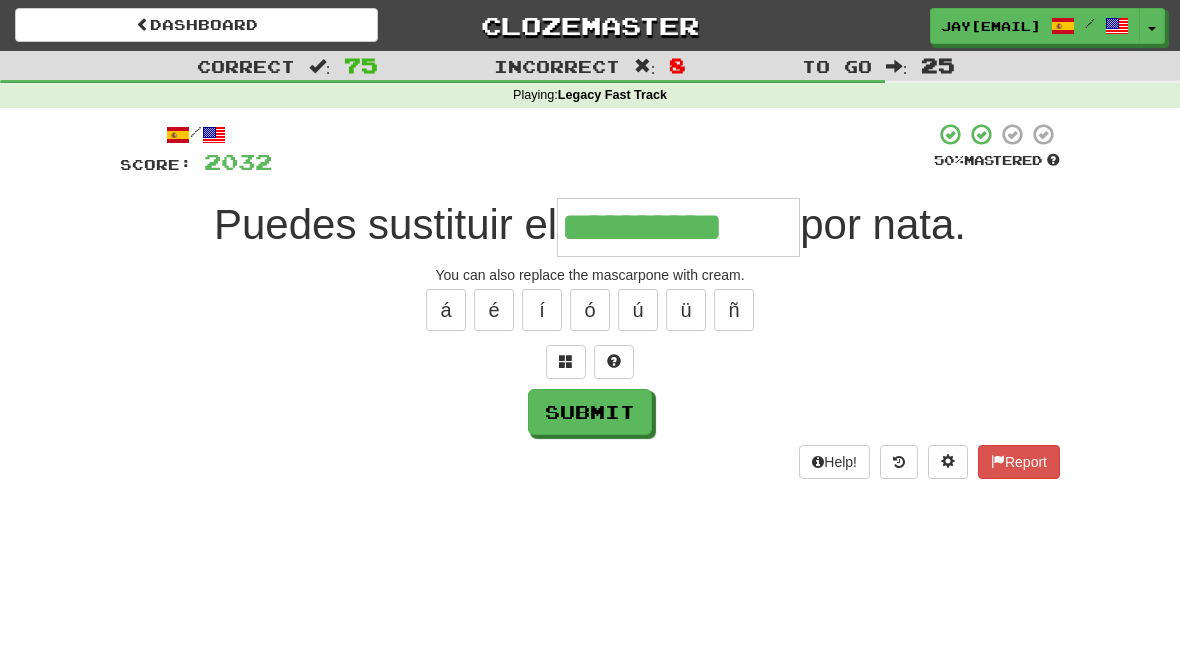 type on "**********" 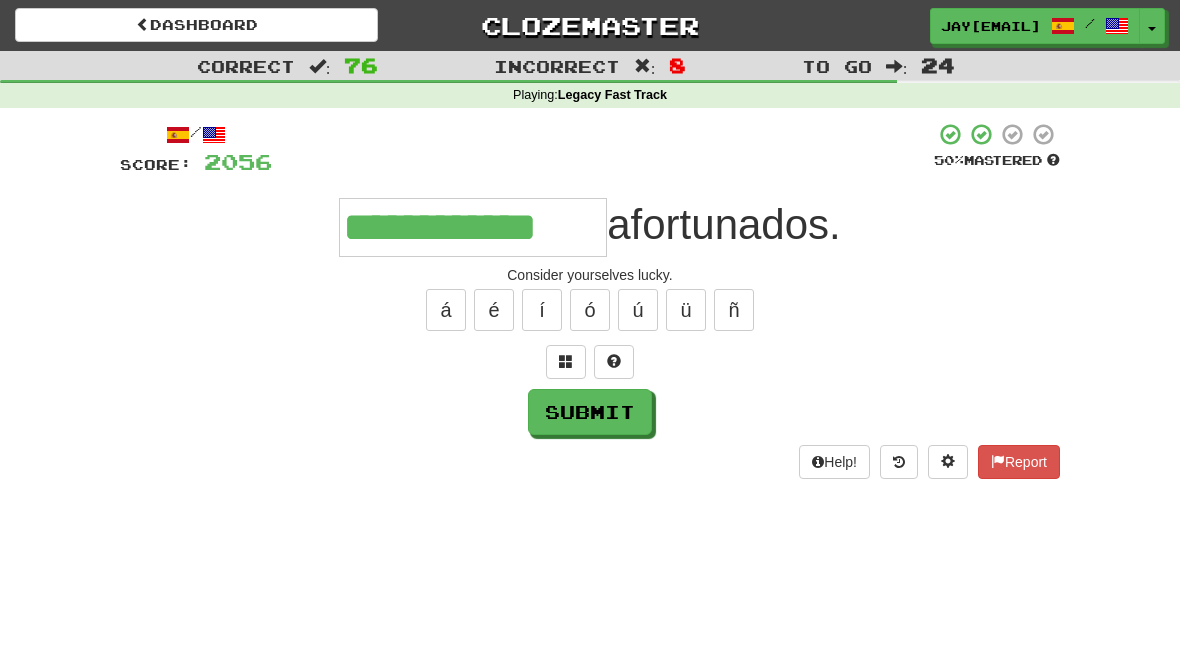 type on "**********" 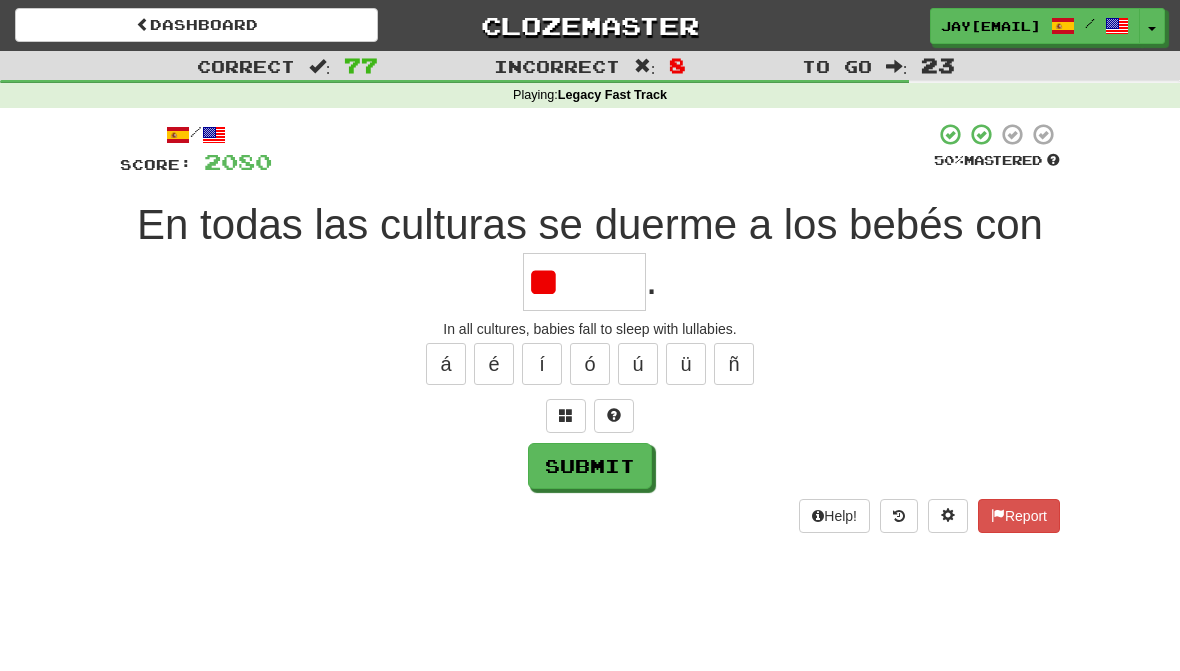 type on "*" 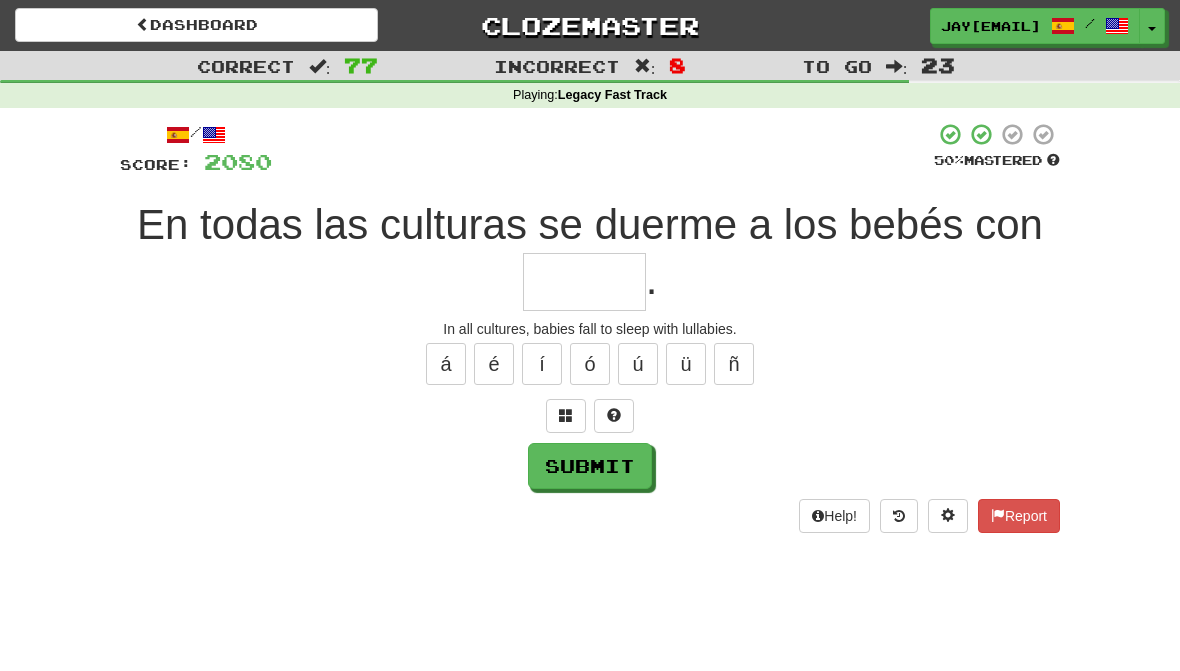 type on "*****" 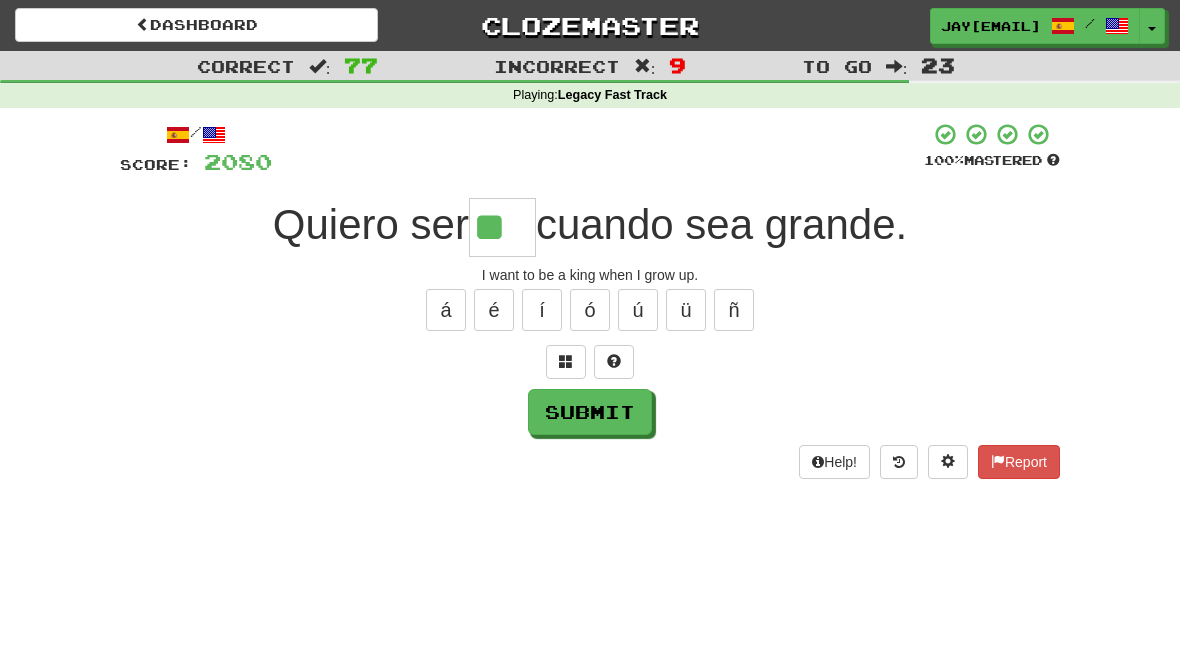 scroll, scrollTop: 0, scrollLeft: 0, axis: both 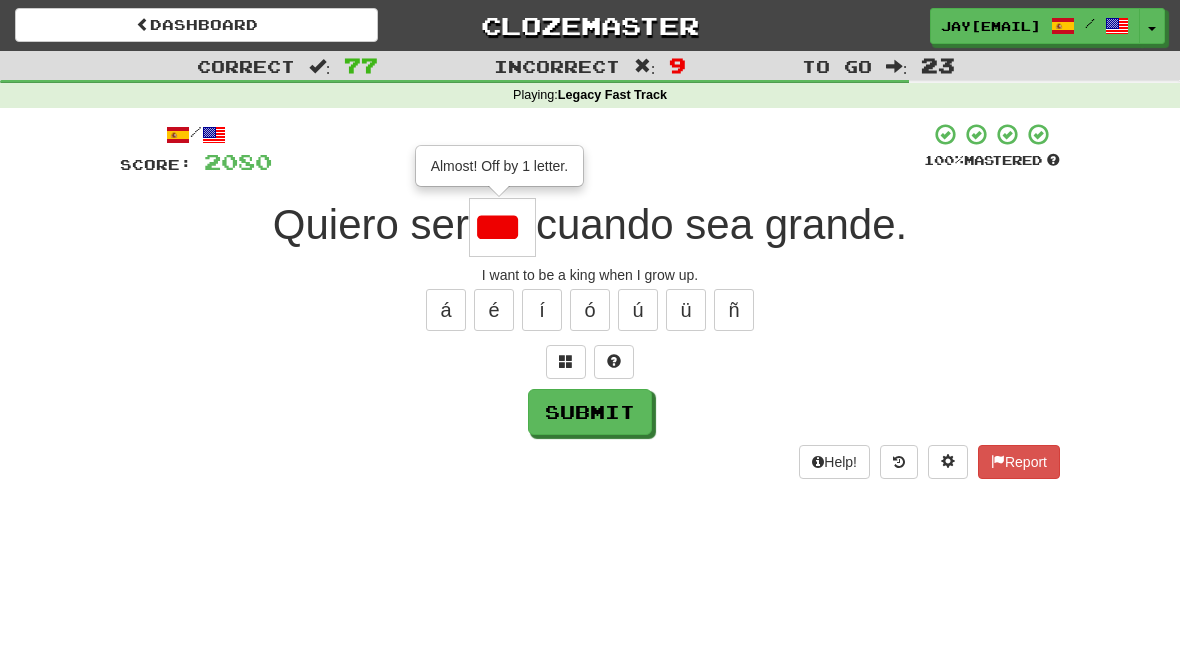 type on "***" 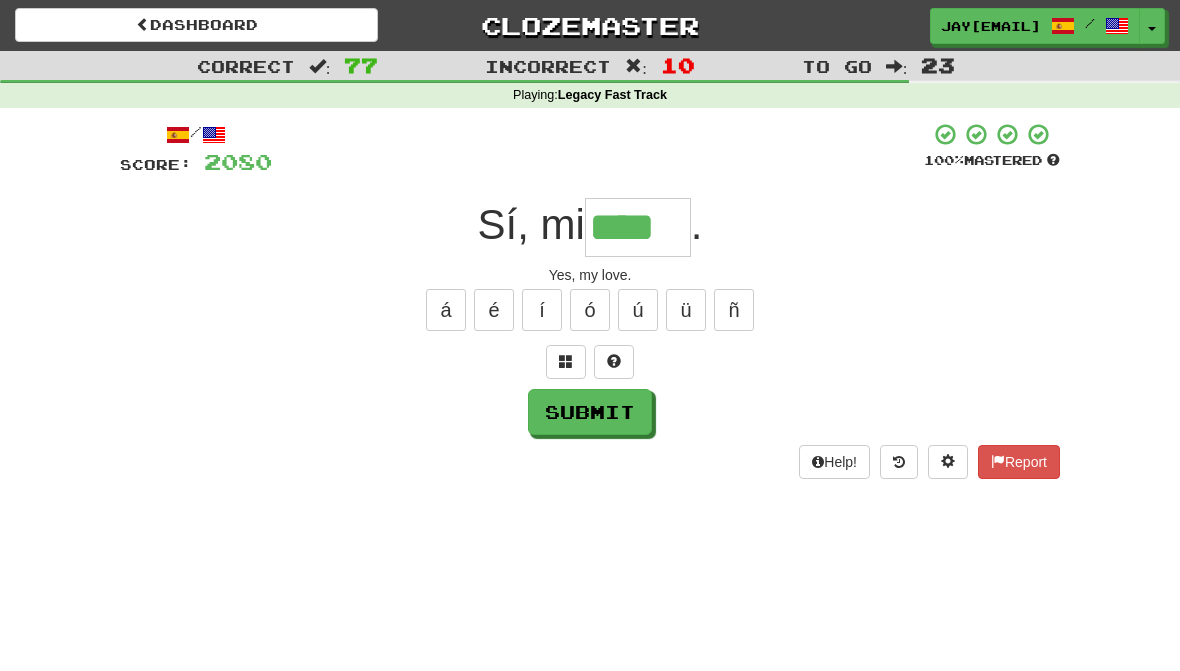 type on "****" 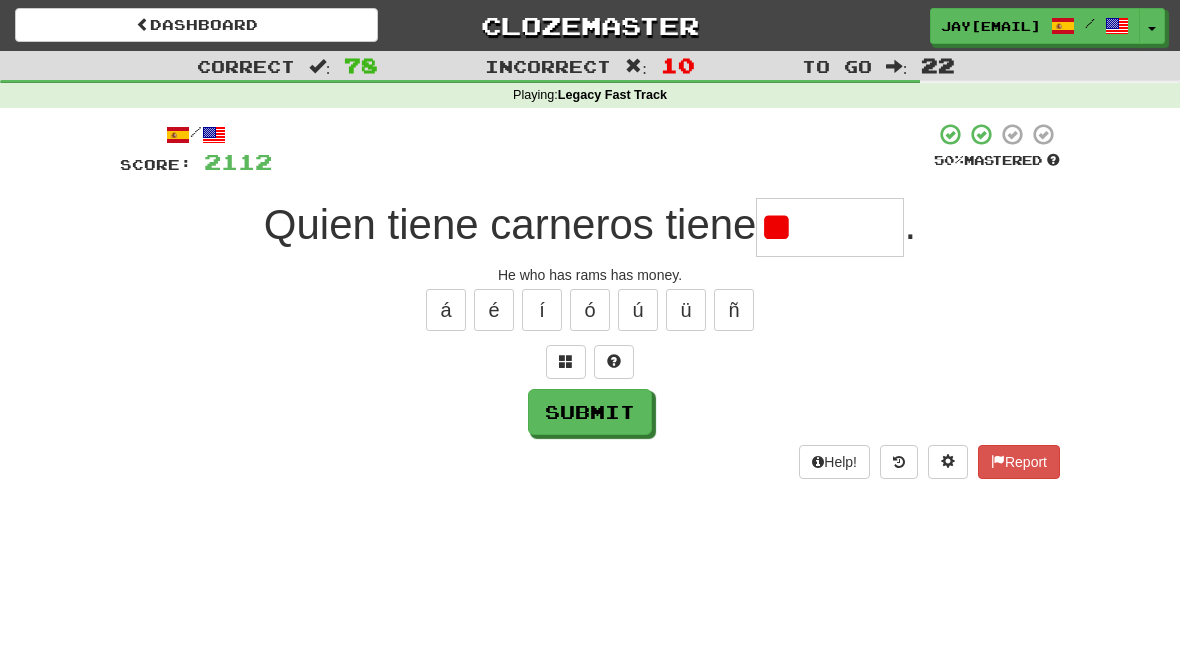 type on "*" 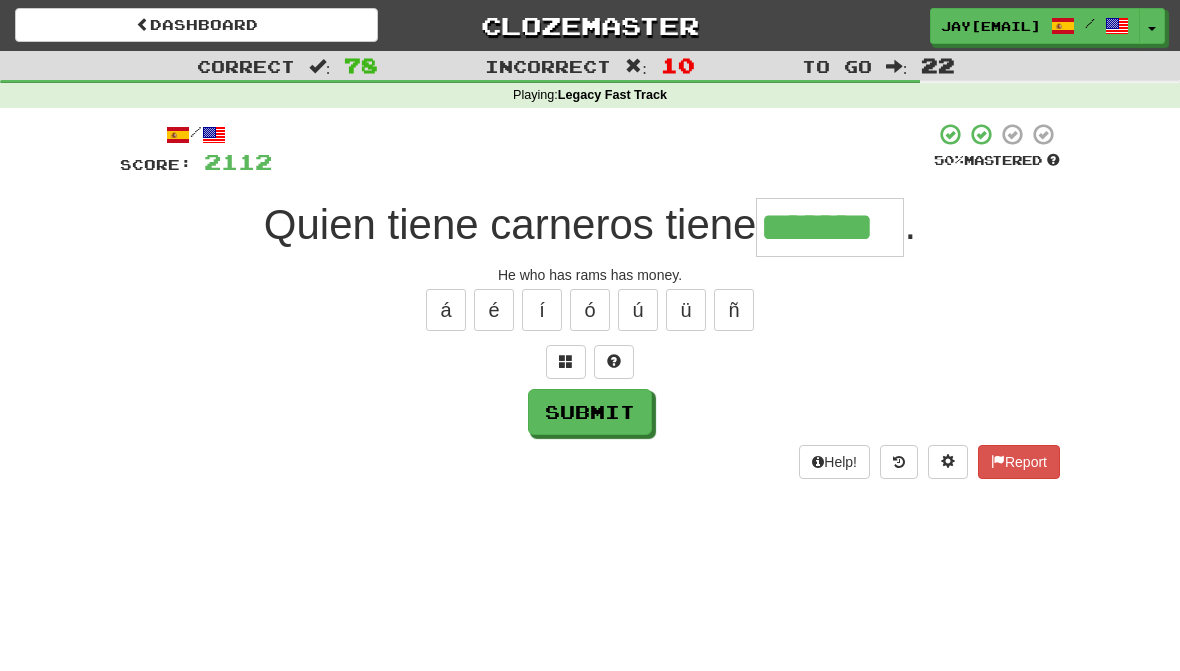 type on "*******" 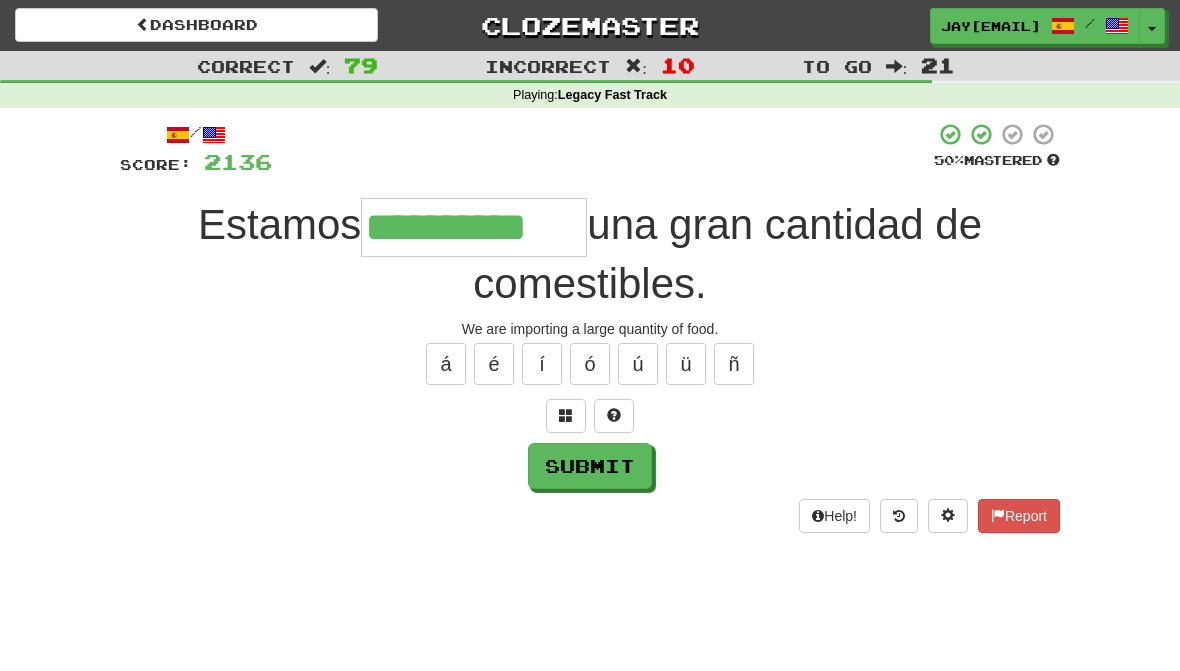 type on "**********" 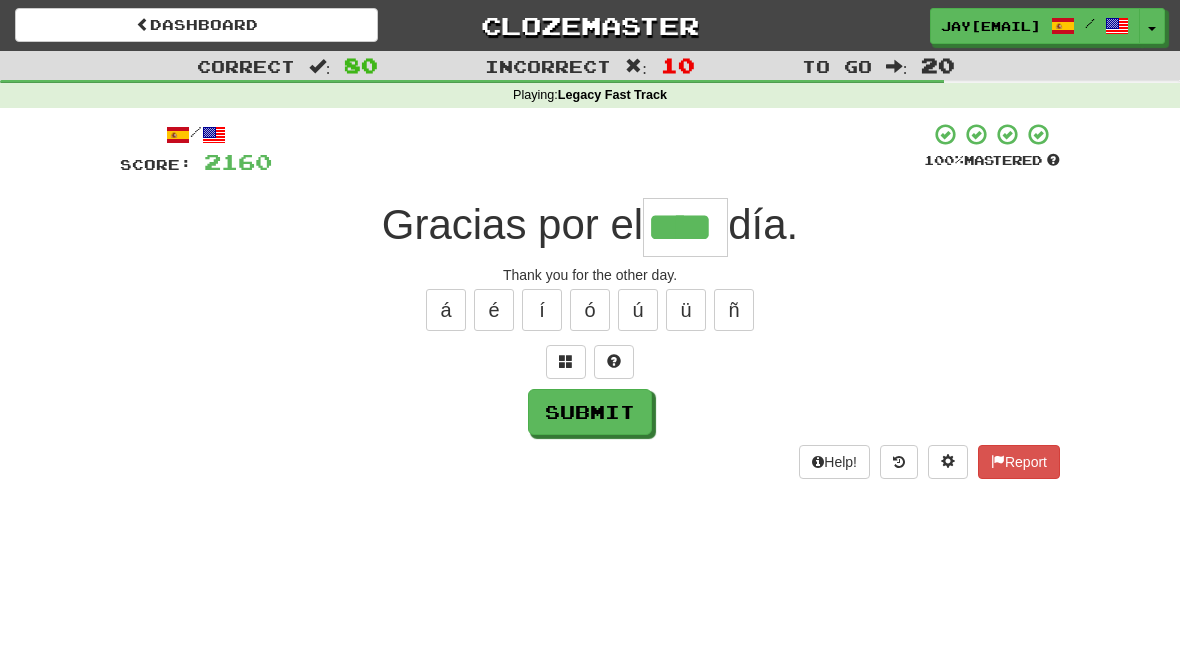 type on "****" 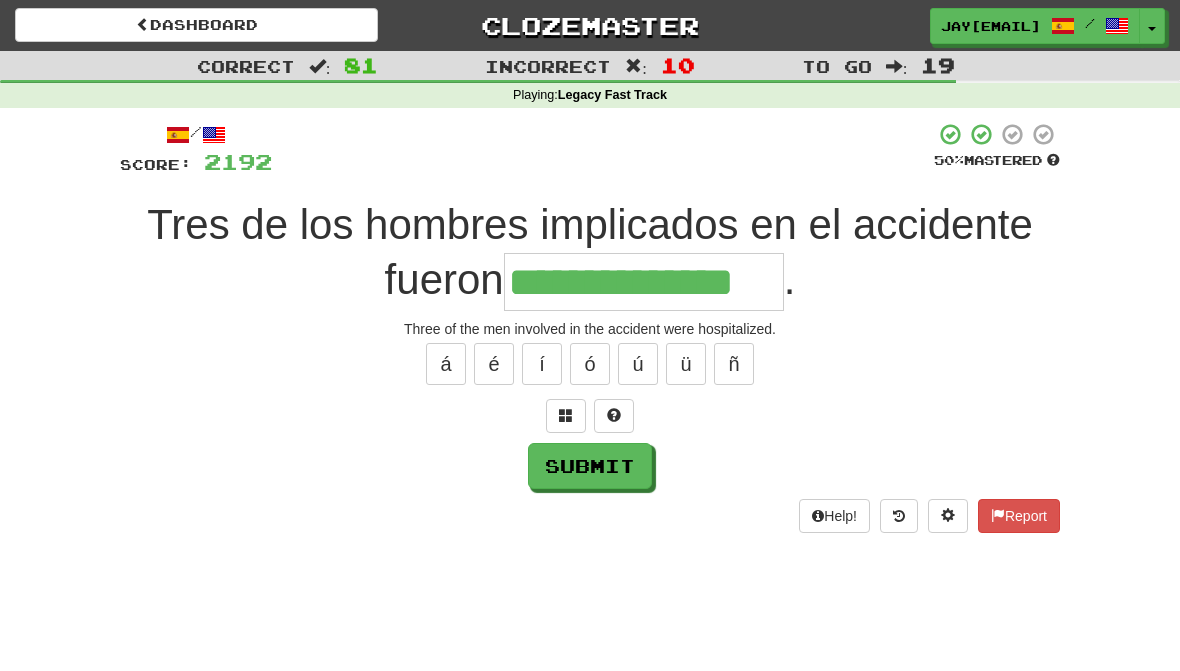 type on "**********" 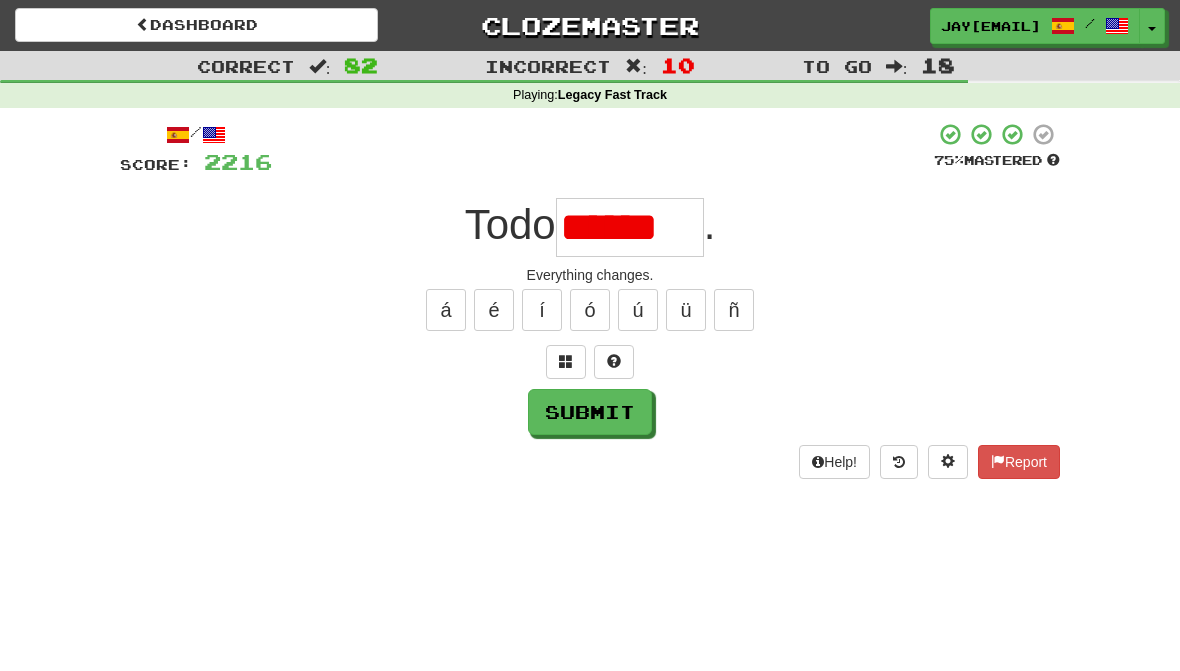 scroll, scrollTop: 0, scrollLeft: 0, axis: both 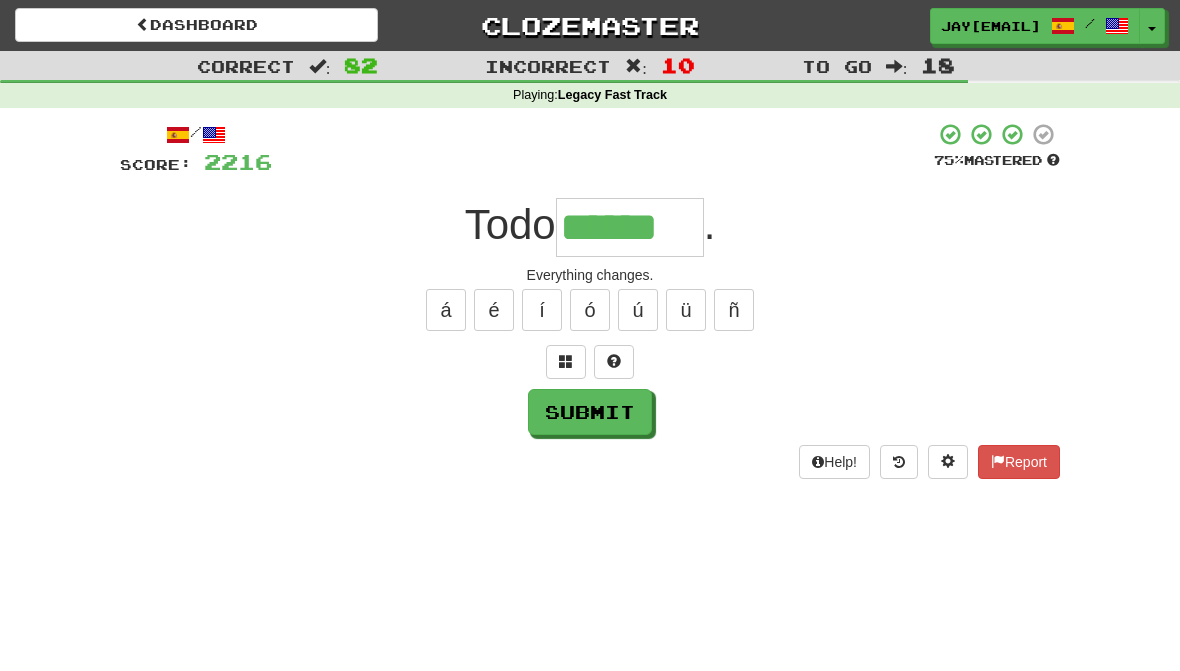 type on "******" 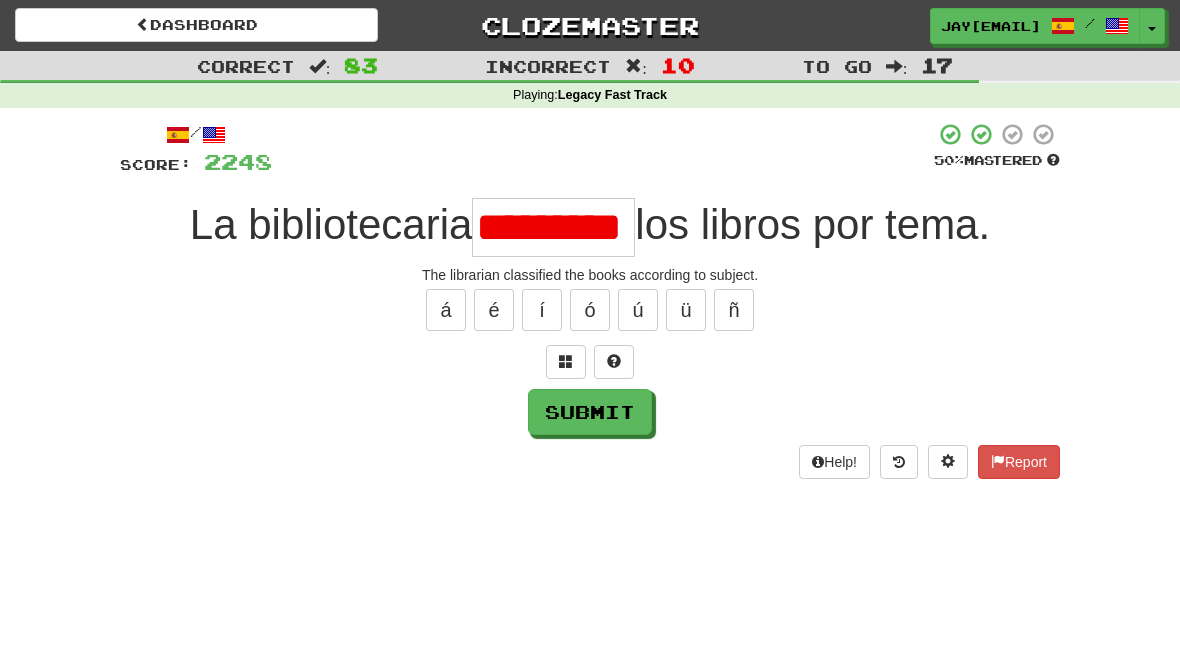 type on "*********" 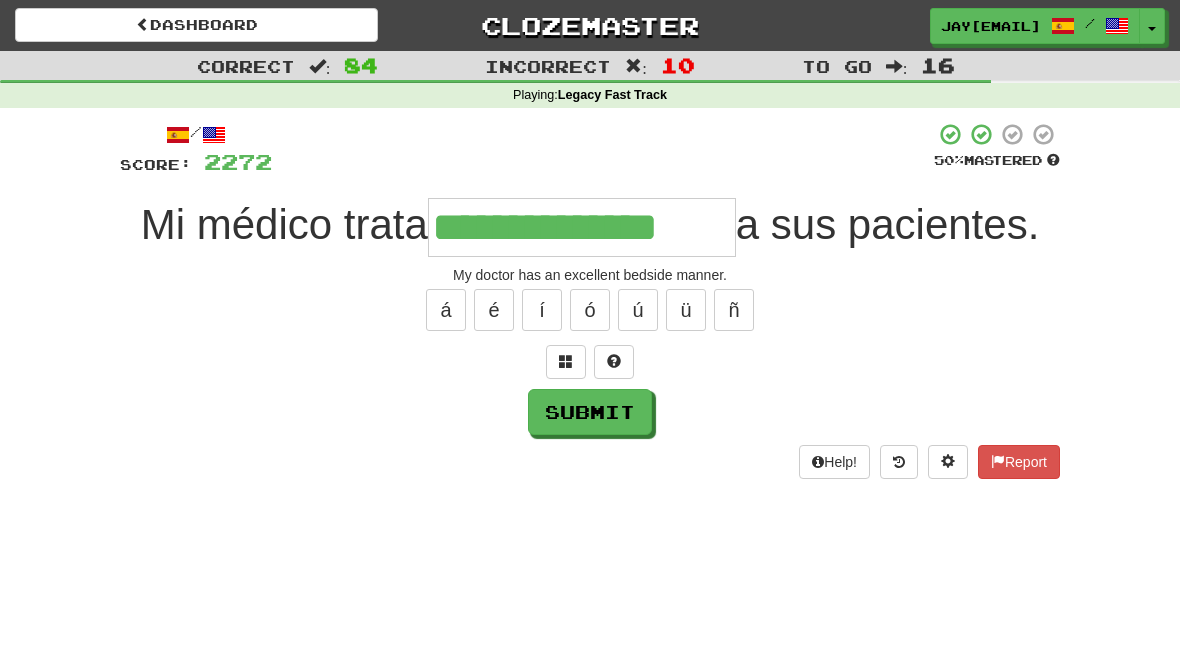 type on "**********" 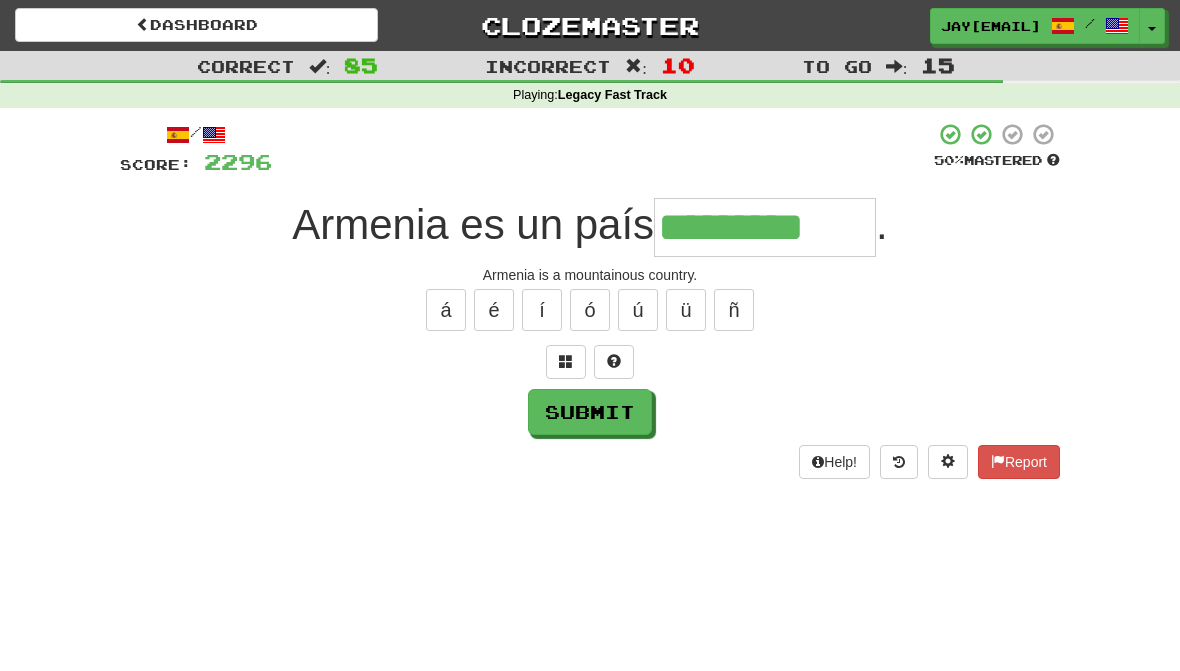 type on "*********" 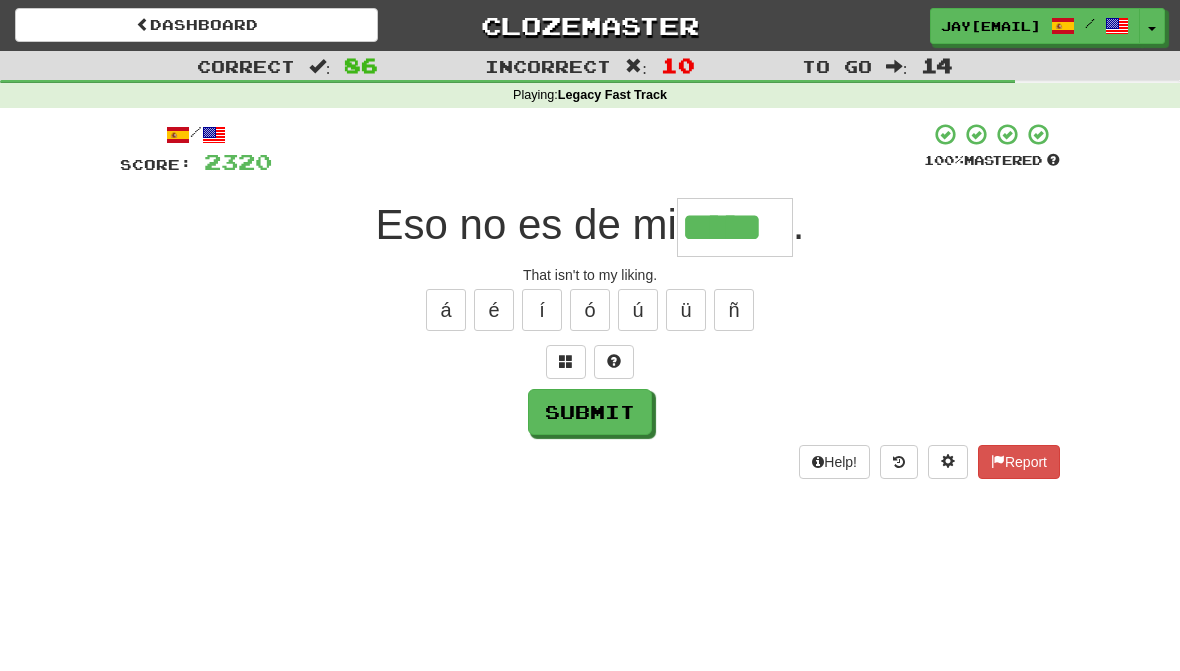 type on "*****" 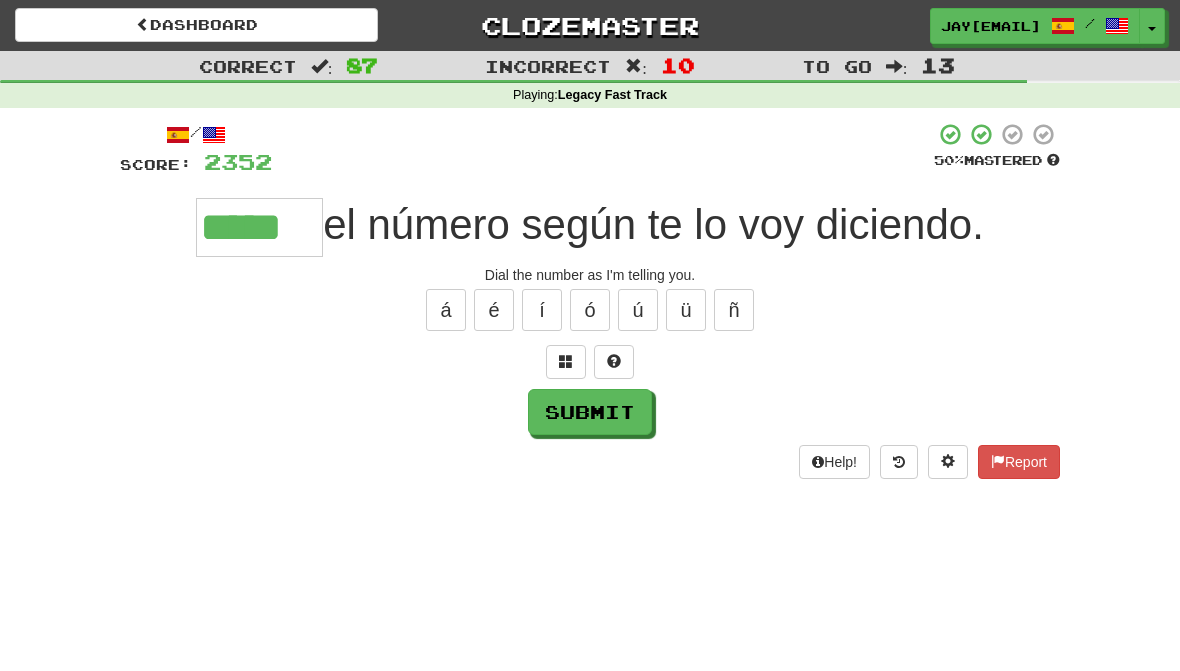 type on "*****" 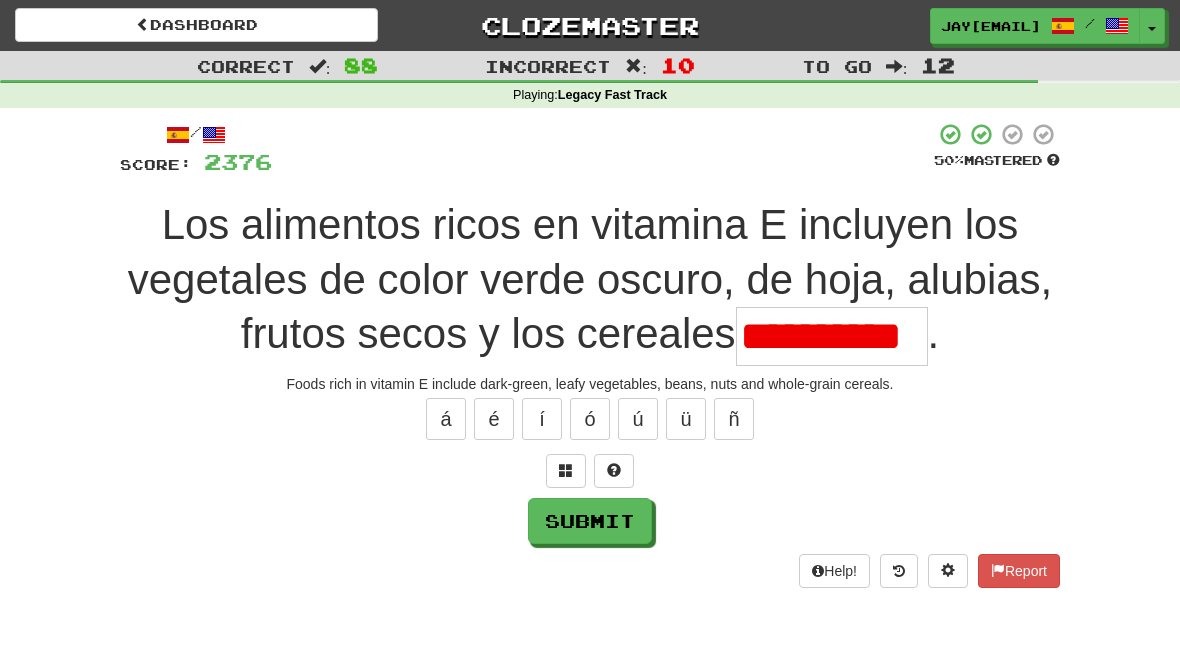 scroll, scrollTop: 0, scrollLeft: 0, axis: both 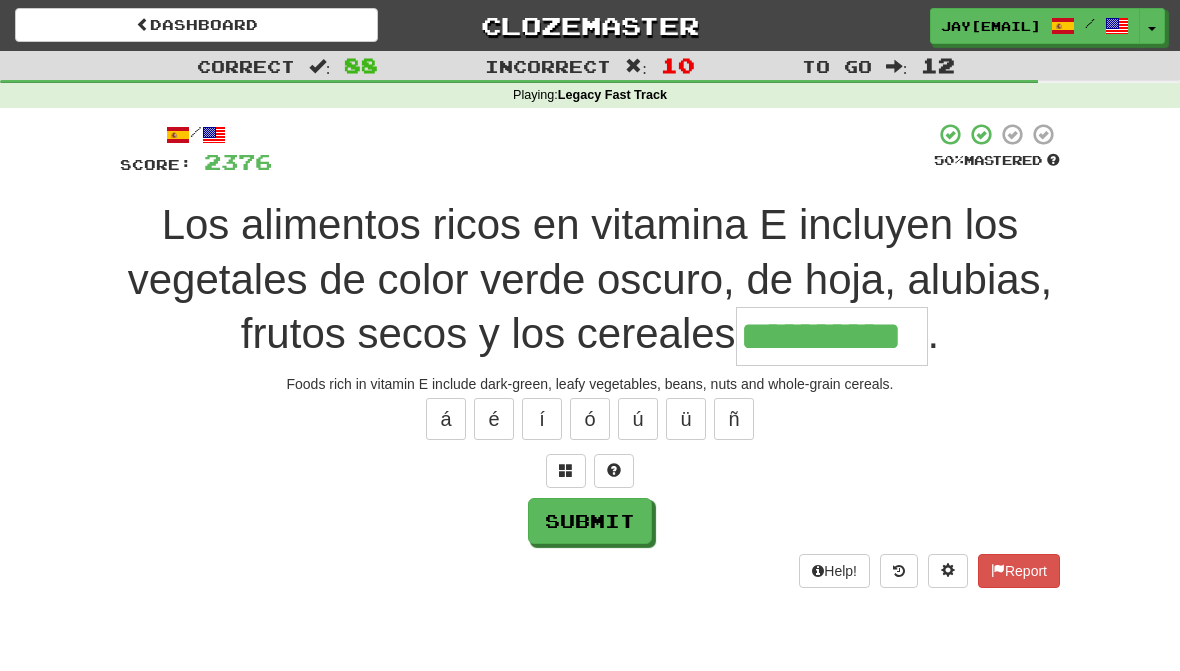 type on "**********" 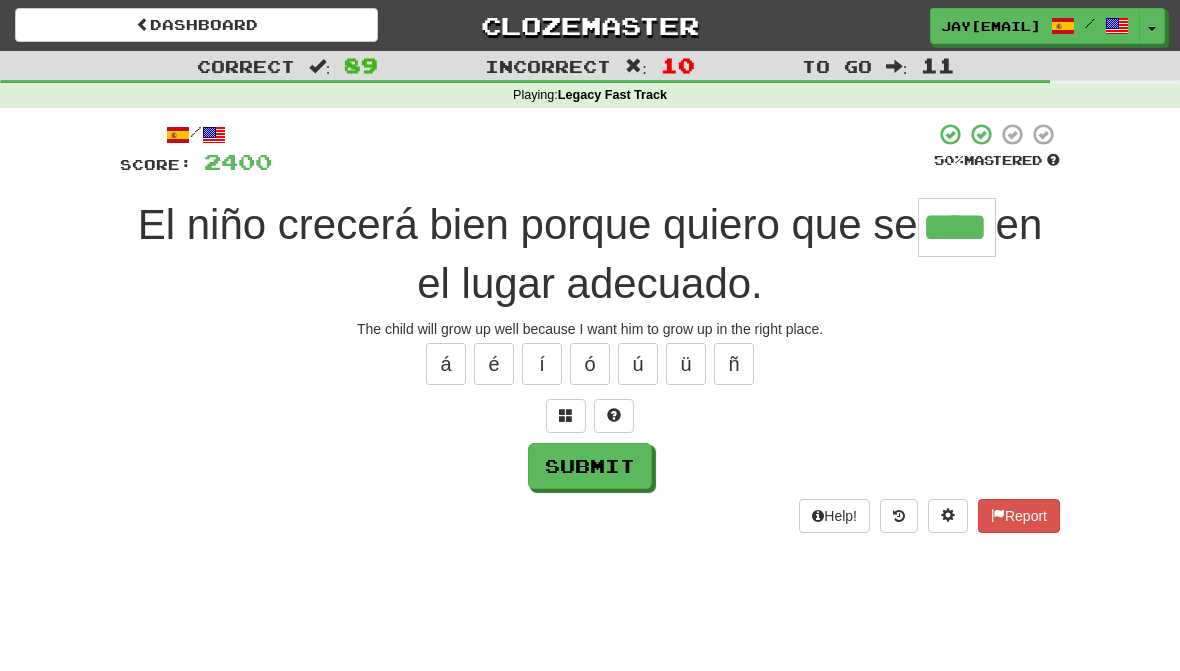 type on "****" 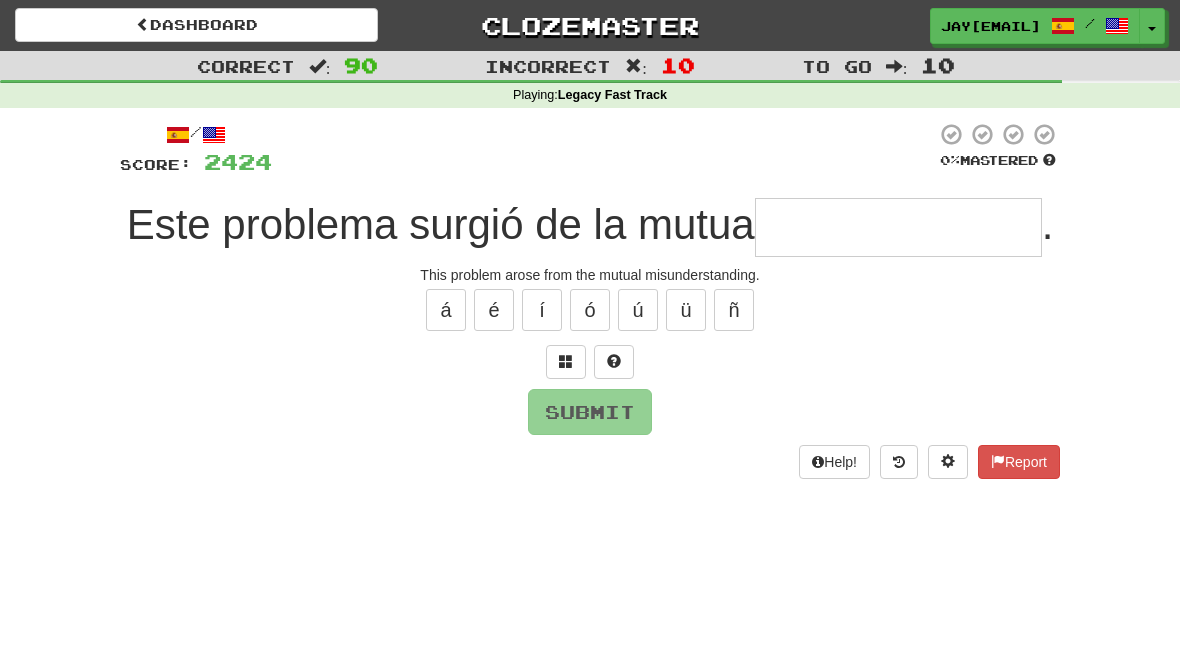 type on "*" 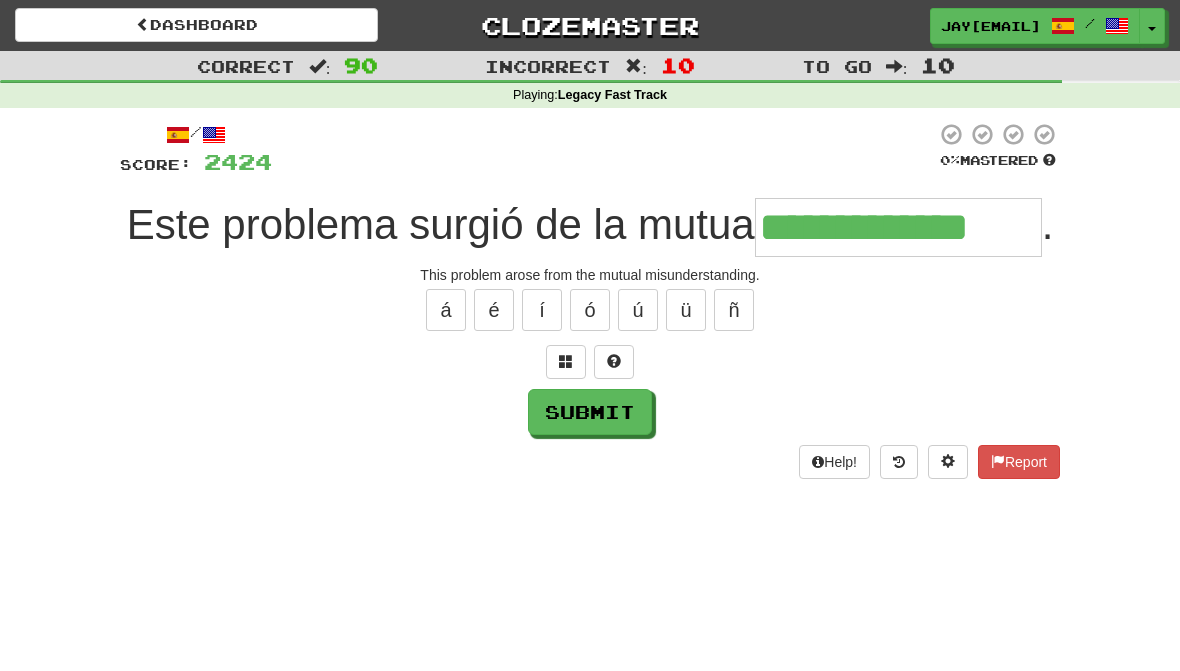 type on "**********" 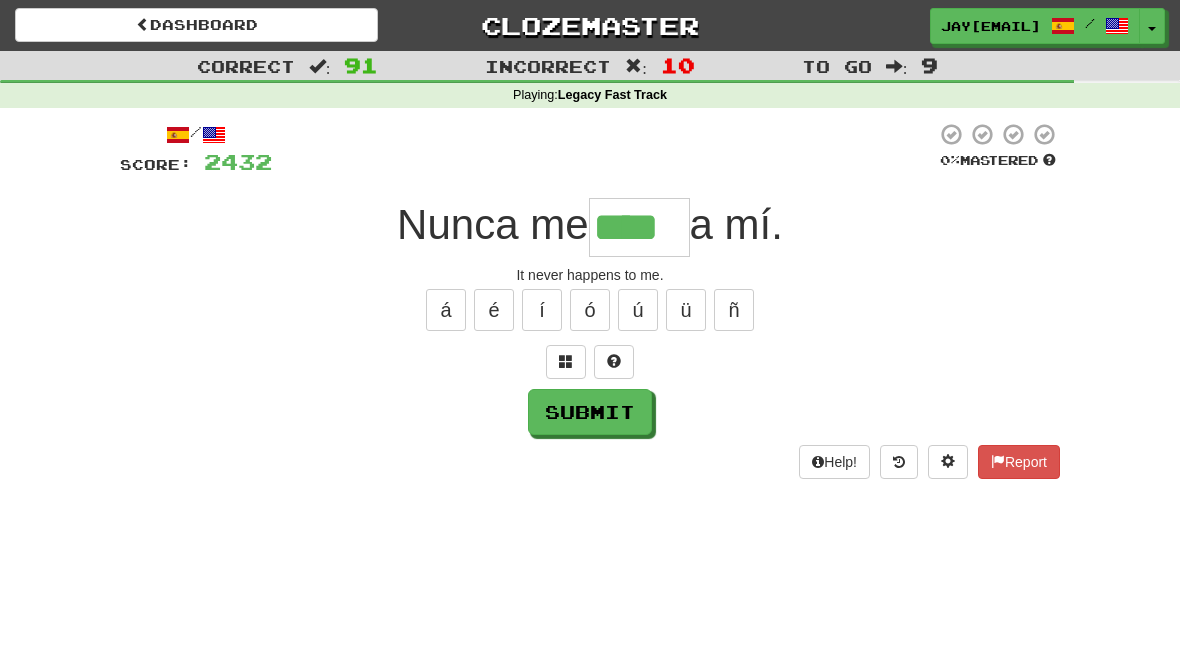 type on "****" 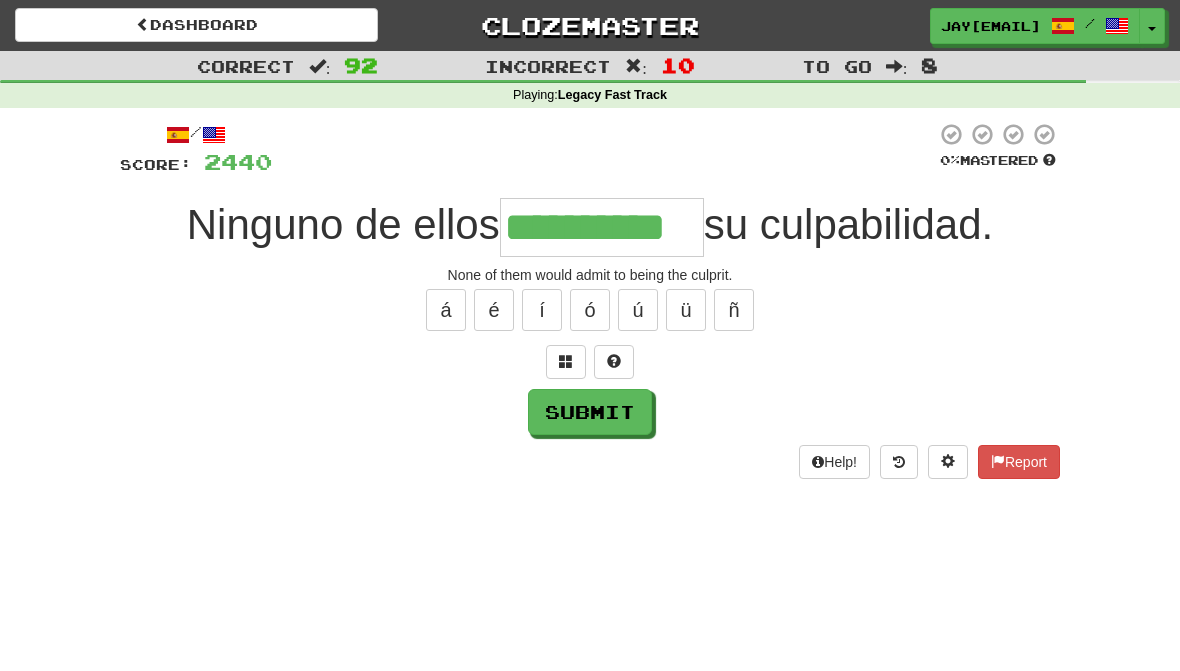 type on "**********" 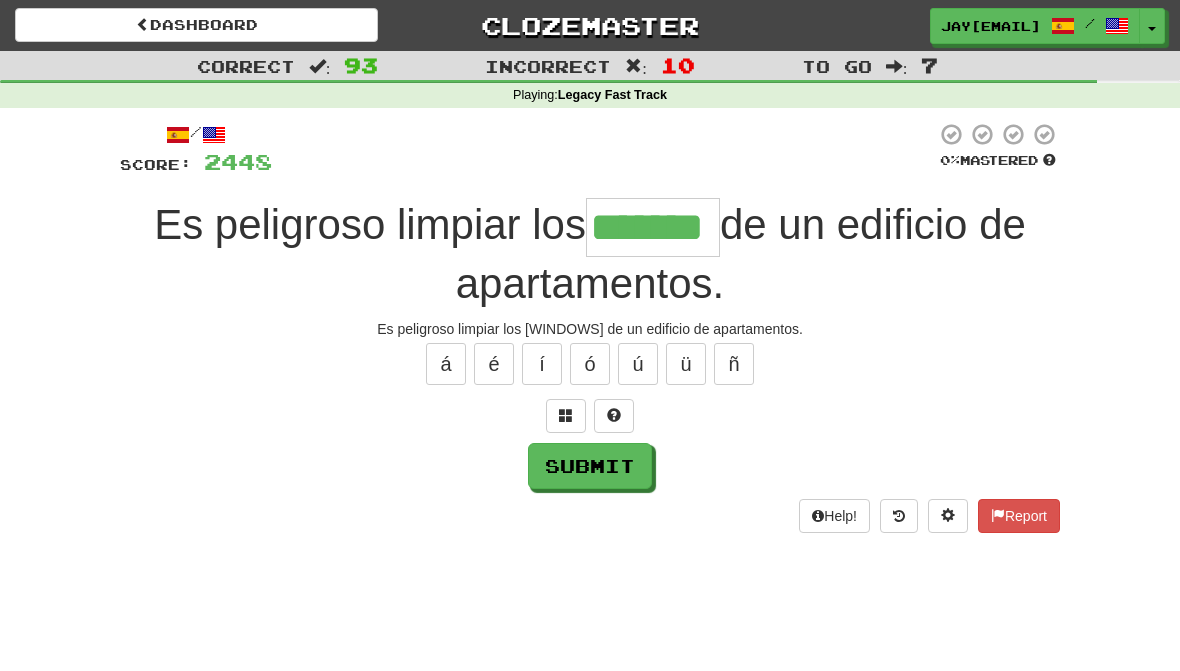 type on "*******" 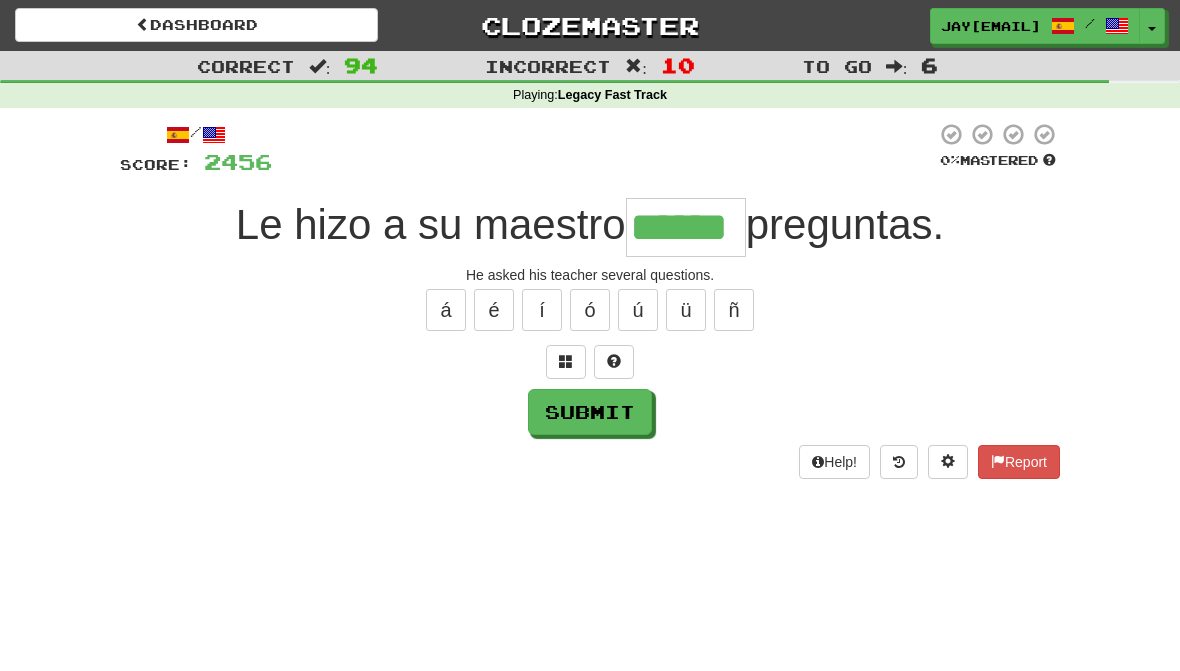 type on "******" 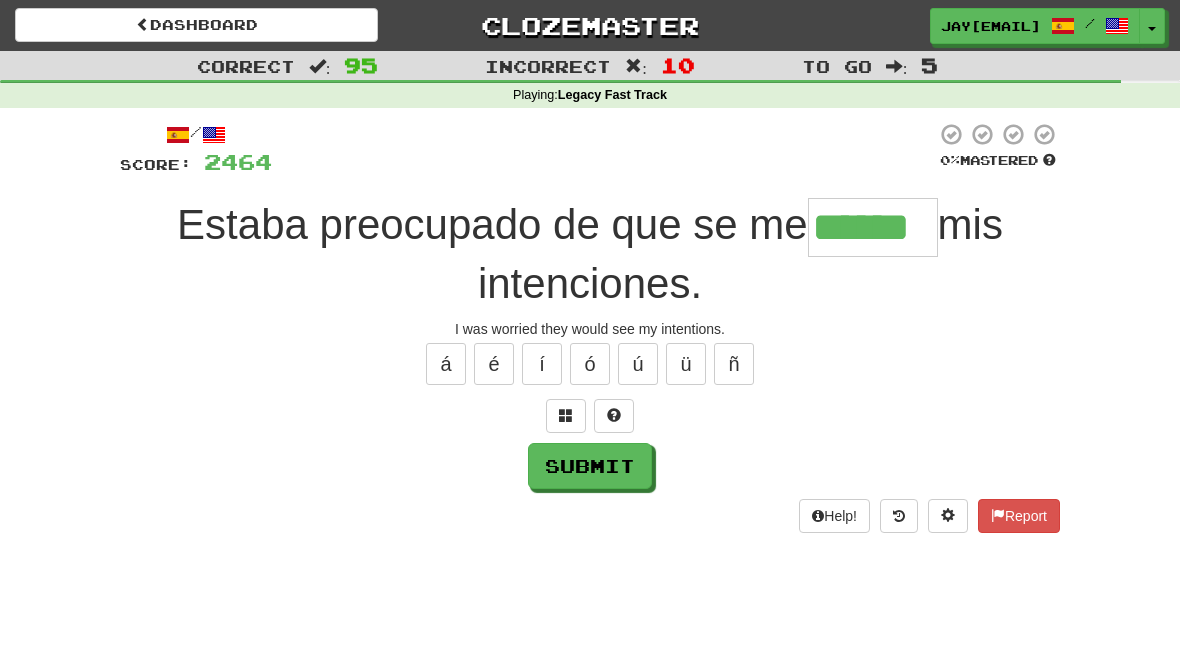 type on "******" 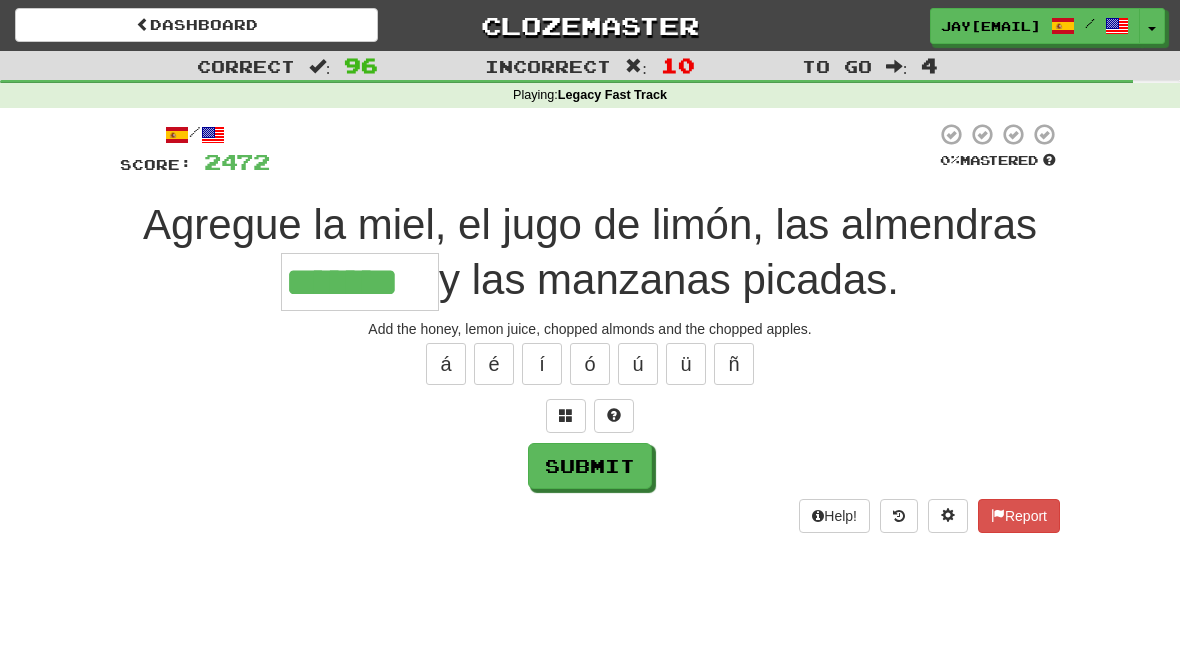 type on "*******" 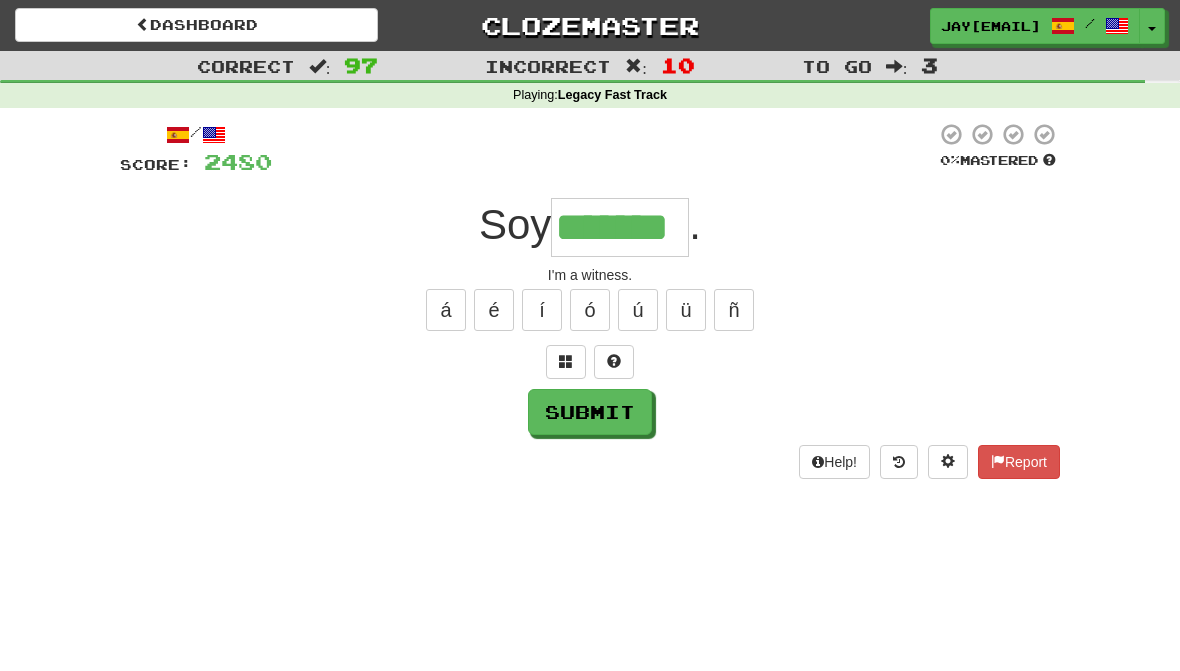 type on "*******" 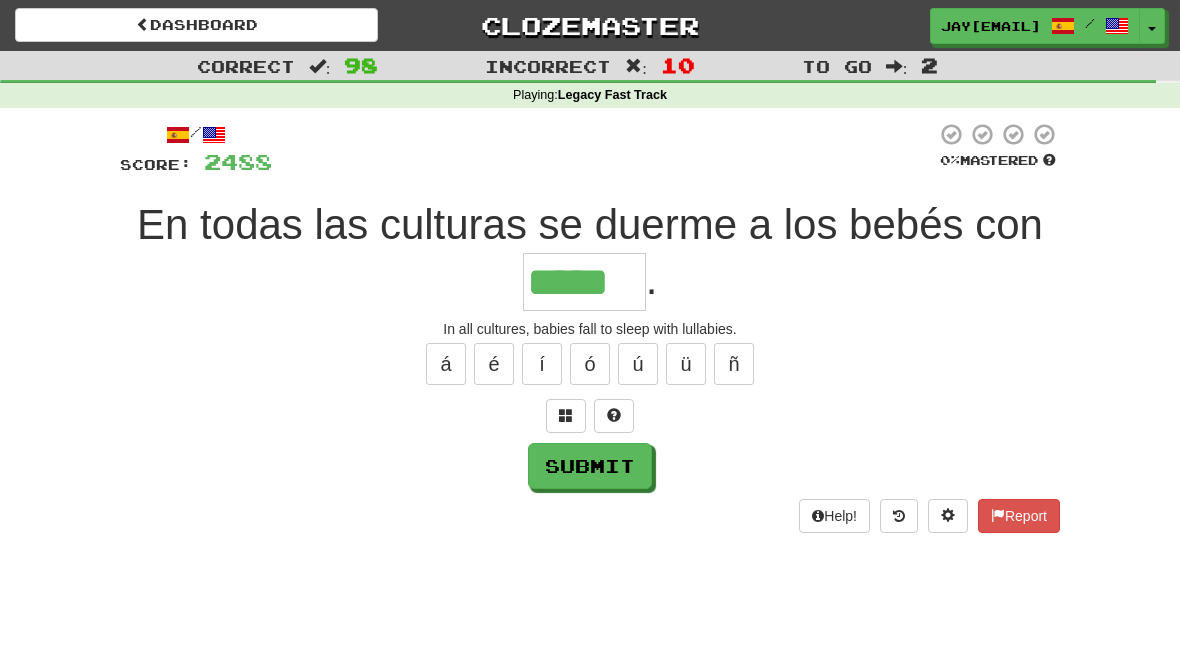 type on "*****" 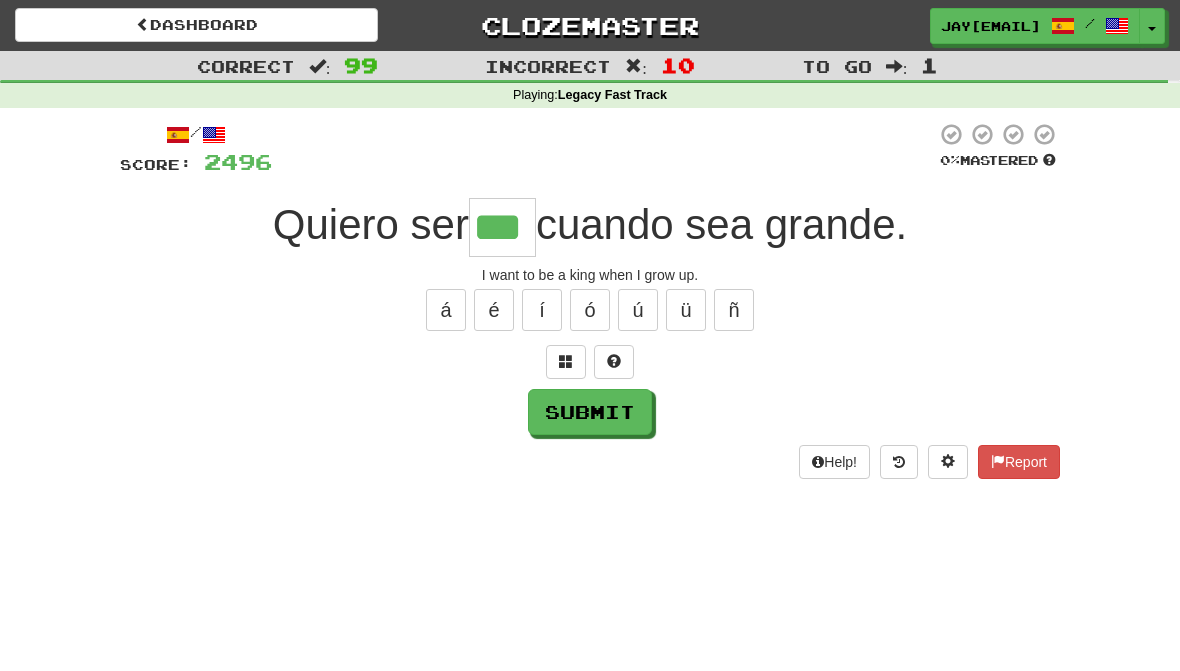 type on "***" 